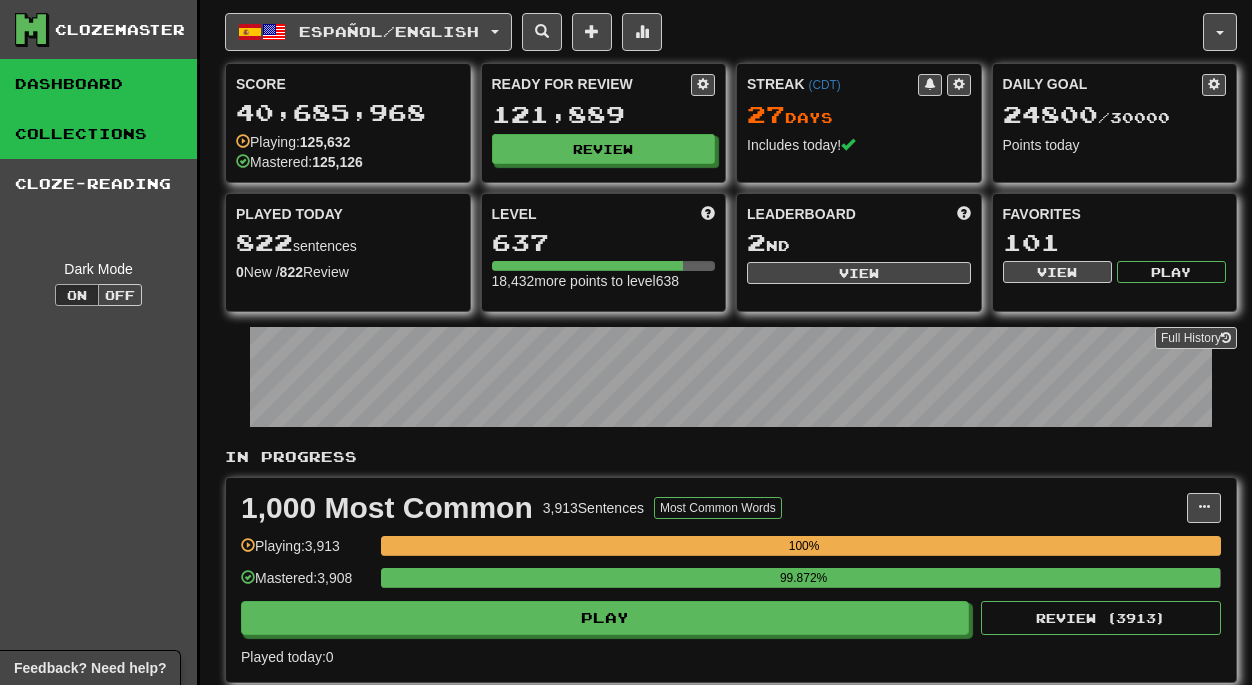 scroll, scrollTop: 0, scrollLeft: 0, axis: both 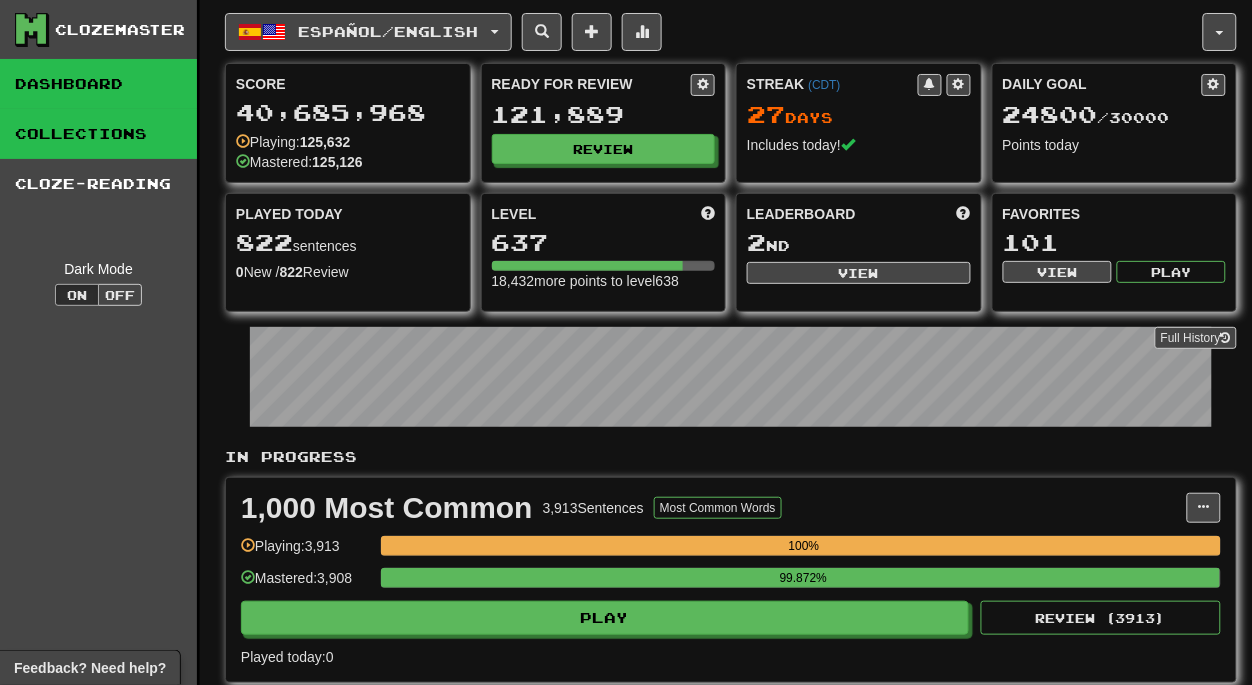 click on "Collections" at bounding box center (98, 134) 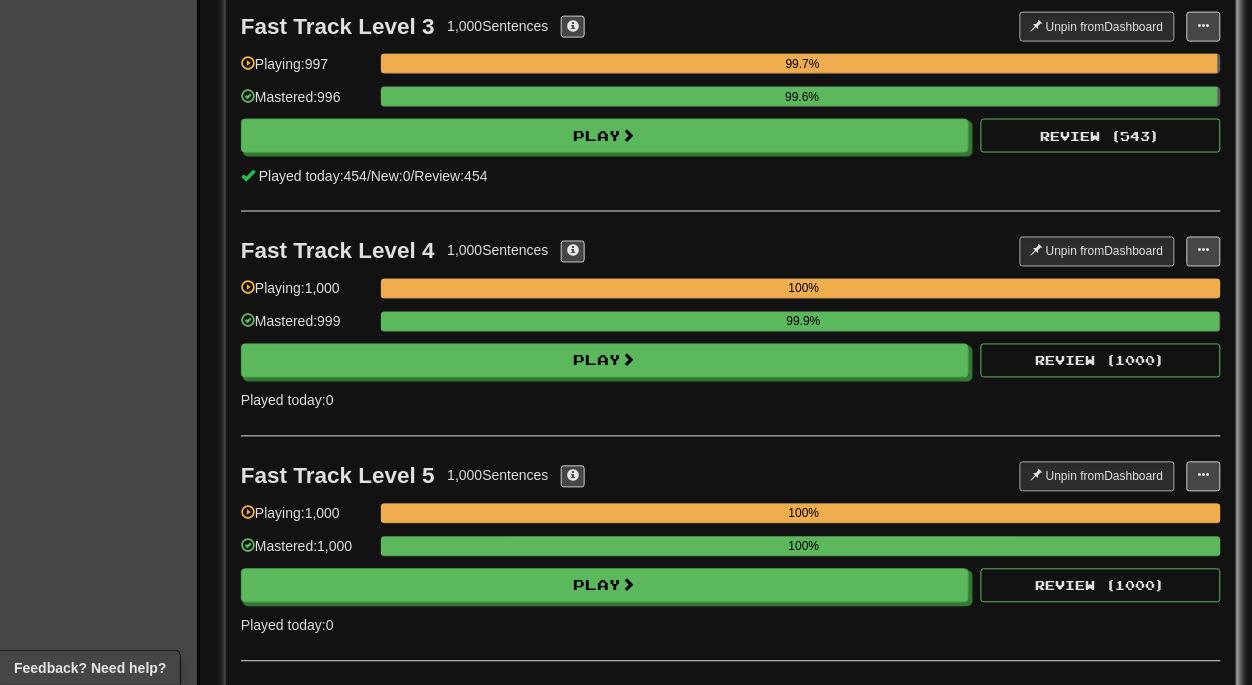 scroll, scrollTop: 660, scrollLeft: 0, axis: vertical 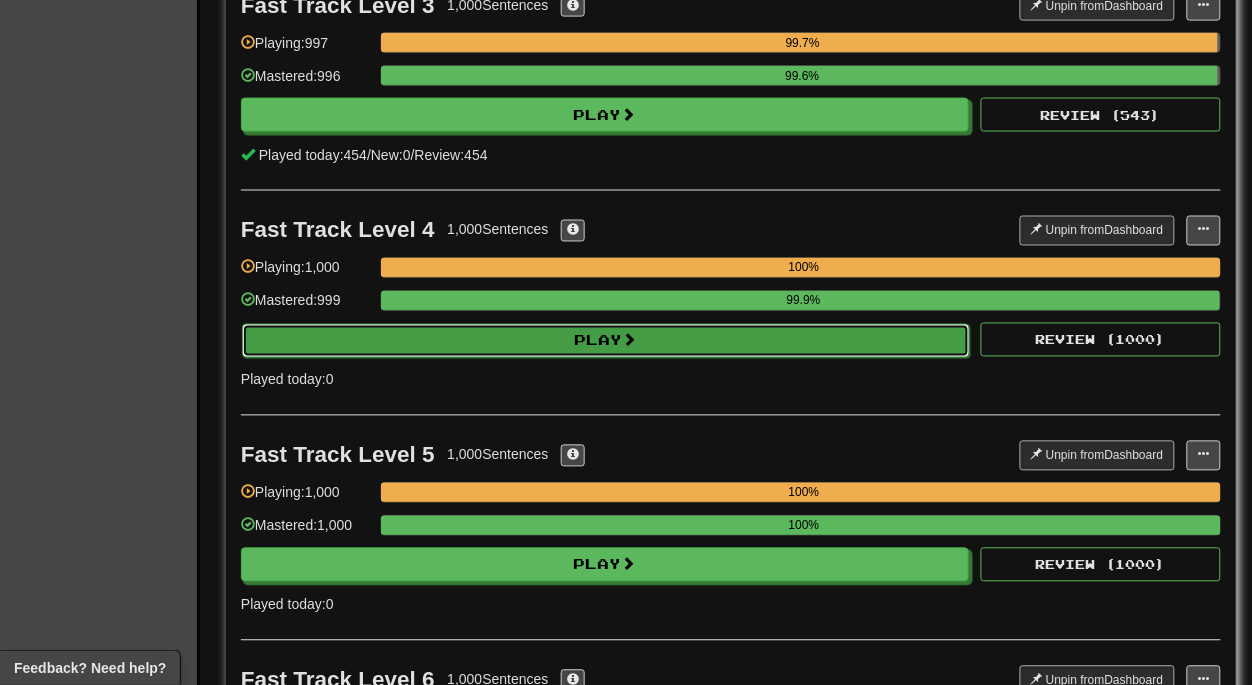 click on "Play" at bounding box center [606, 341] 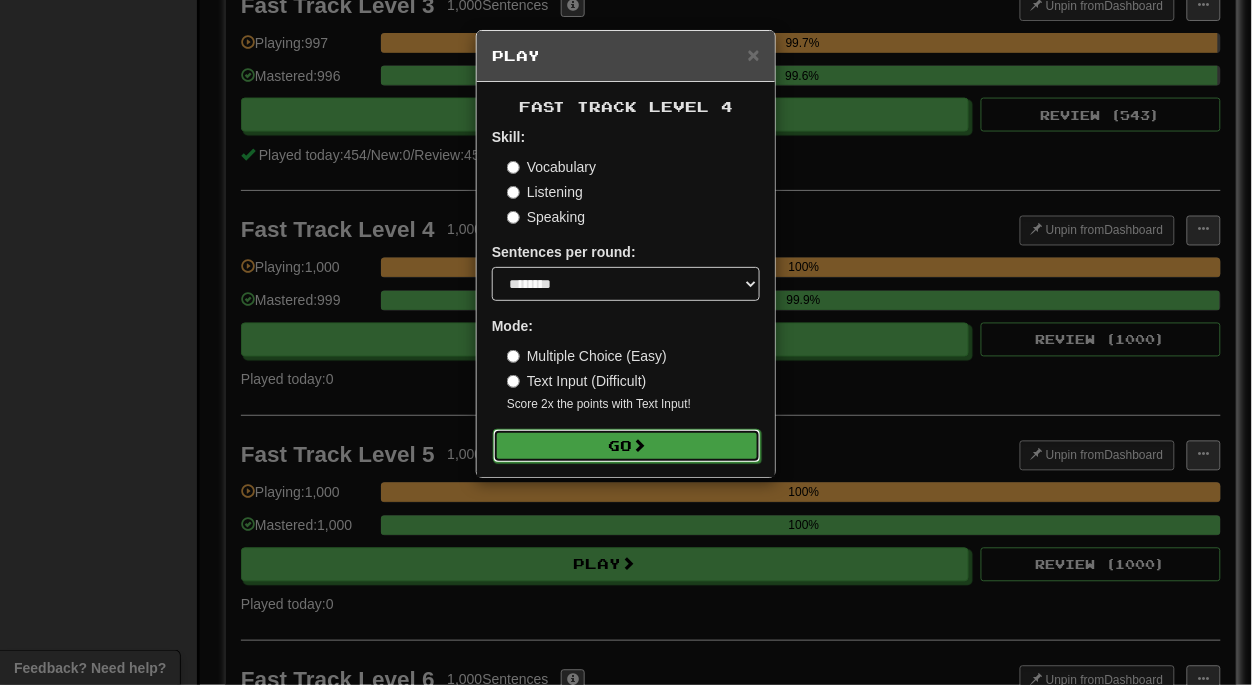 click on "Go" at bounding box center (627, 446) 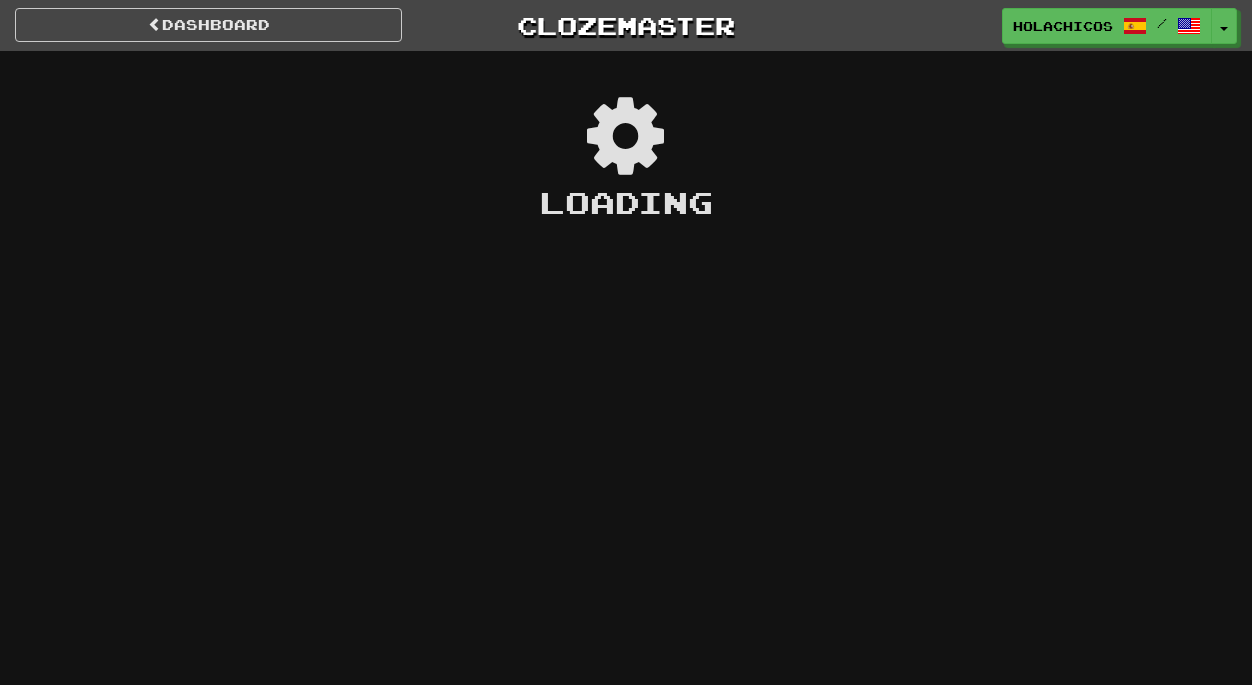 scroll, scrollTop: 0, scrollLeft: 0, axis: both 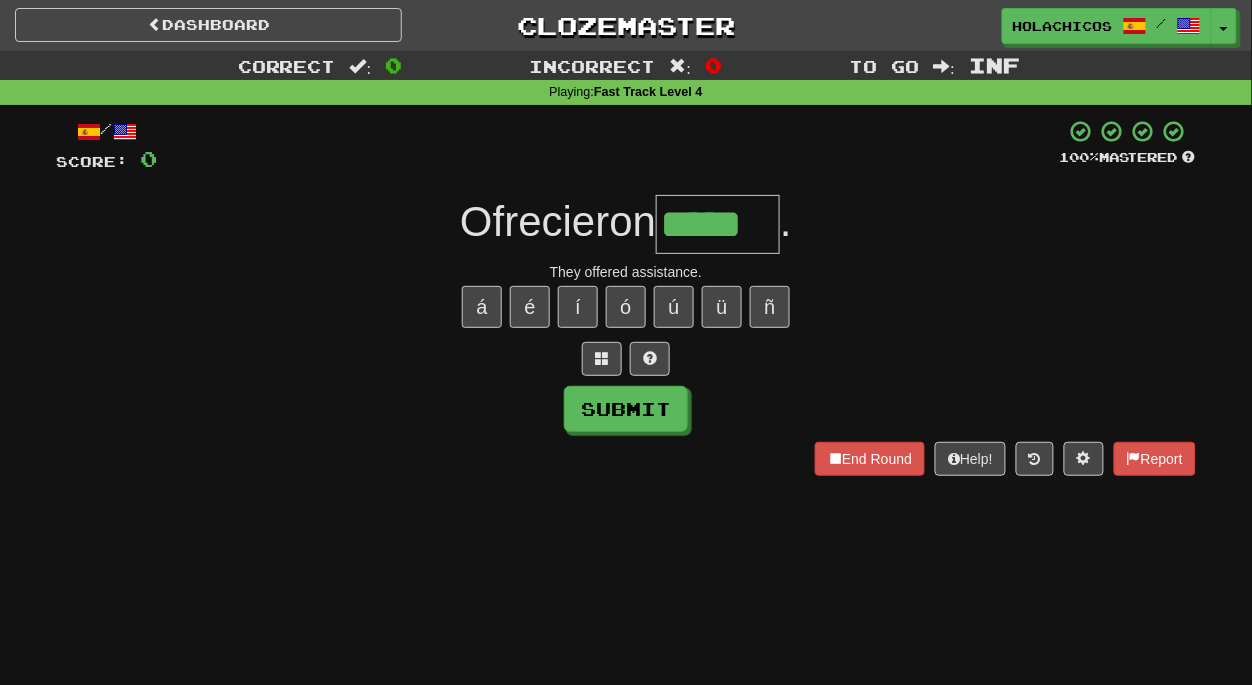 type on "*****" 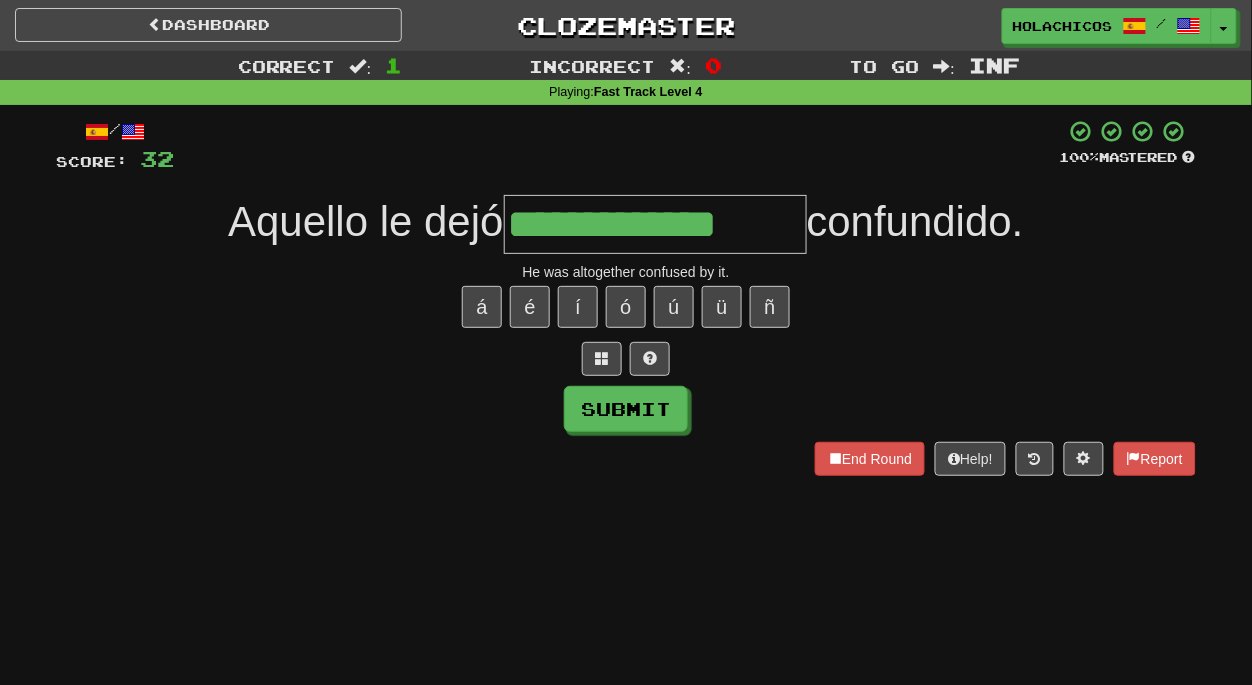 type on "**********" 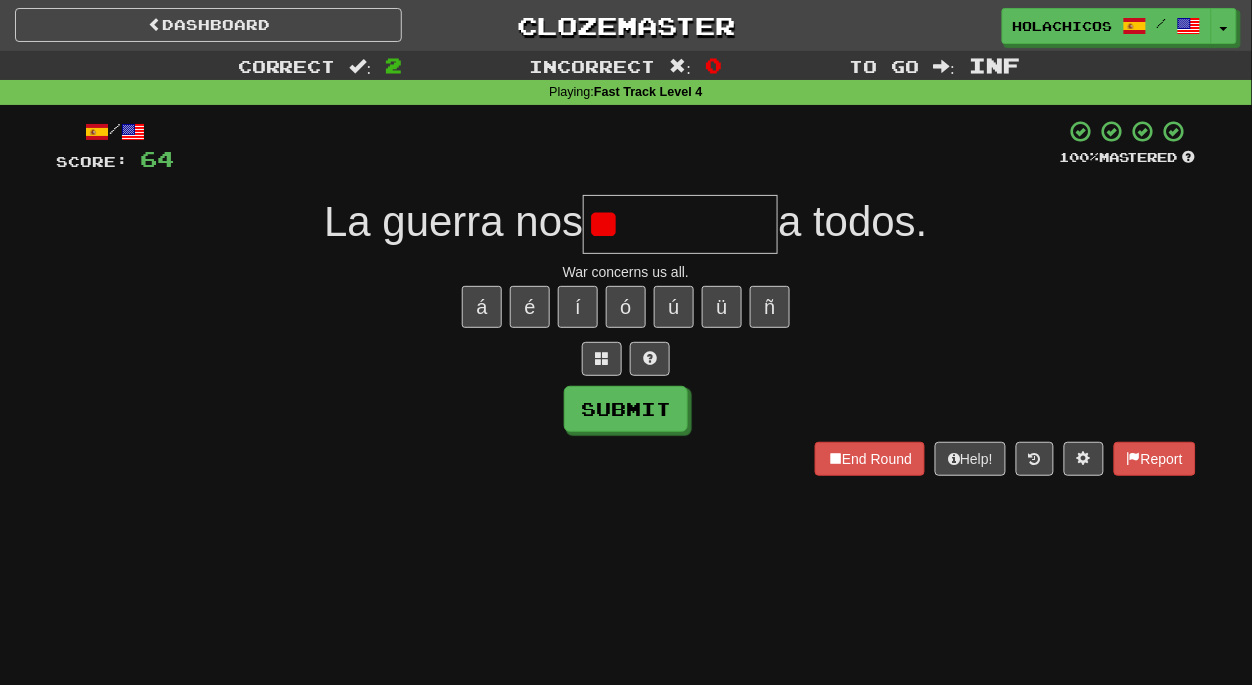 type on "*" 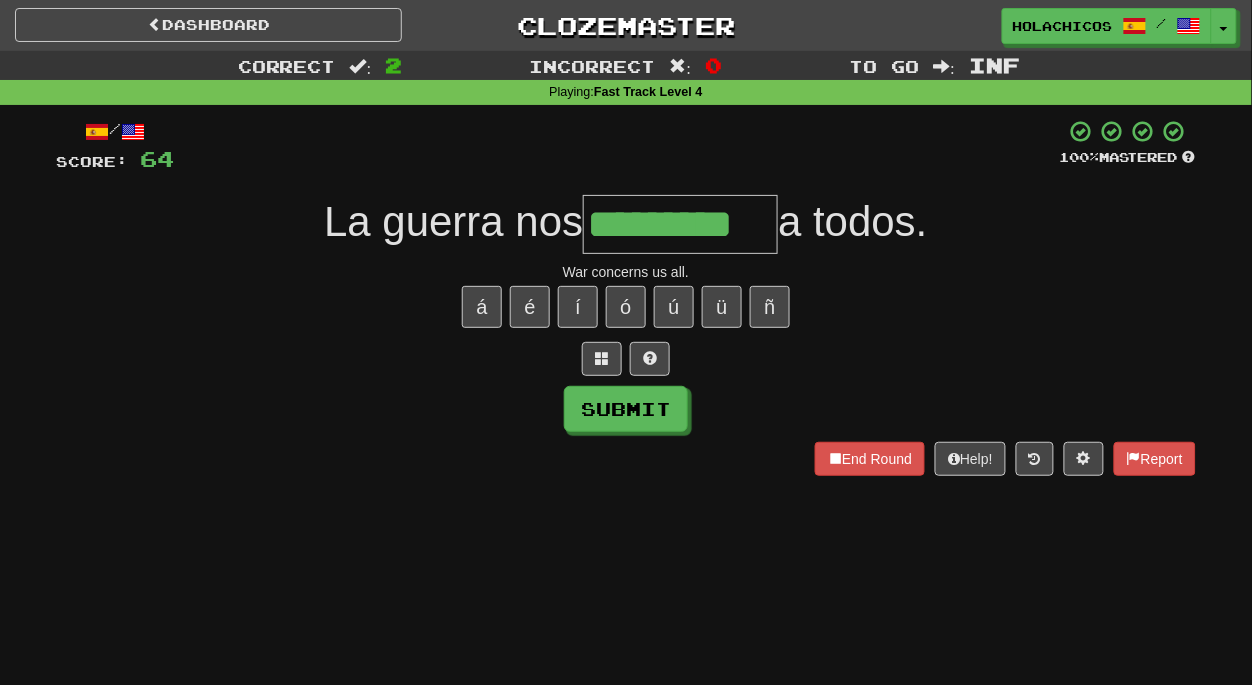 type on "*********" 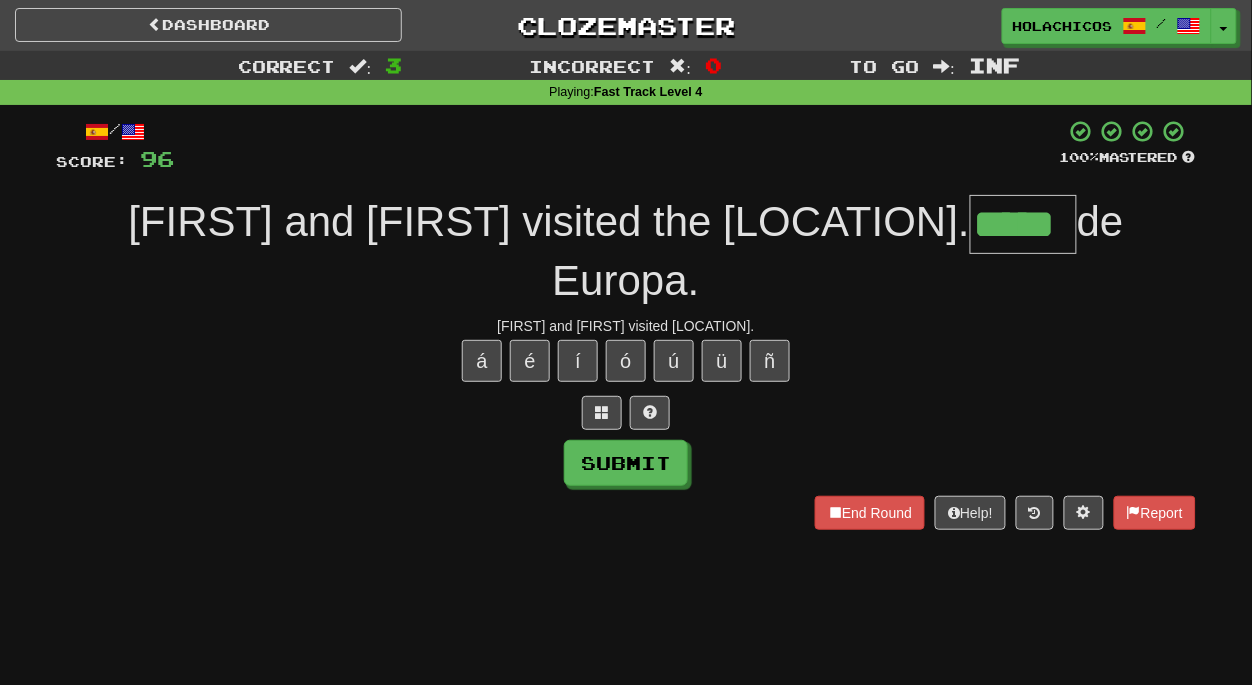 type on "*****" 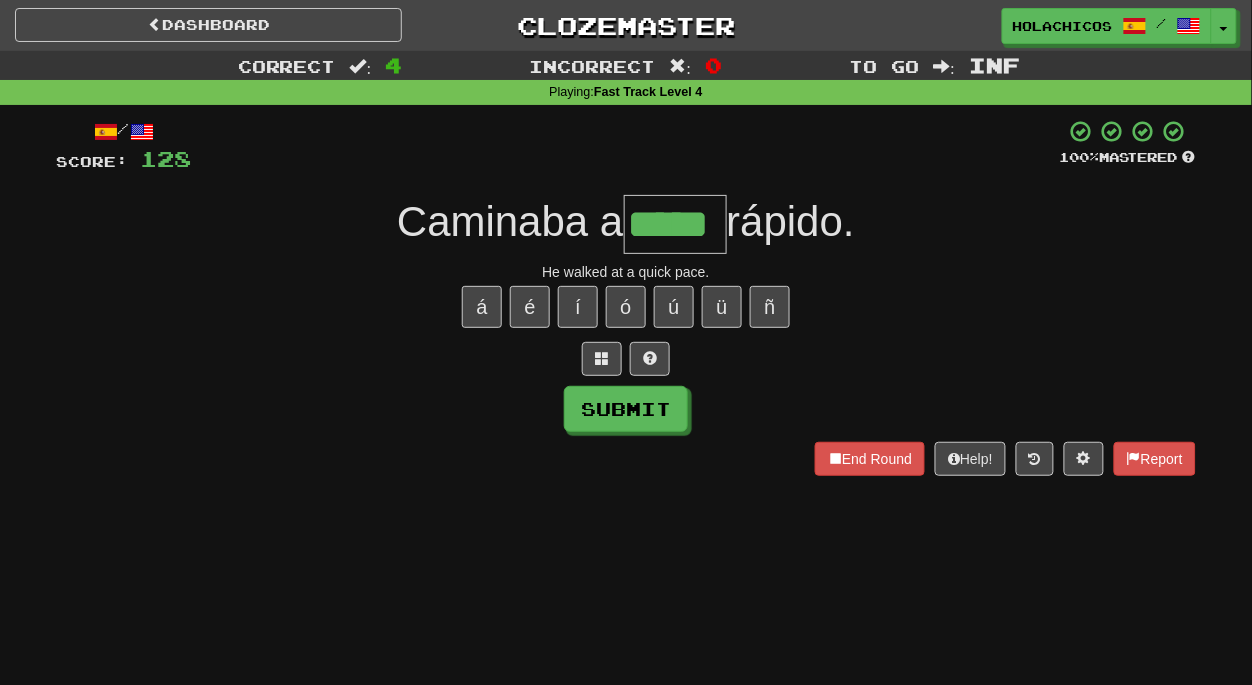 scroll, scrollTop: 0, scrollLeft: 1, axis: horizontal 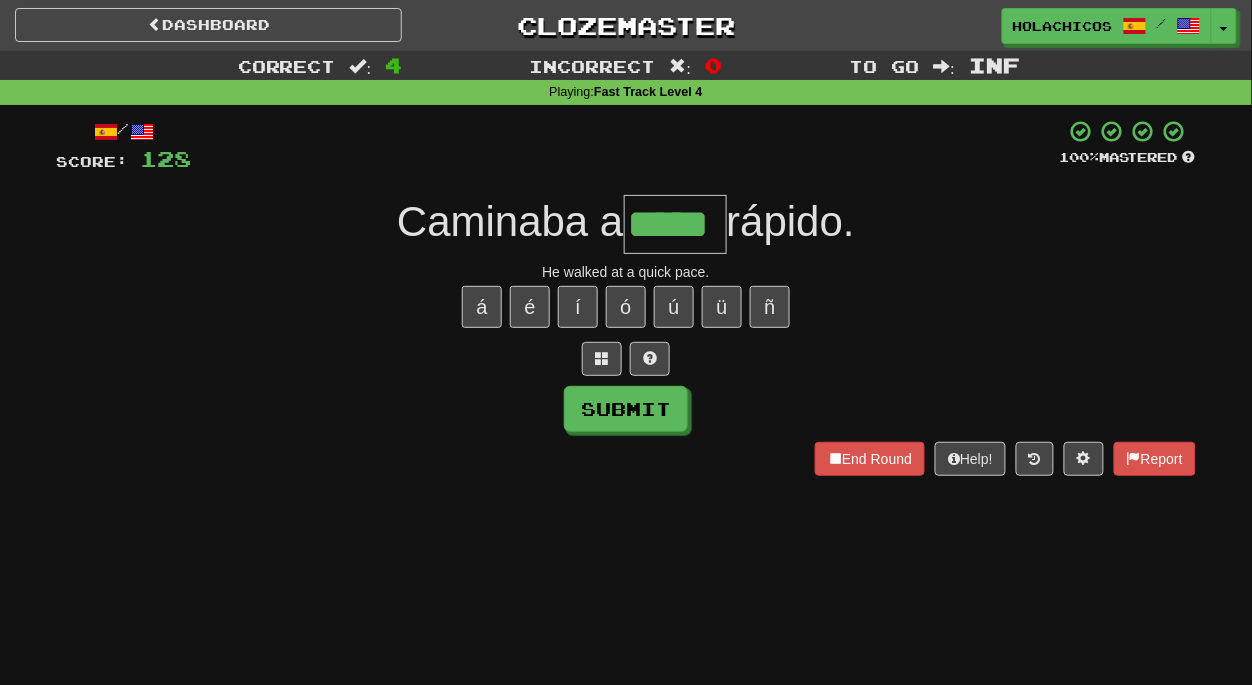 type on "****" 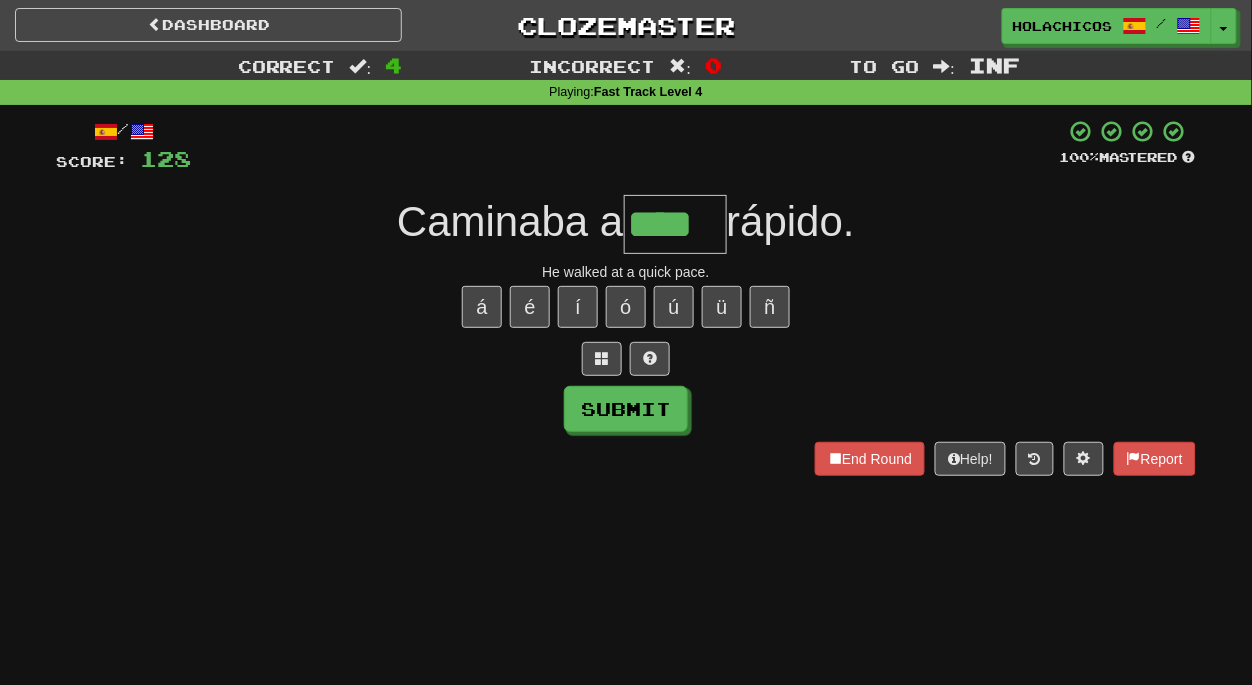 scroll, scrollTop: 0, scrollLeft: 0, axis: both 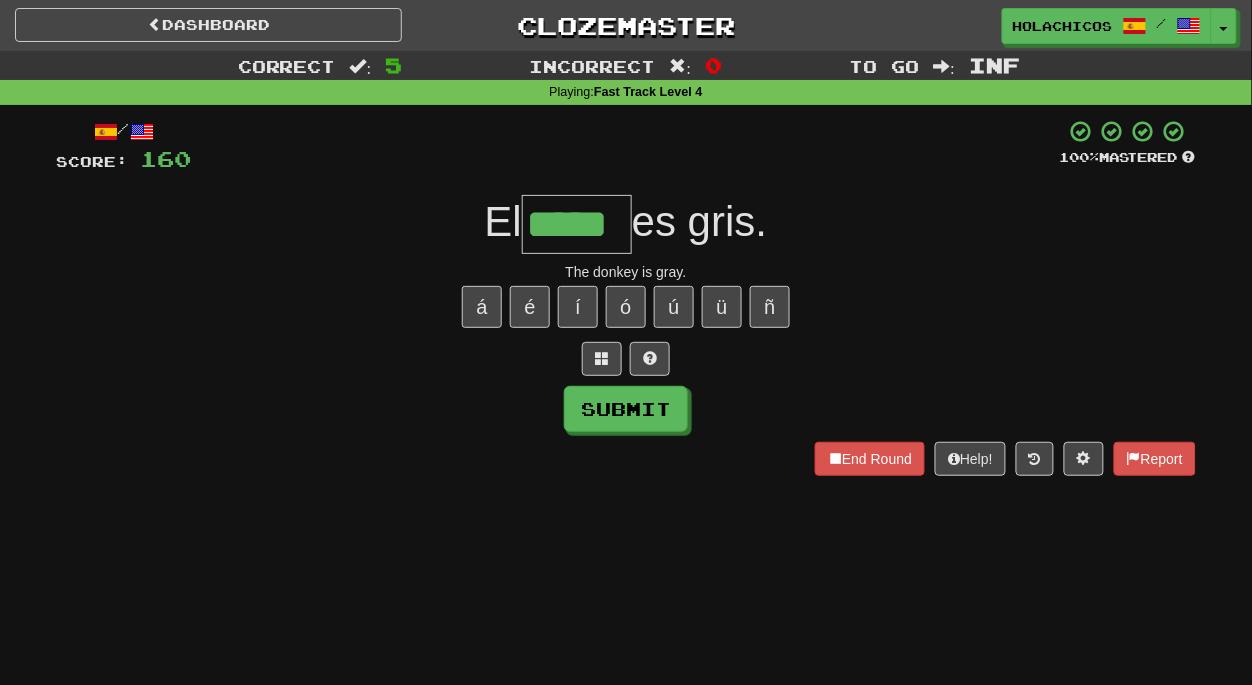 type on "*****" 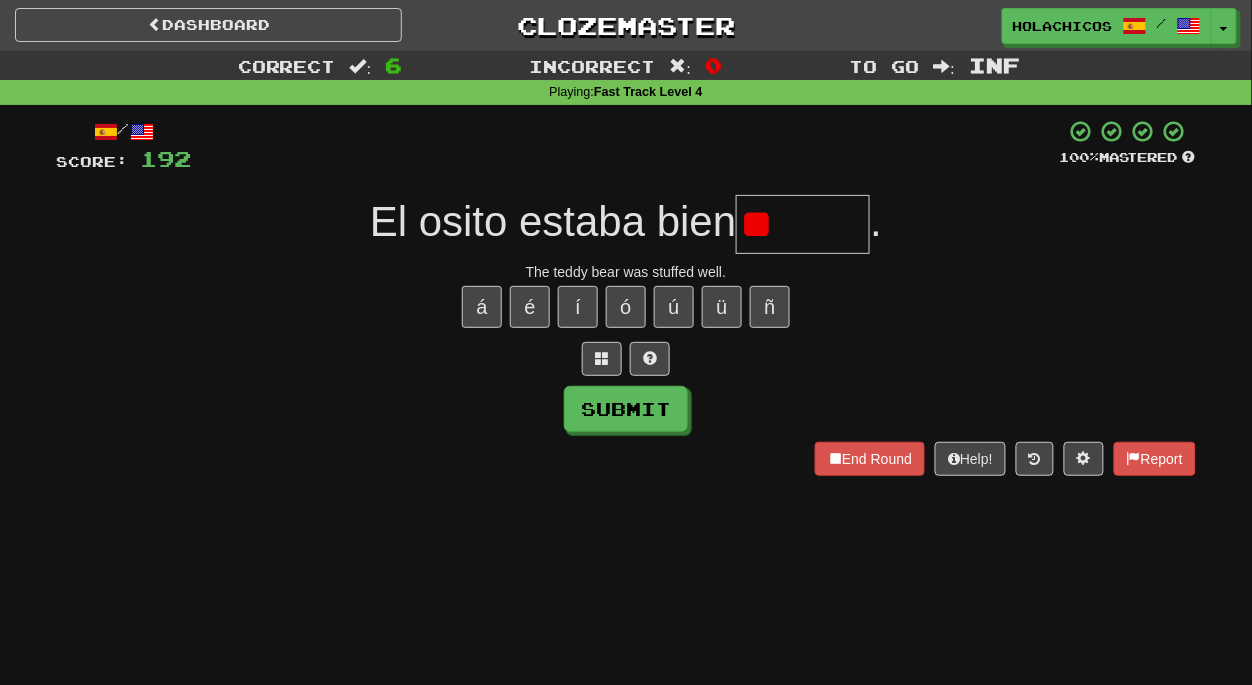 type on "*" 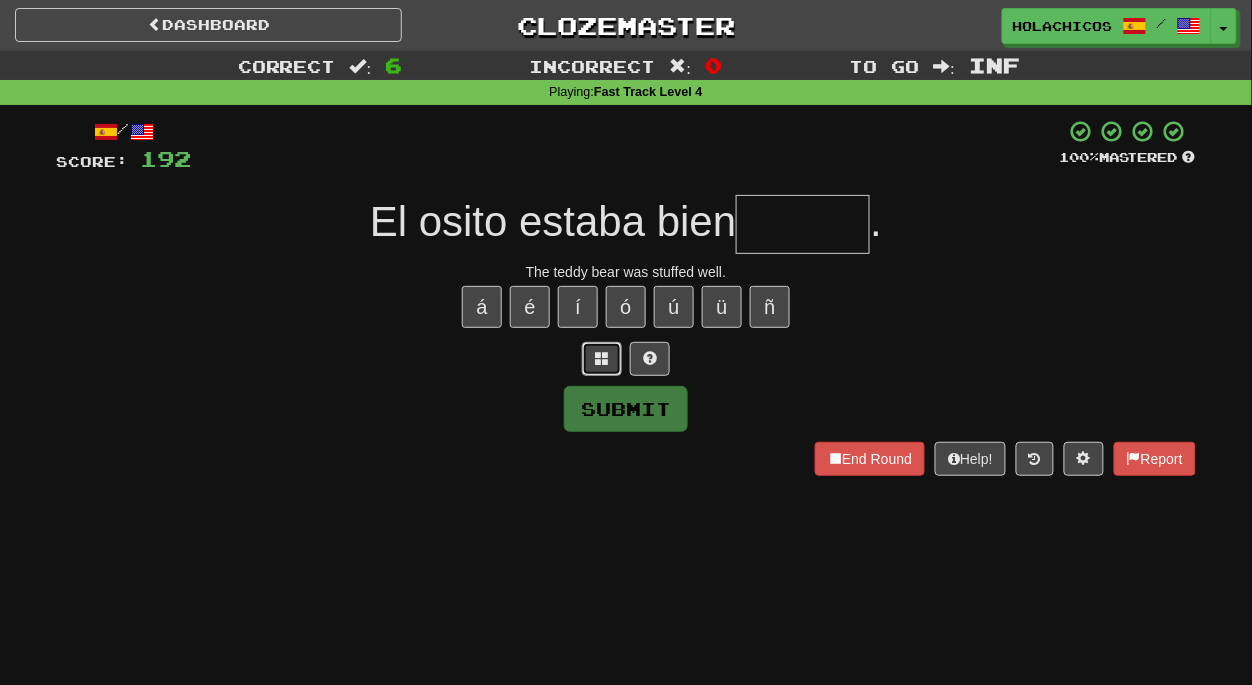 click at bounding box center [602, 358] 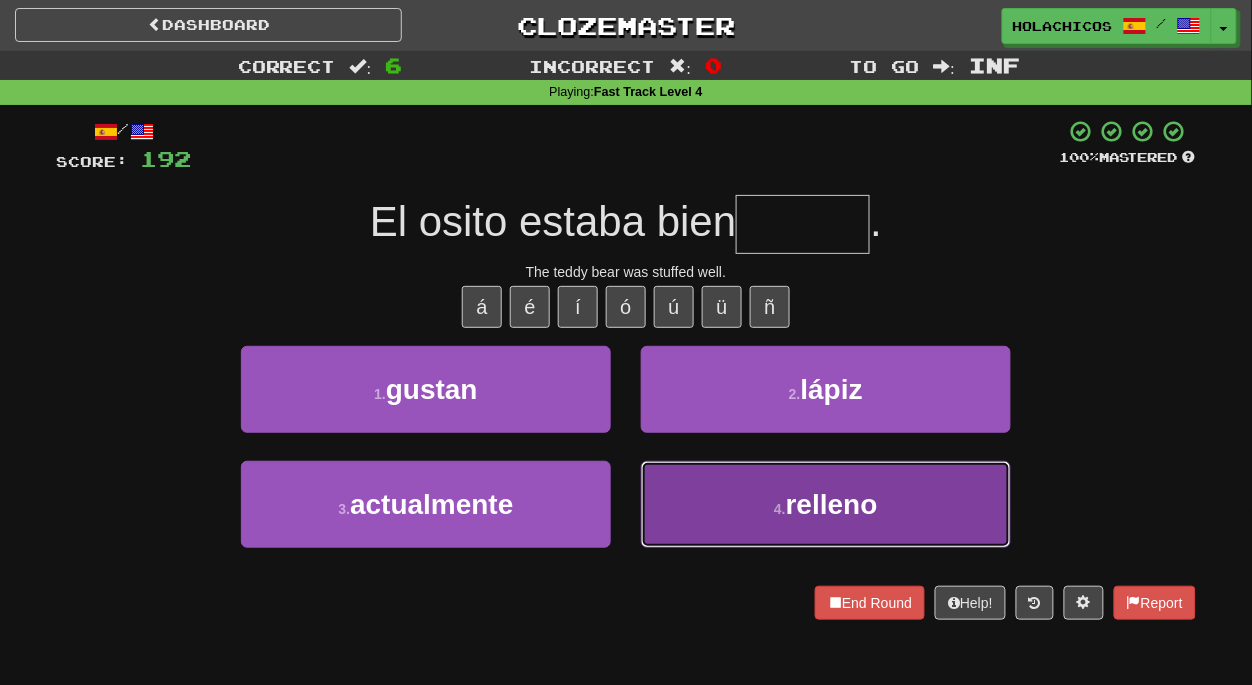 click on "4 .  relleno" at bounding box center (826, 504) 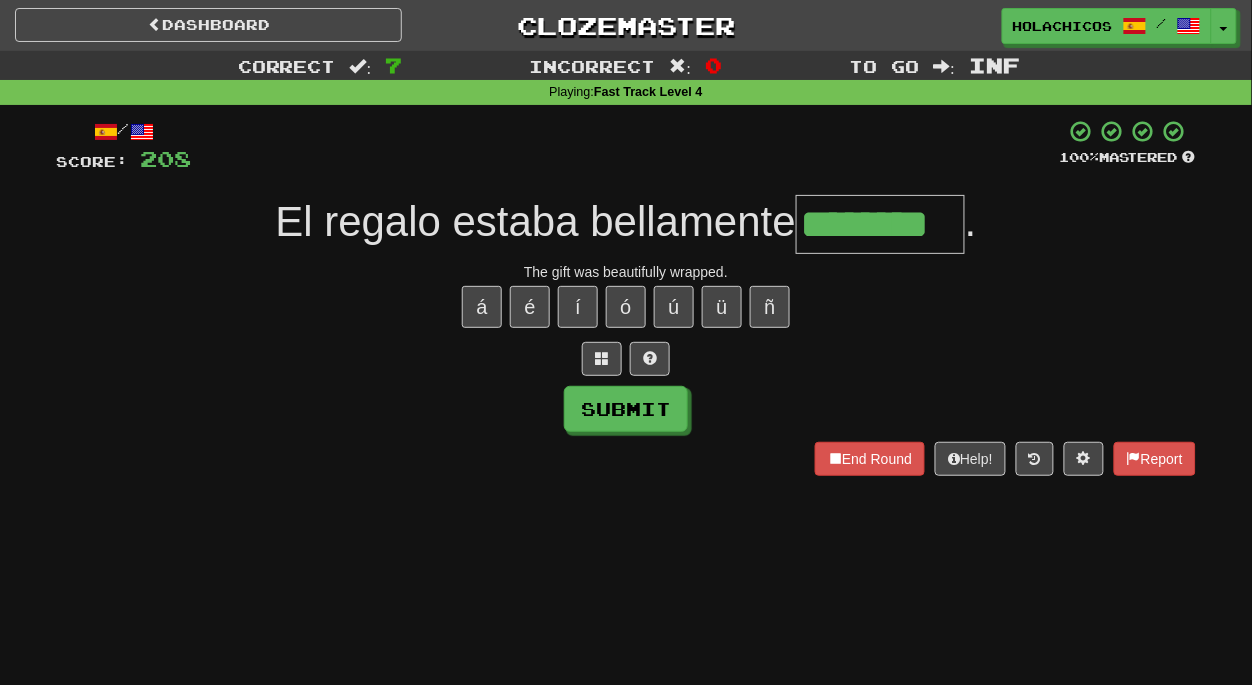 type on "********" 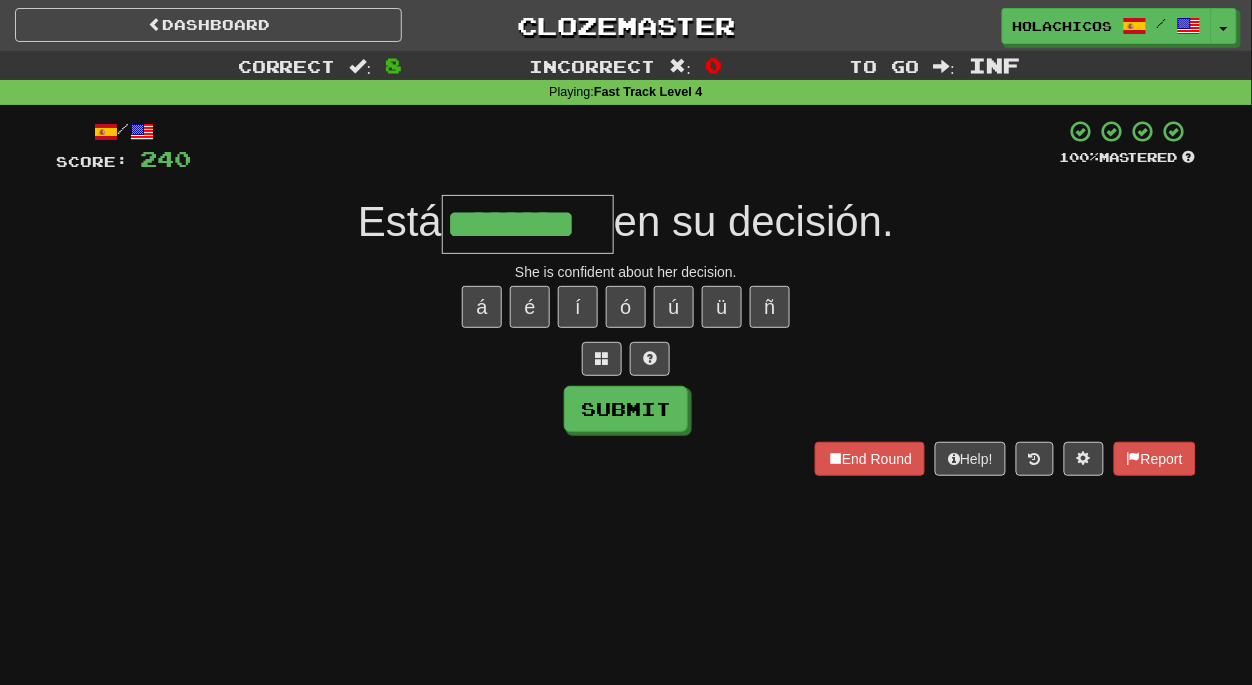 type on "********" 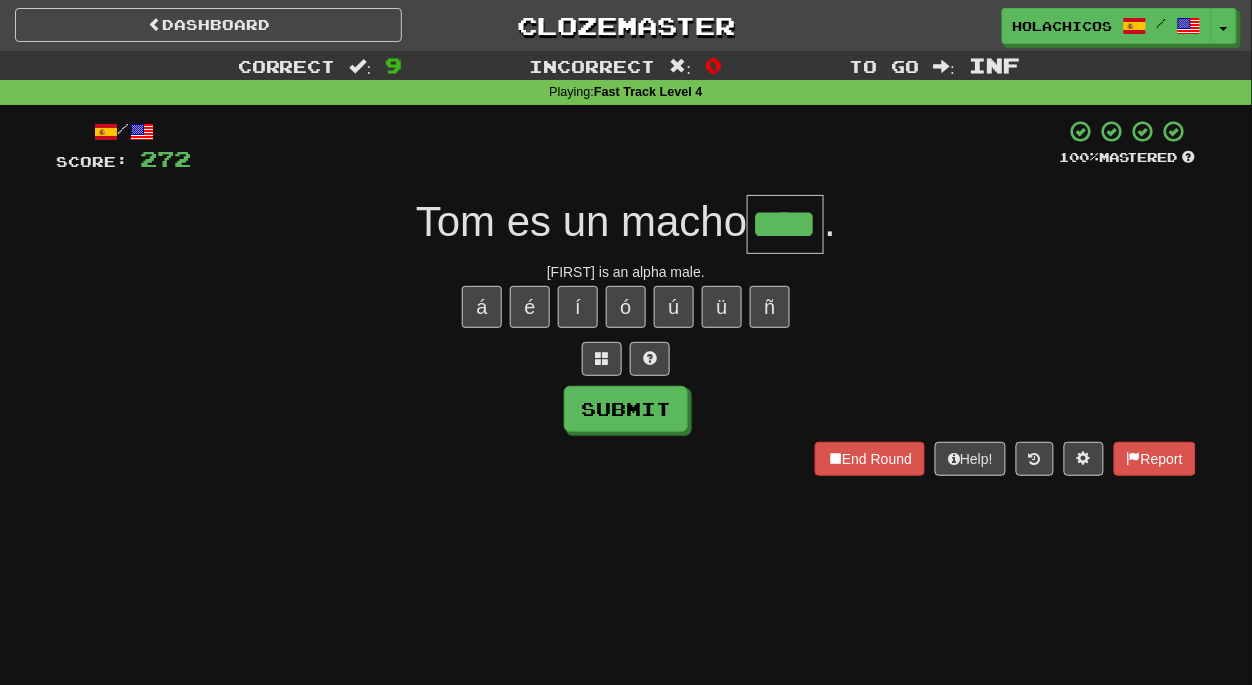 type on "****" 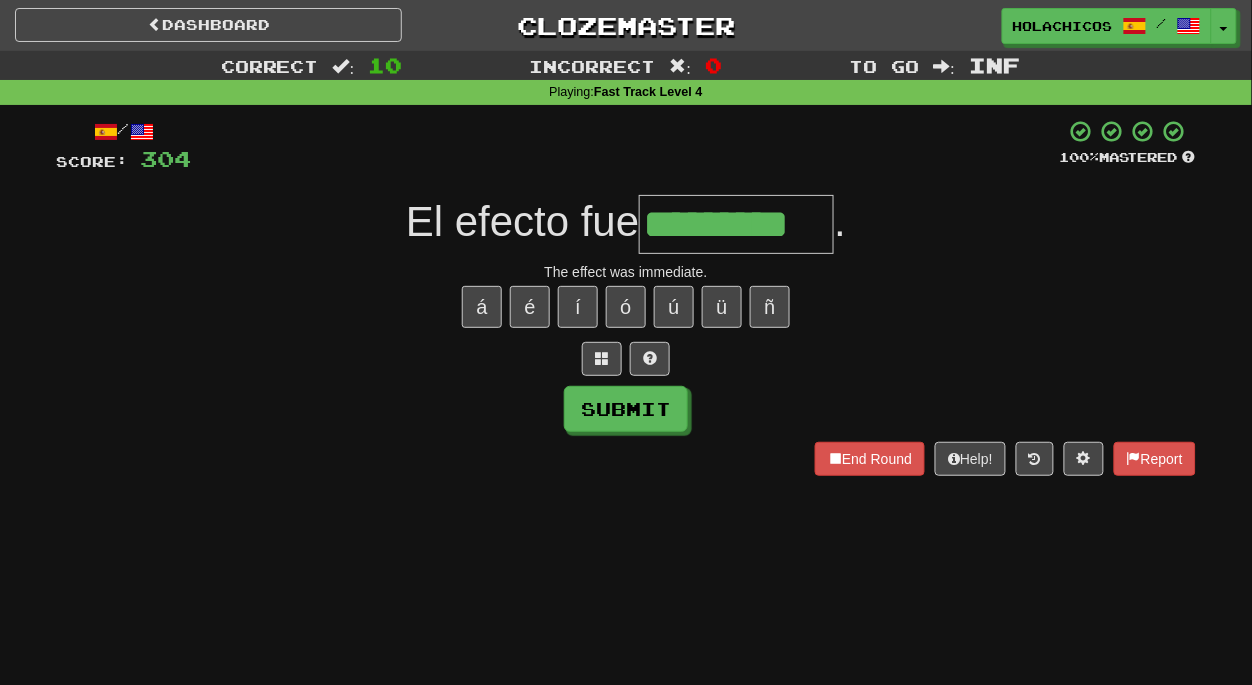 type on "*********" 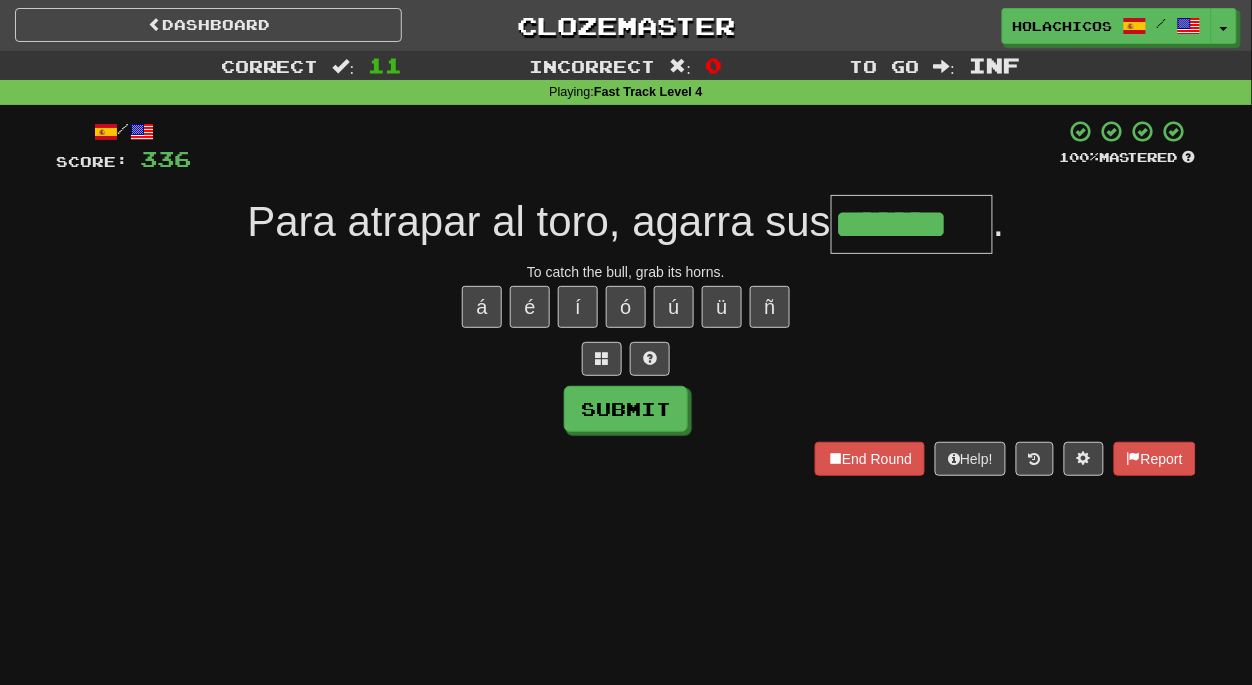 type on "*******" 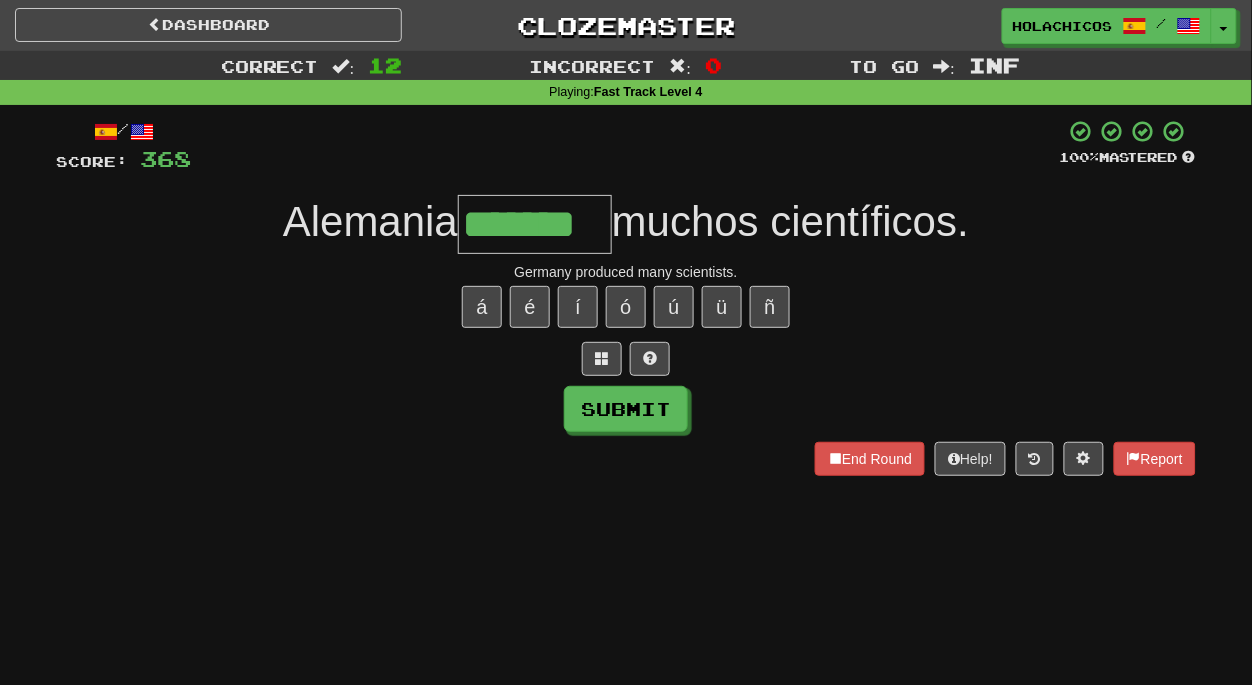 type on "*******" 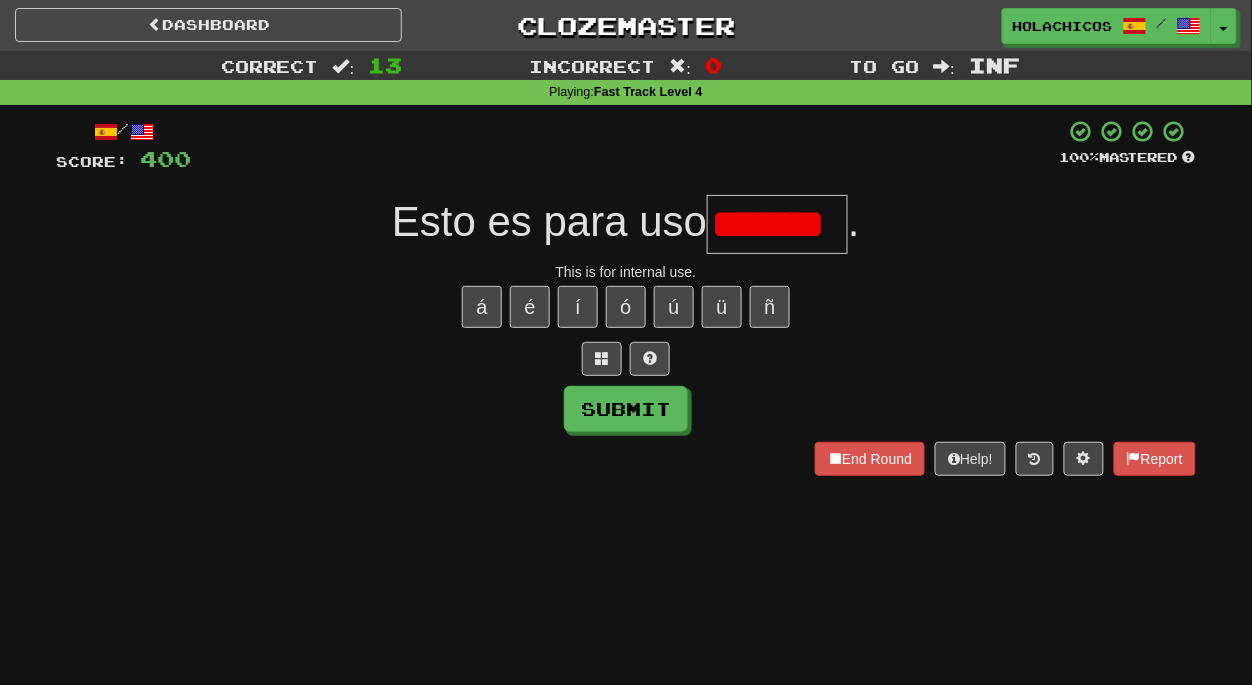scroll, scrollTop: 0, scrollLeft: 0, axis: both 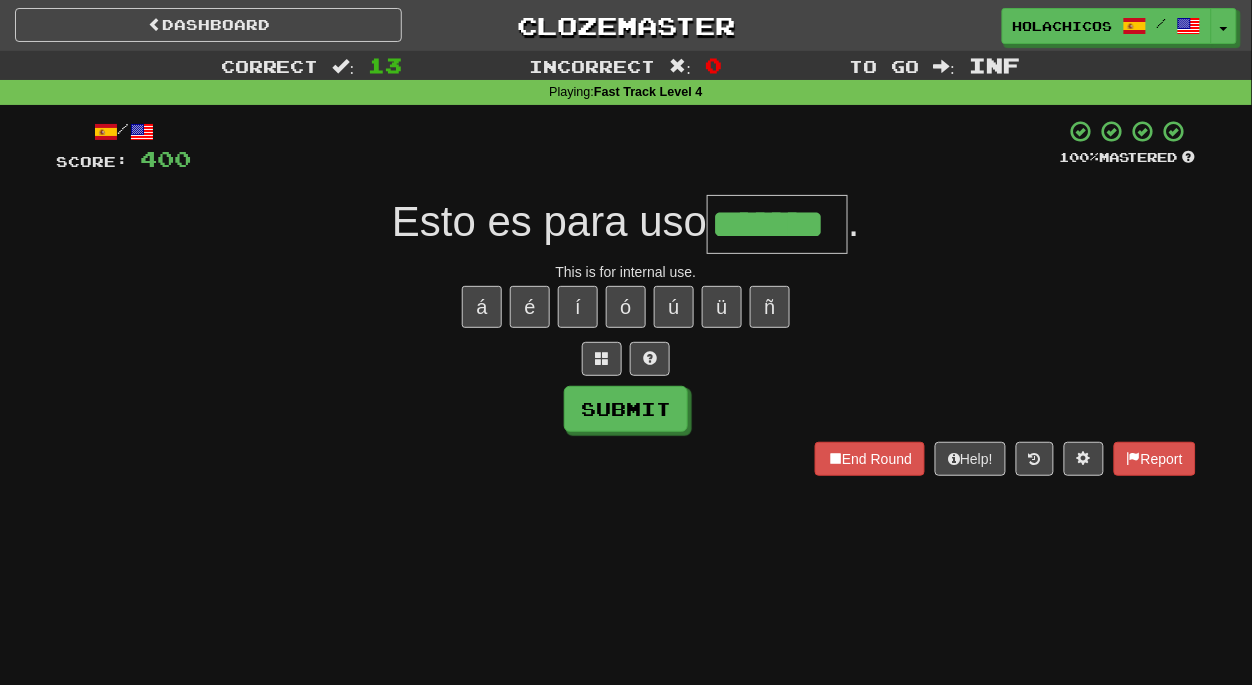 type on "*******" 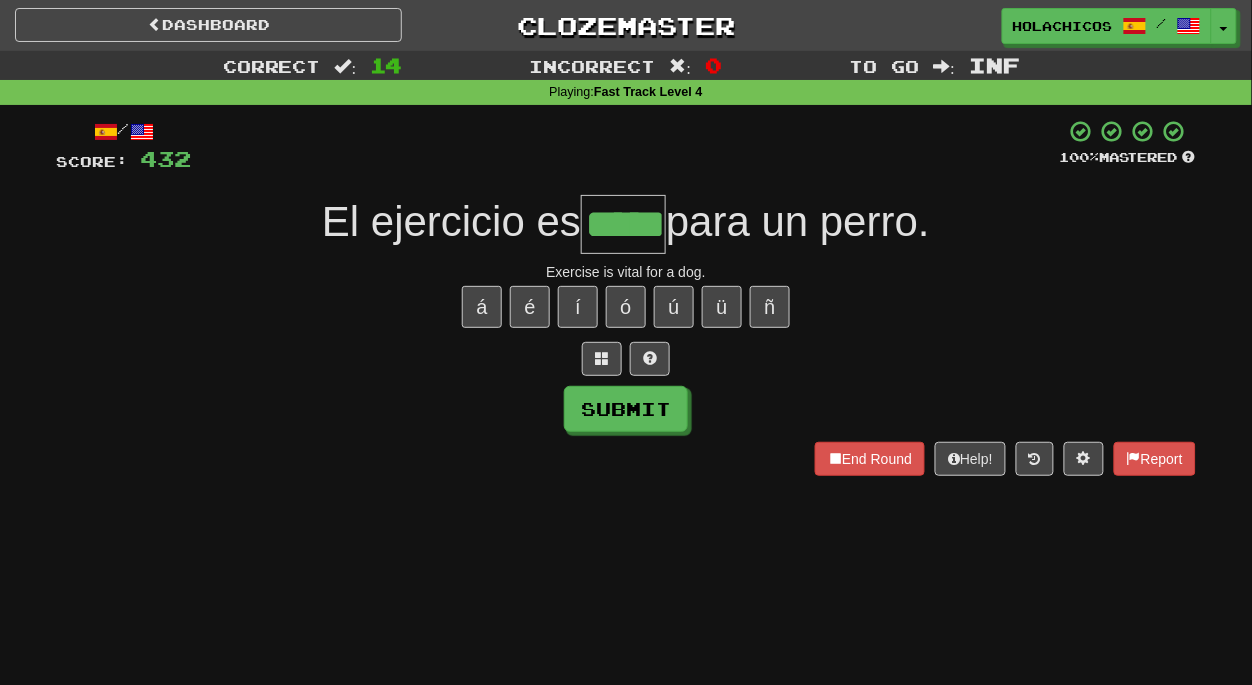 type on "*****" 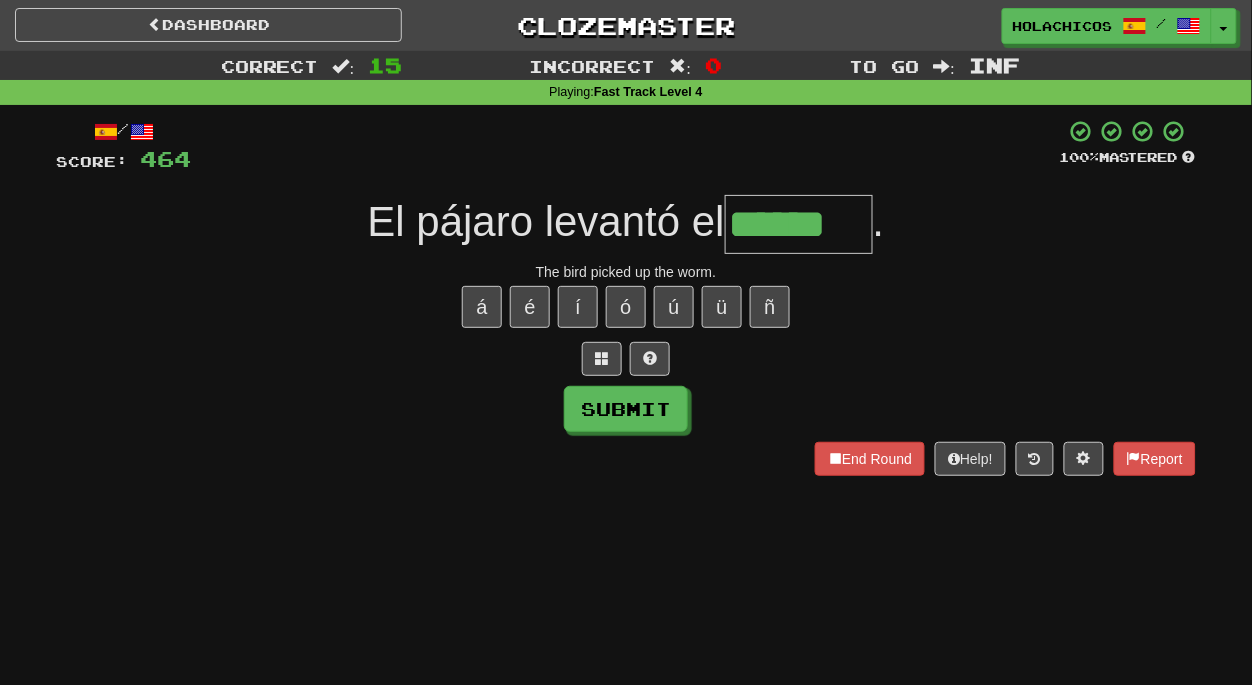 type on "******" 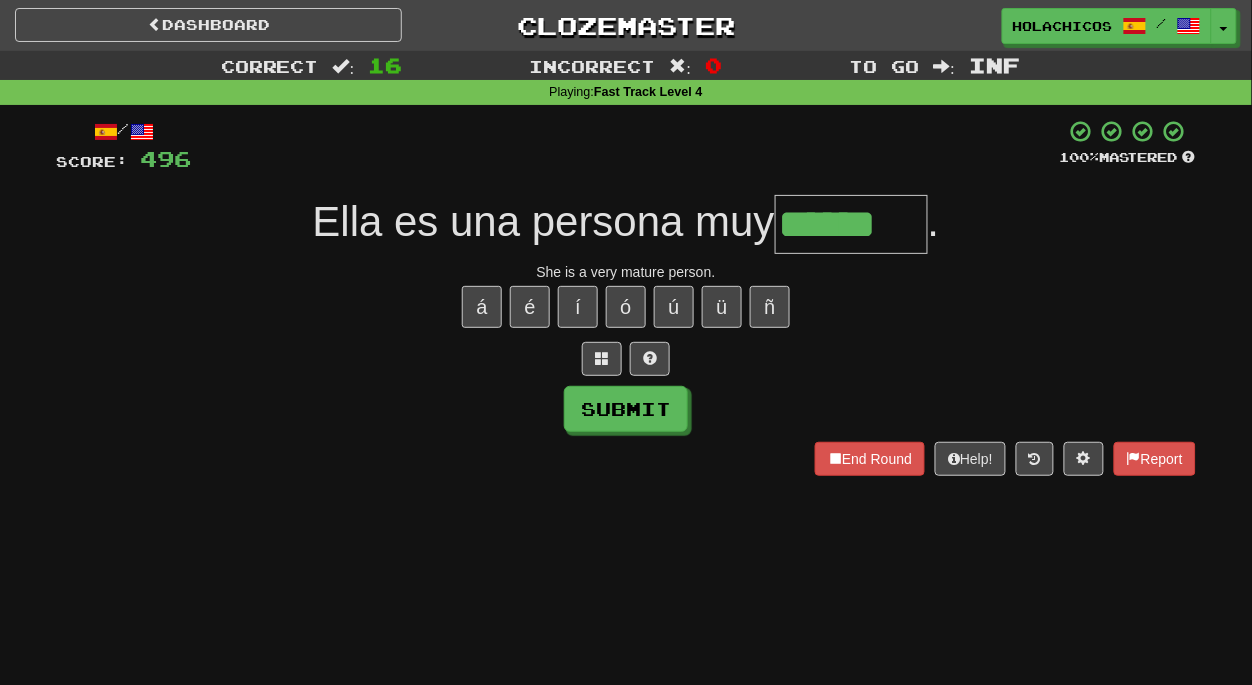 type on "******" 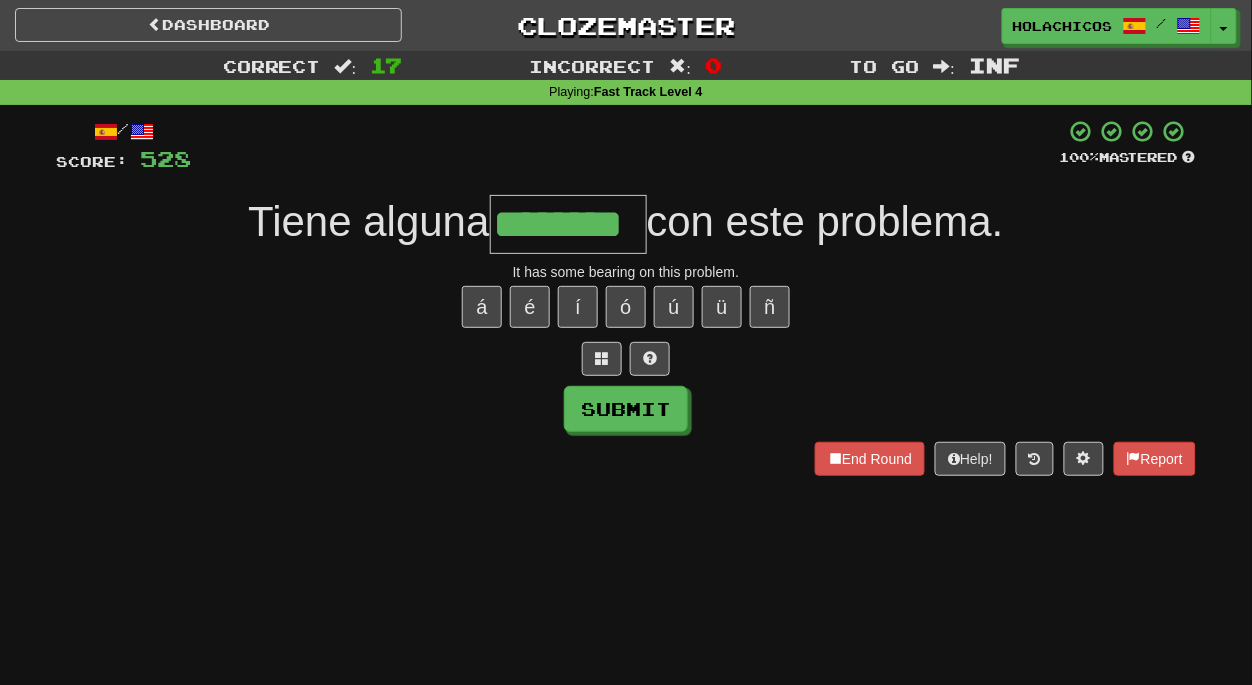 type on "********" 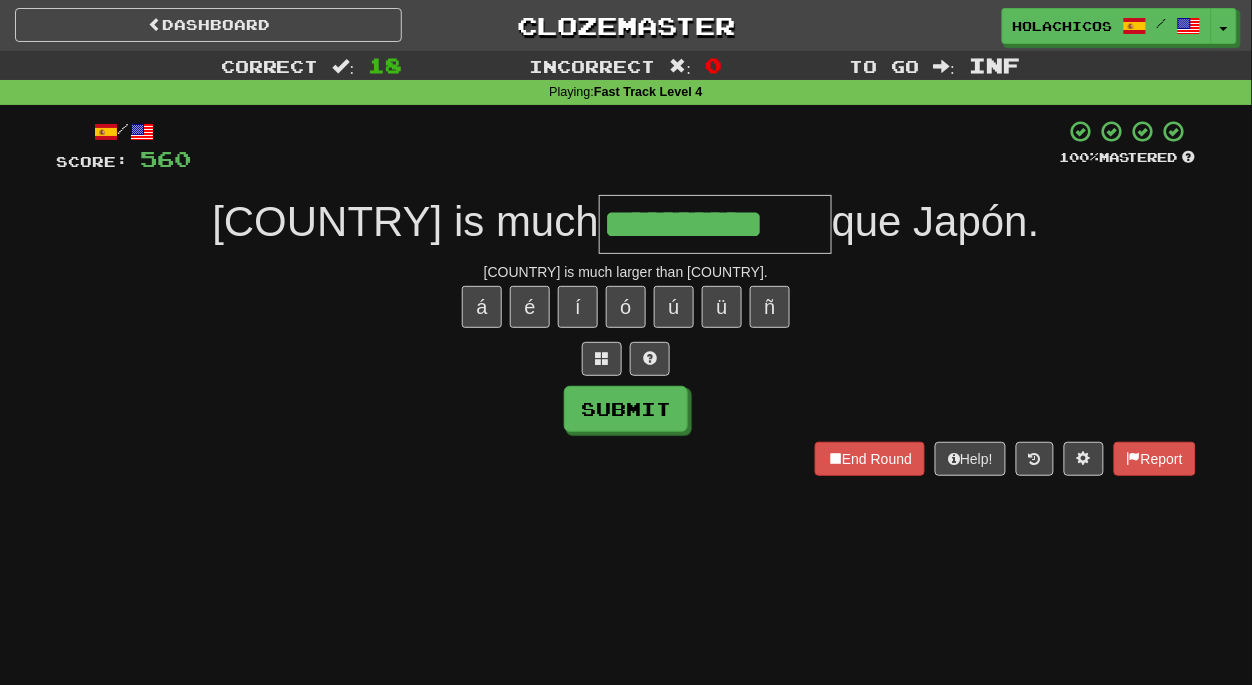 type on "**********" 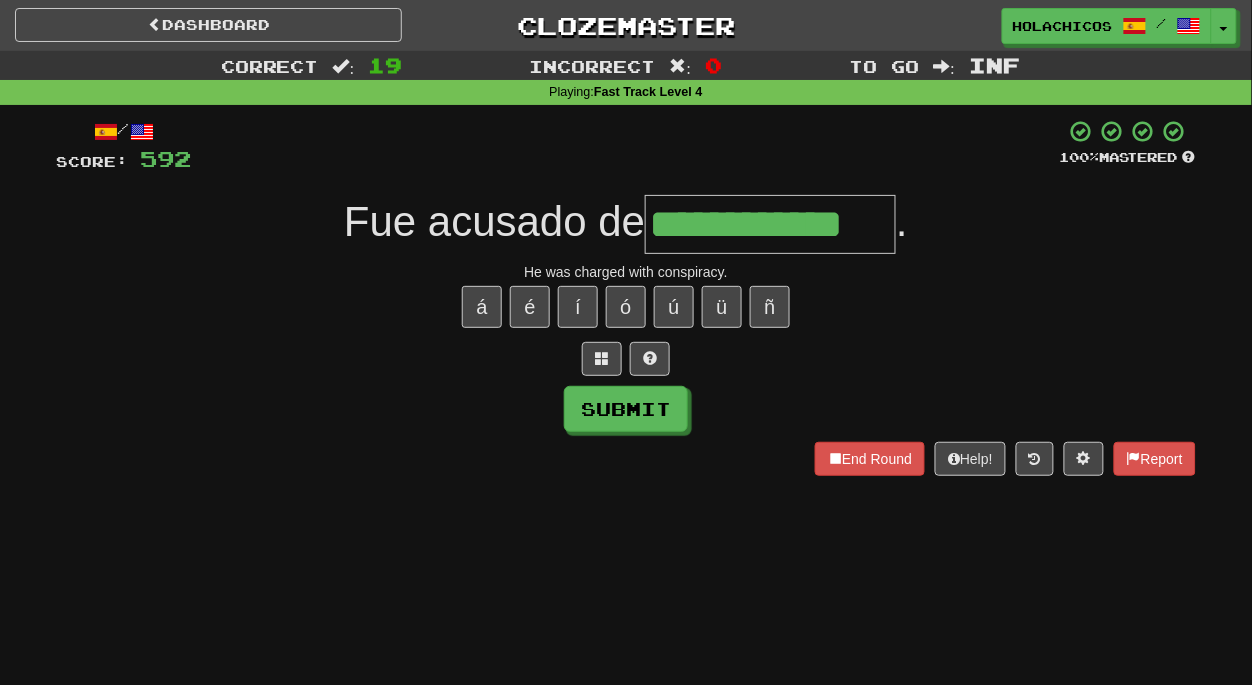 type on "**********" 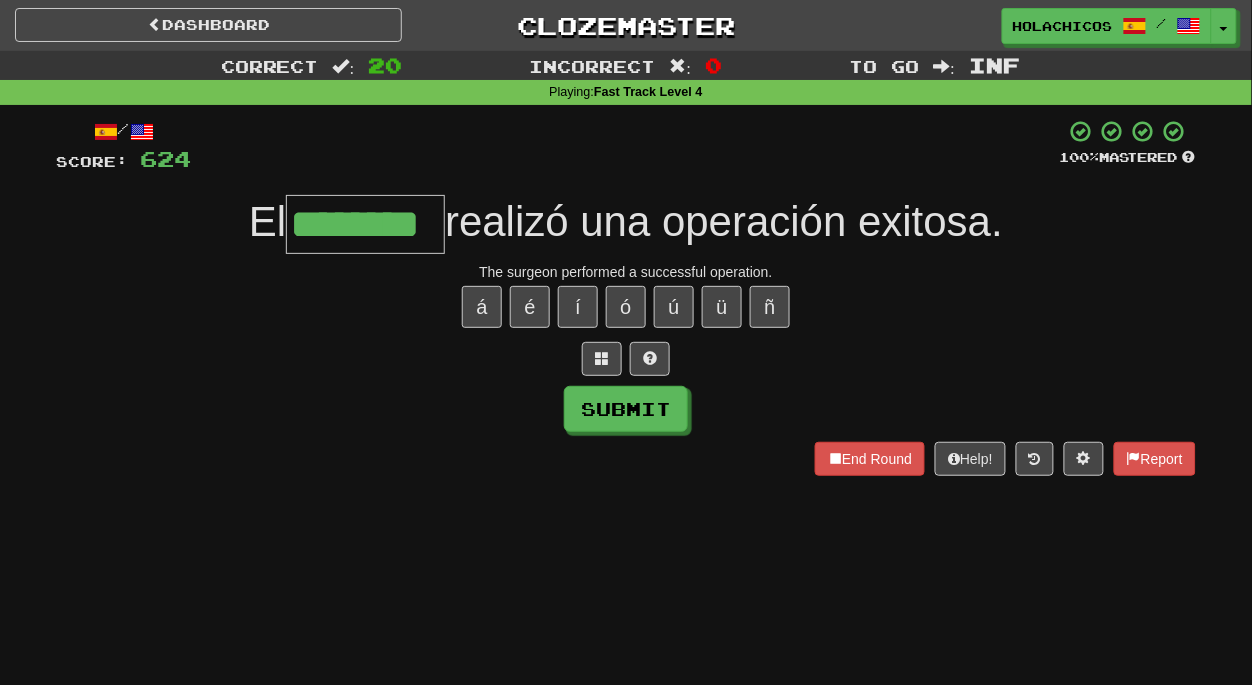 type on "********" 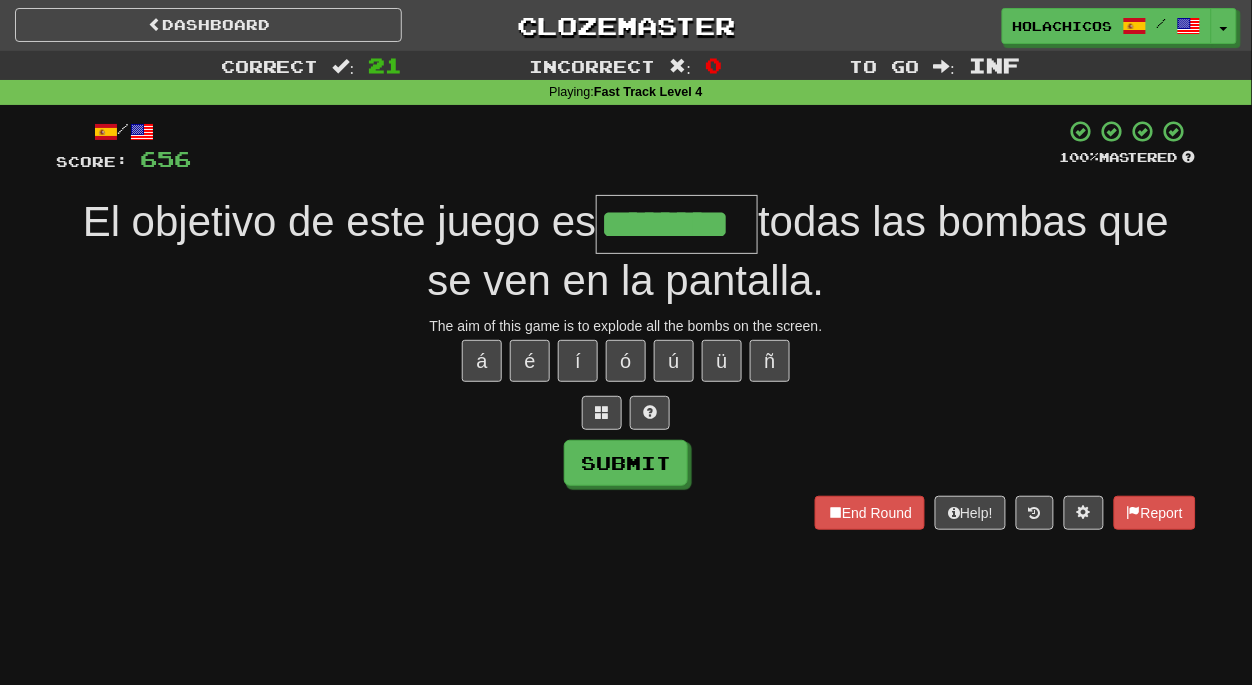 type on "********" 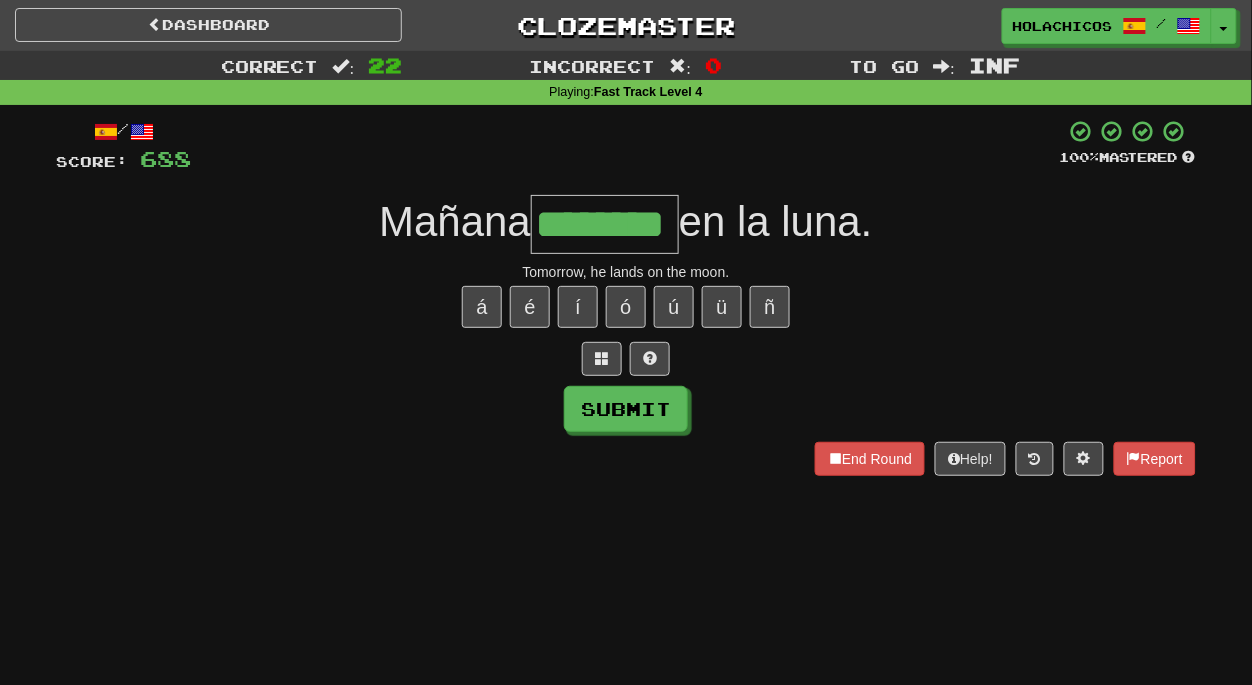 type on "********" 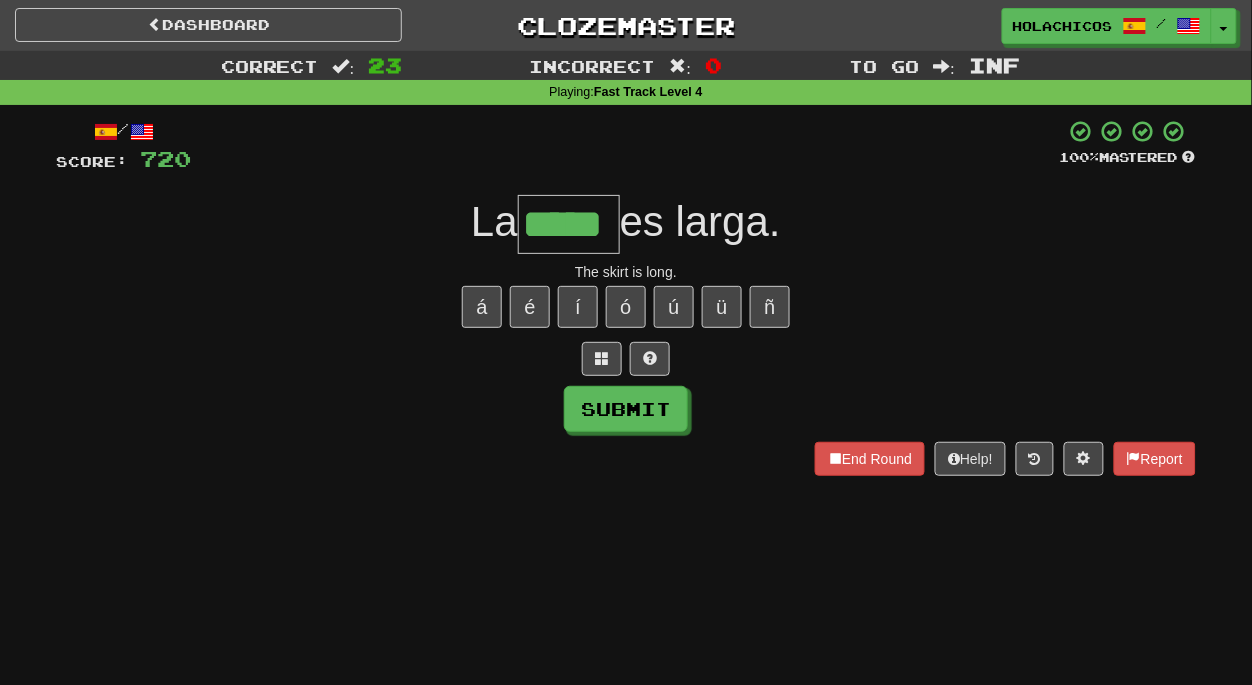 type on "*****" 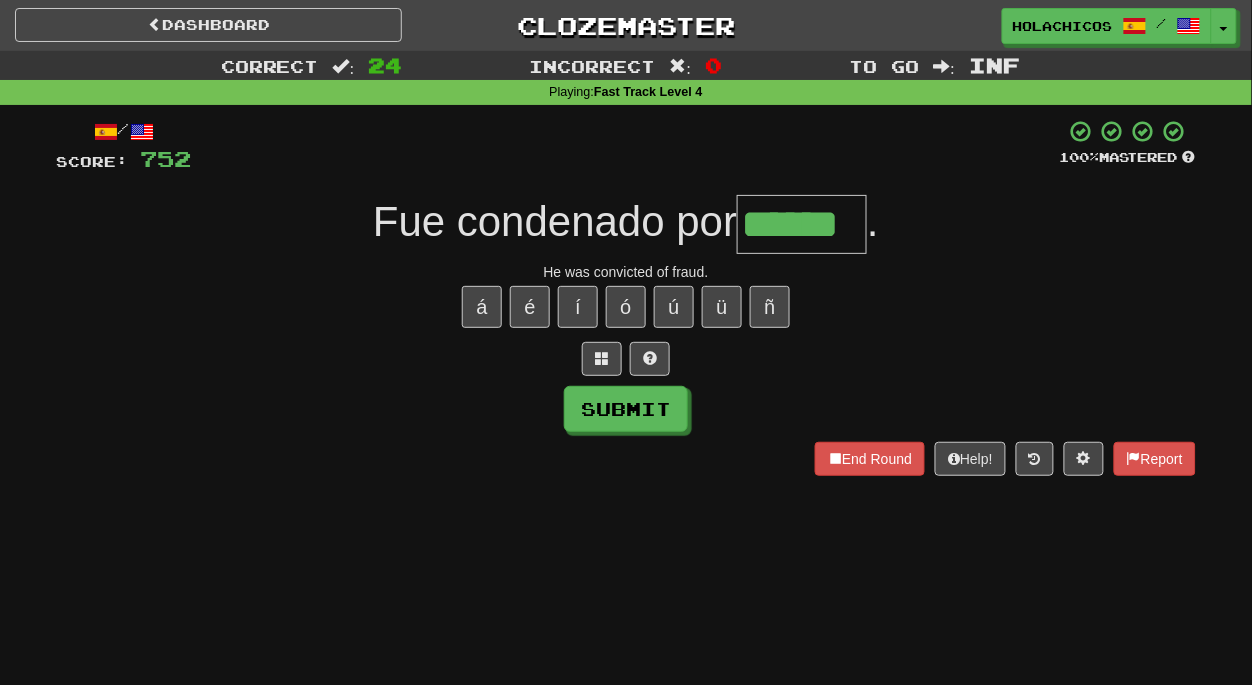 type on "******" 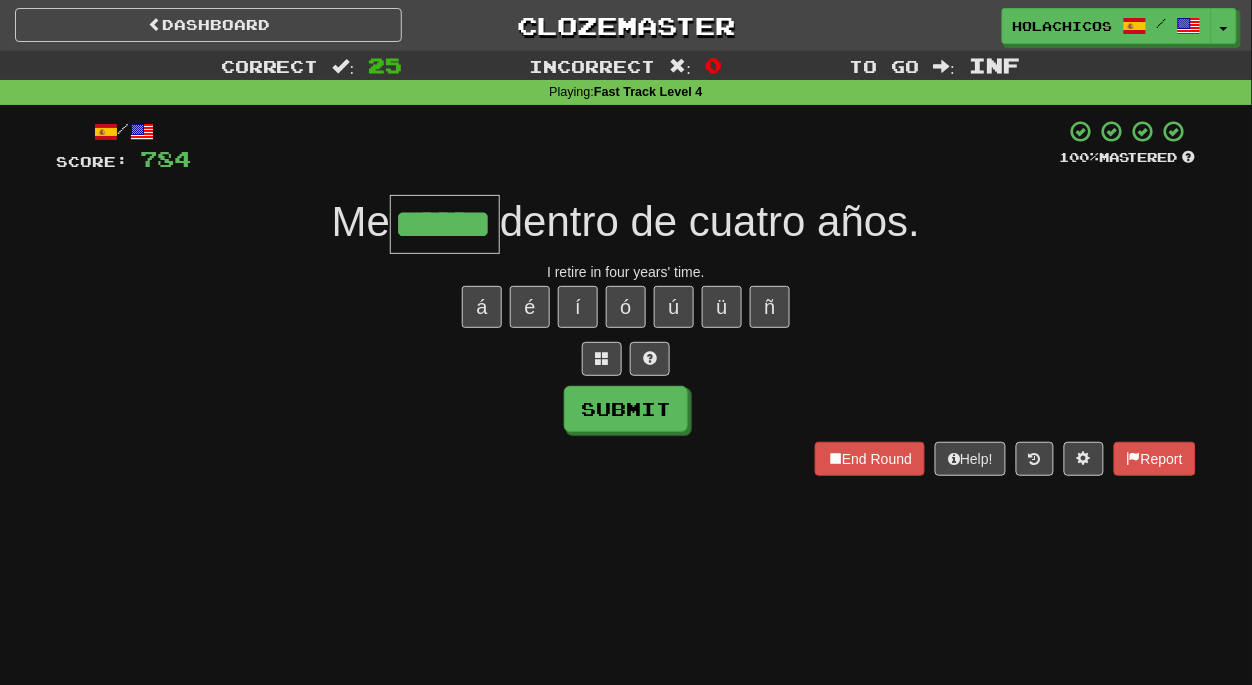 type on "******" 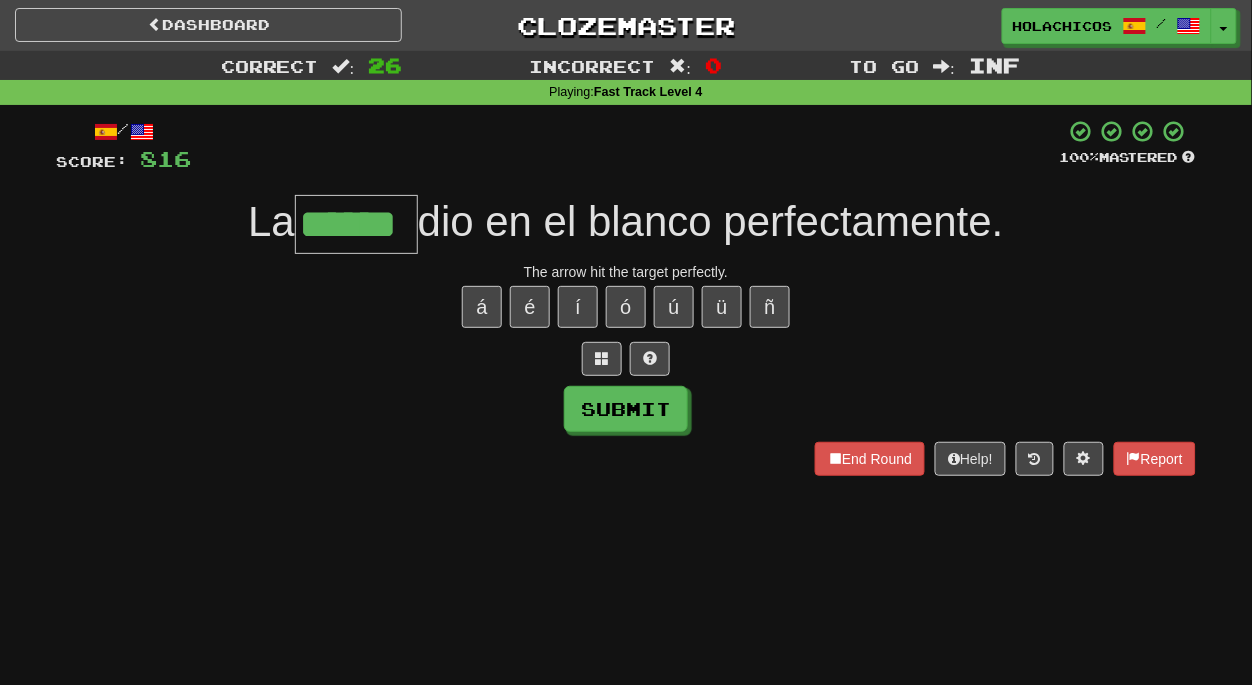 type on "******" 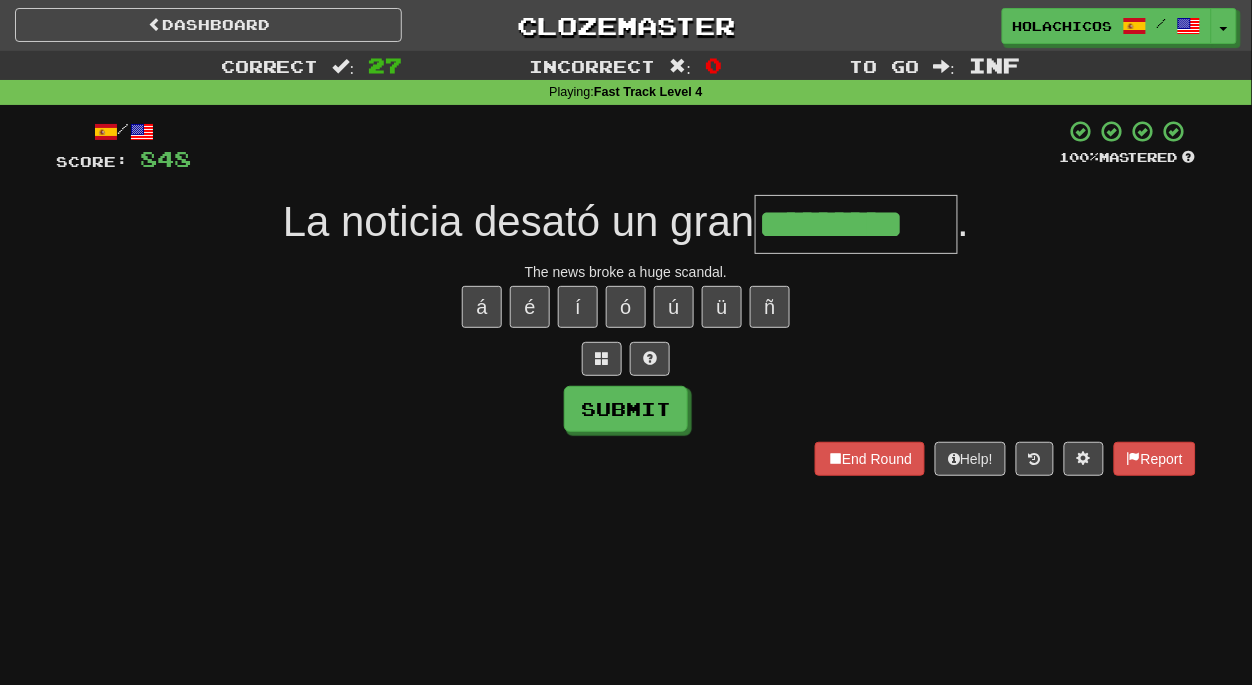 type on "*********" 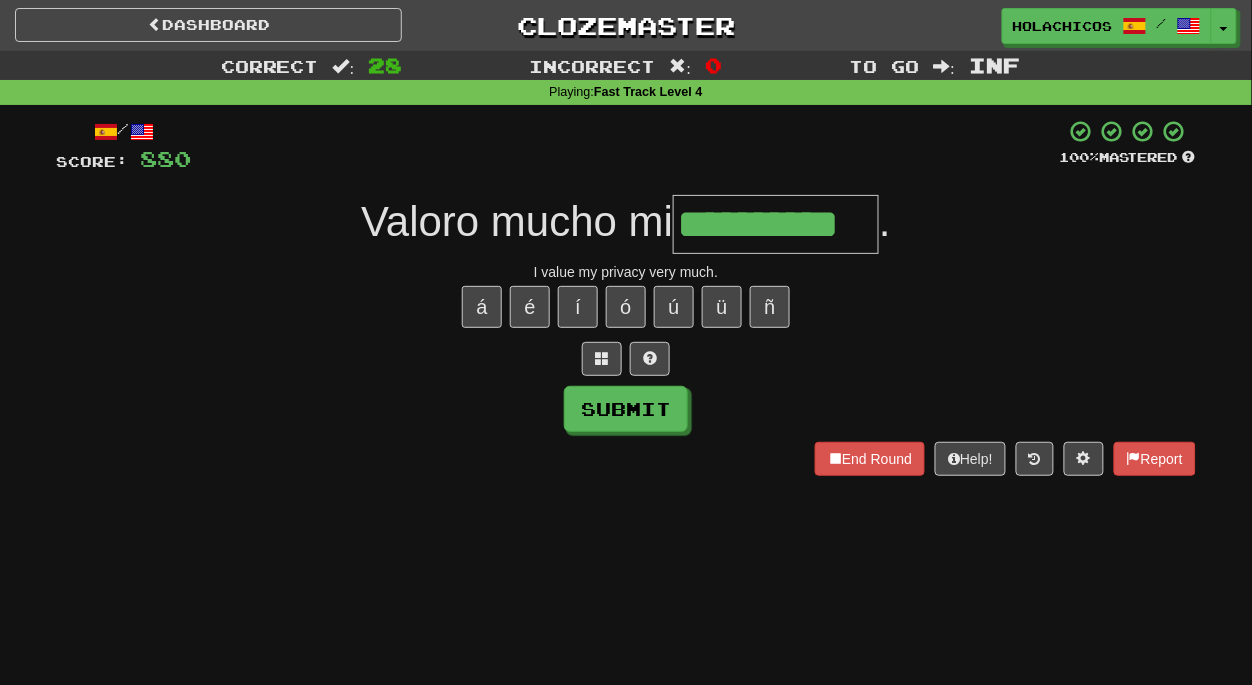 type on "**********" 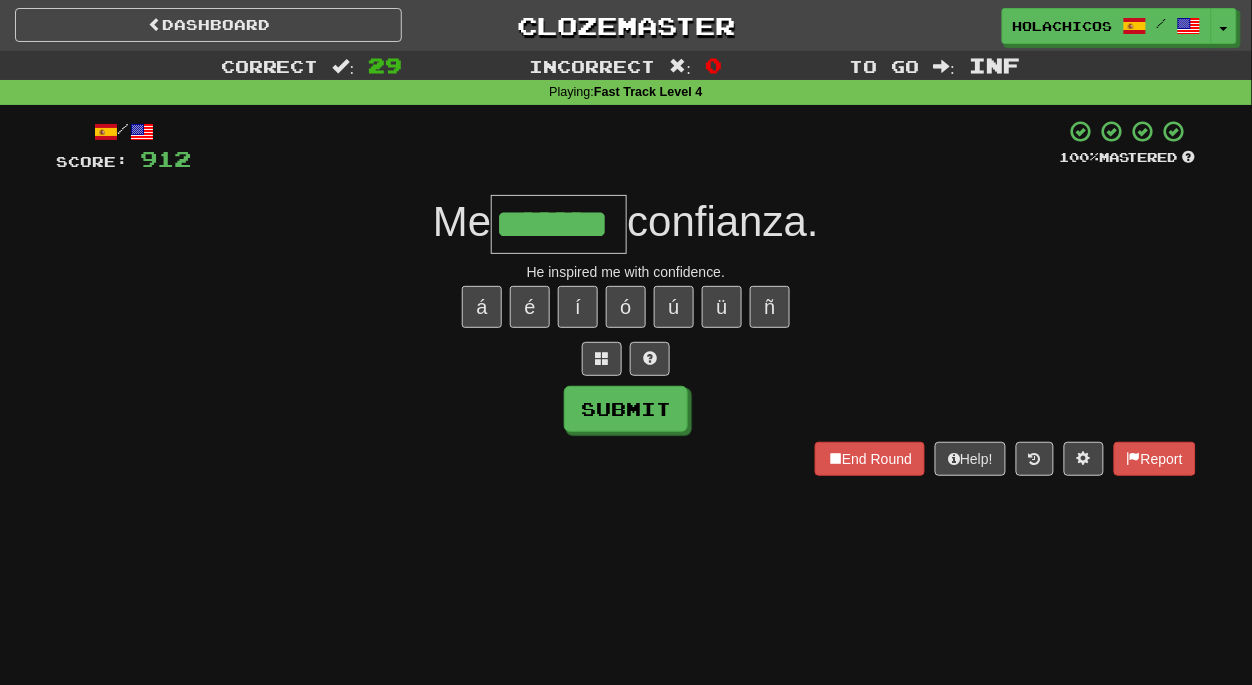 type on "*******" 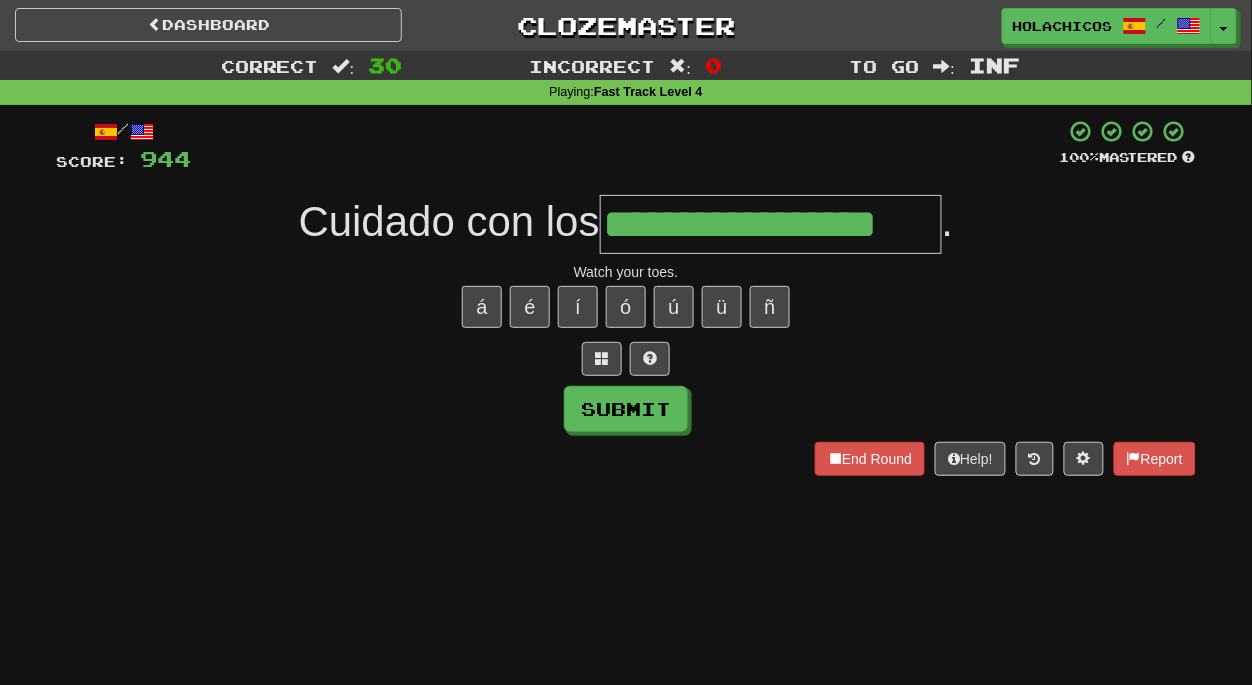 type on "**********" 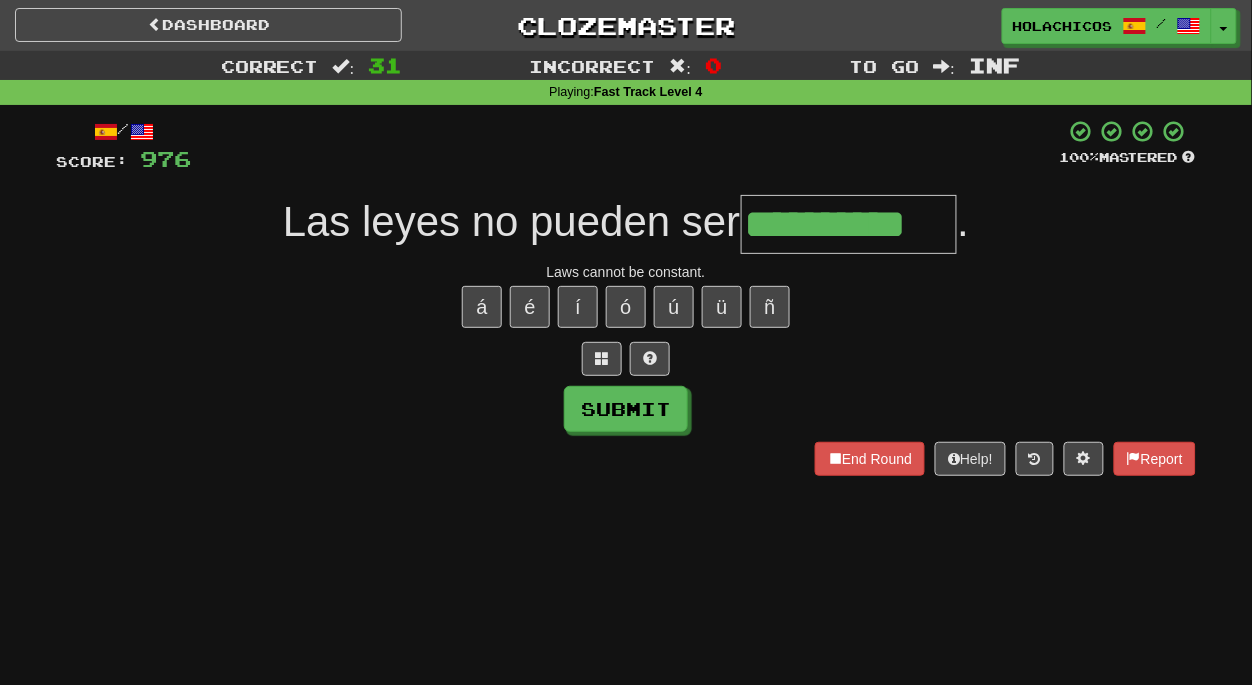 type on "**********" 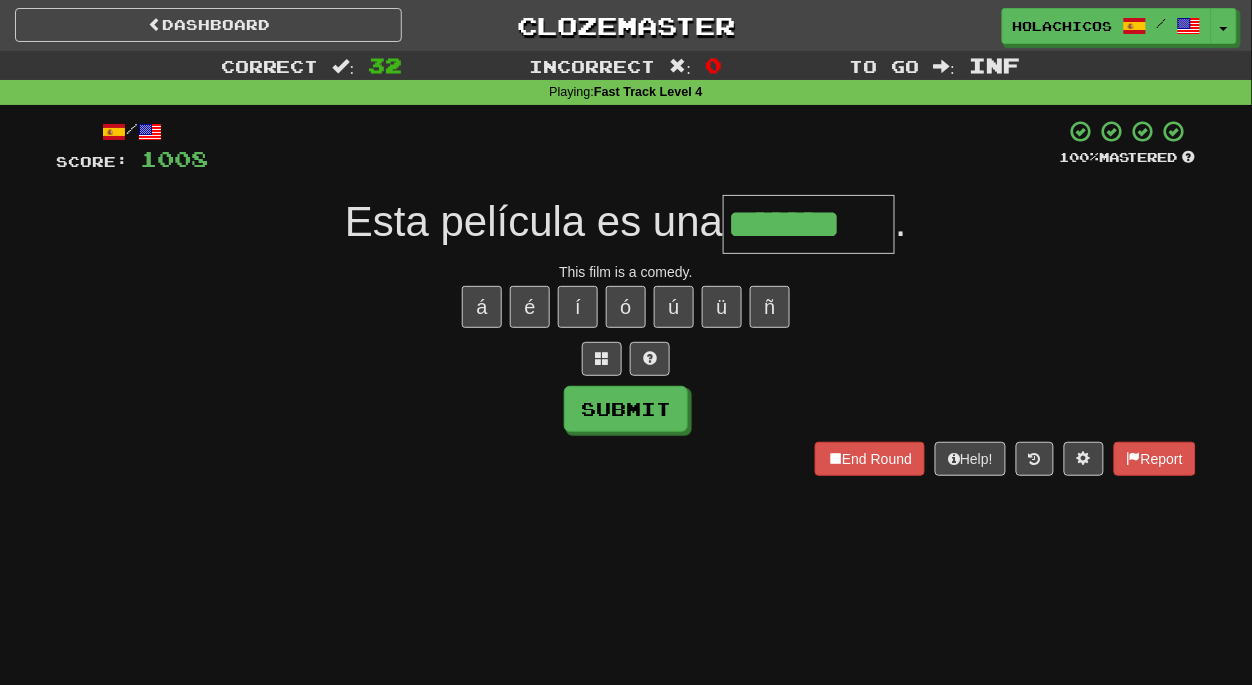 type on "*******" 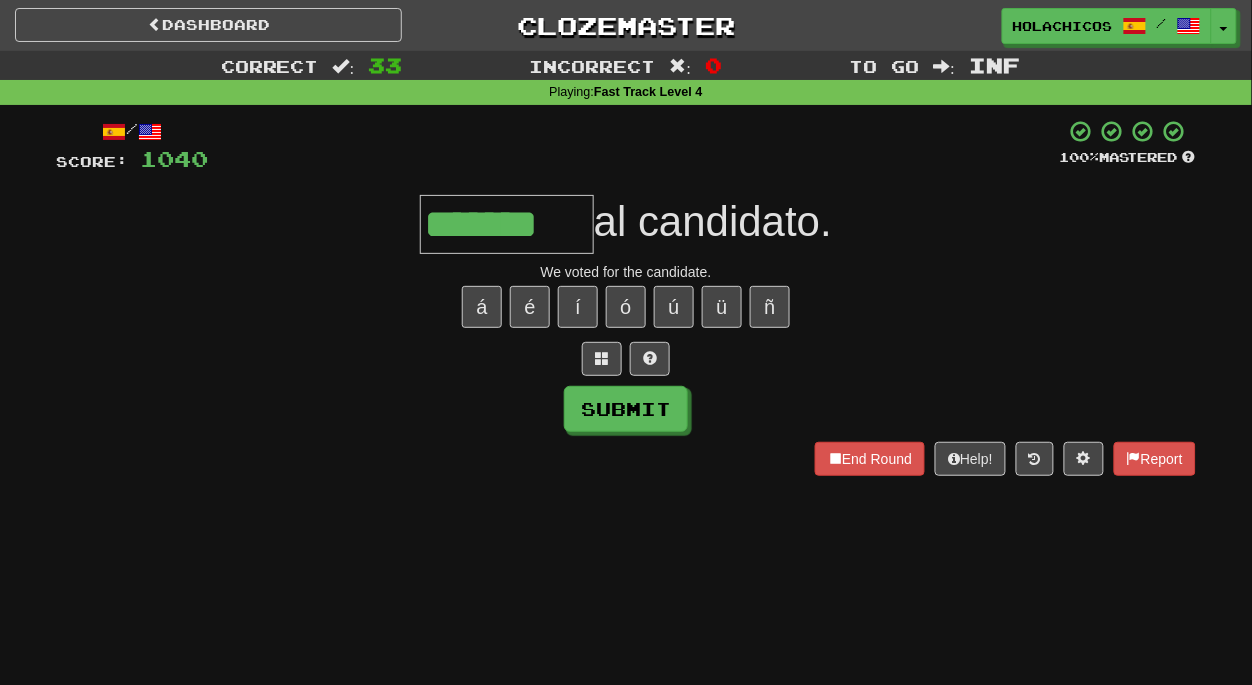 type on "*******" 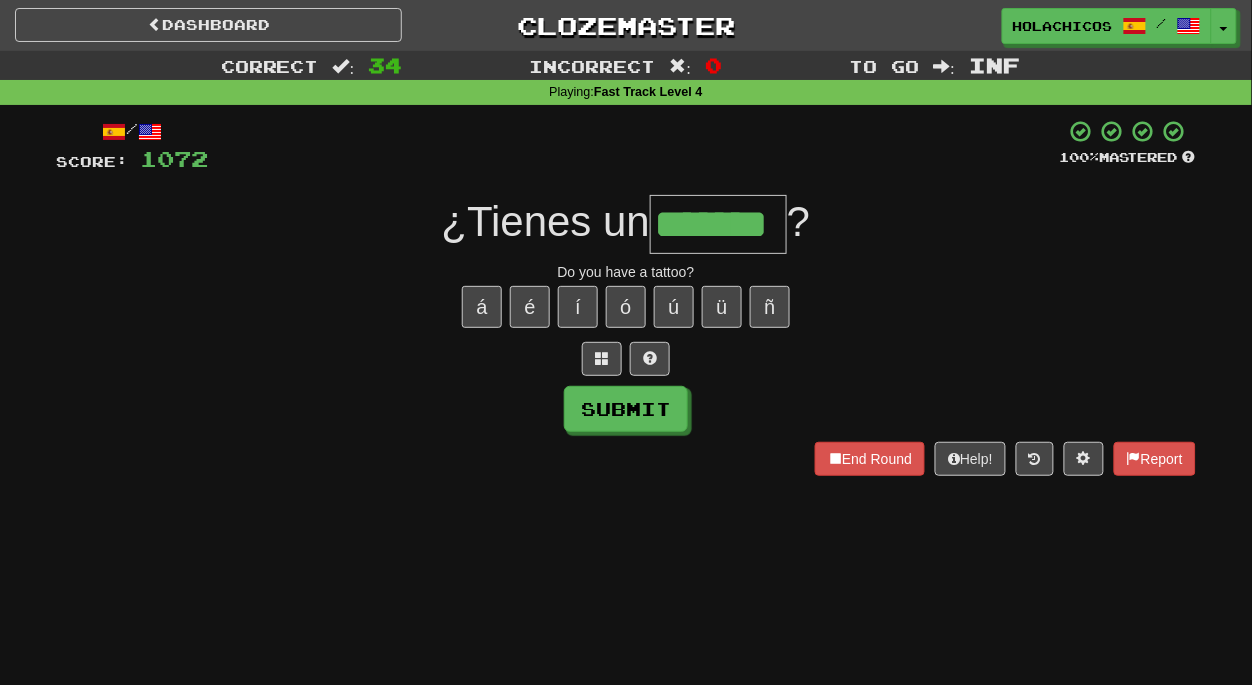 type on "*******" 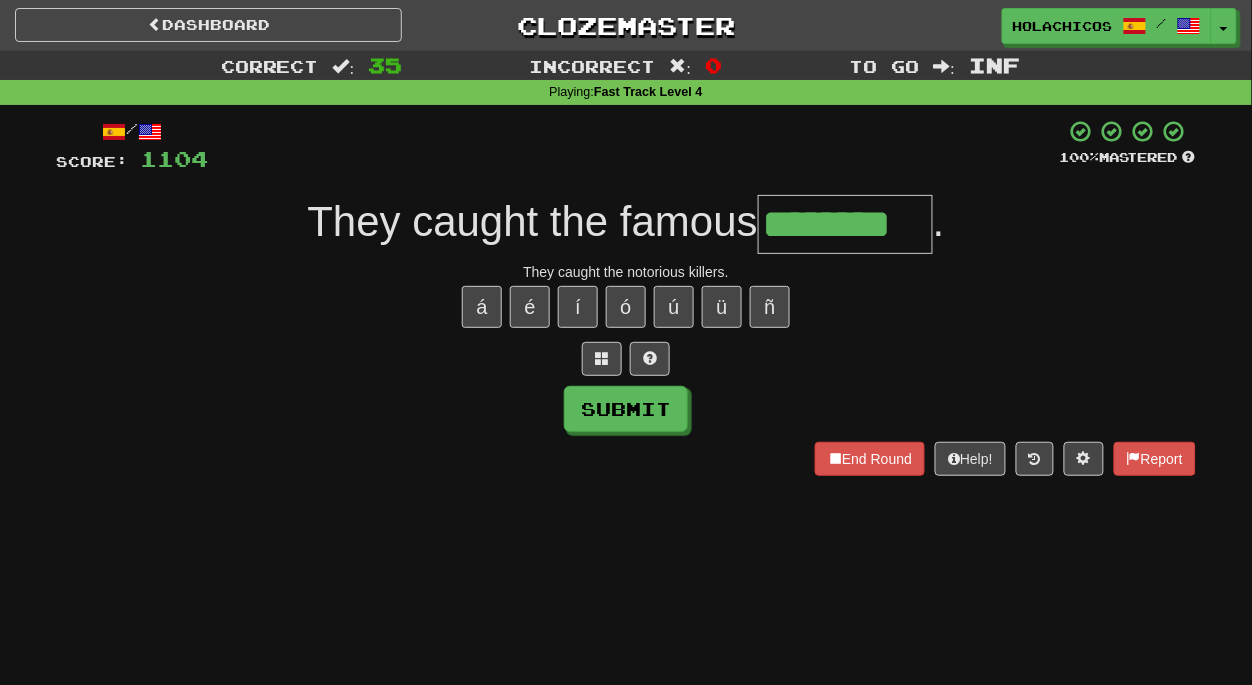 type on "********" 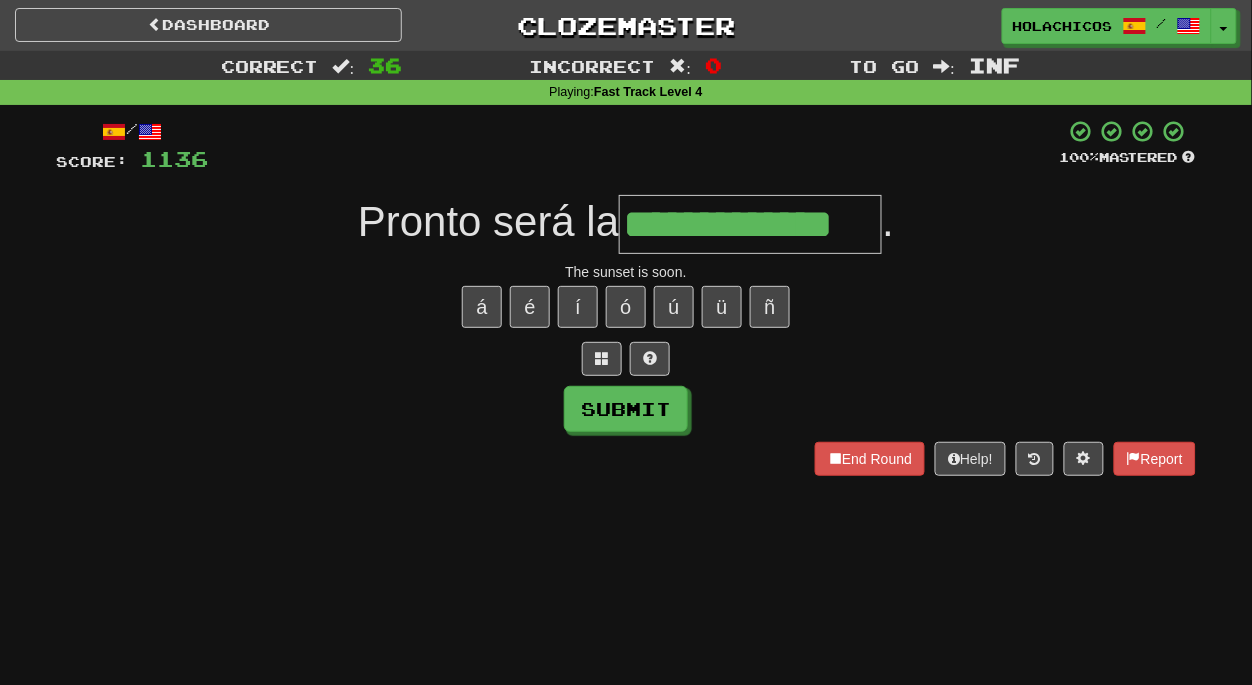 type on "**********" 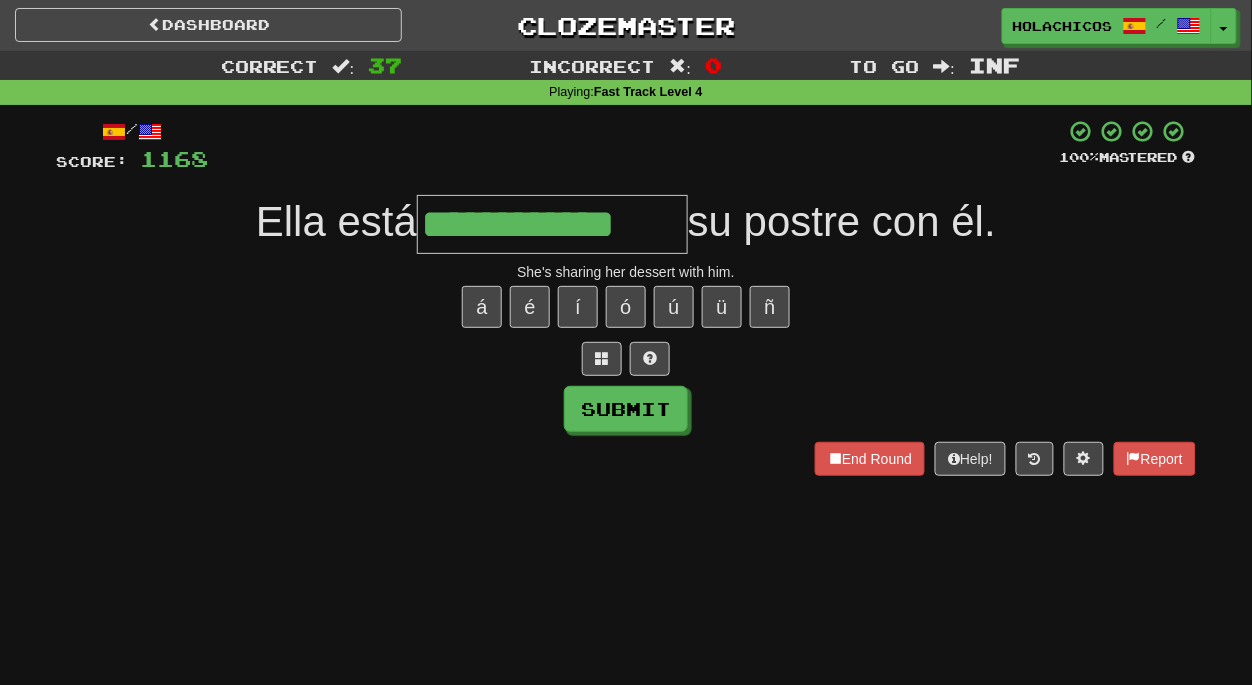 type on "**********" 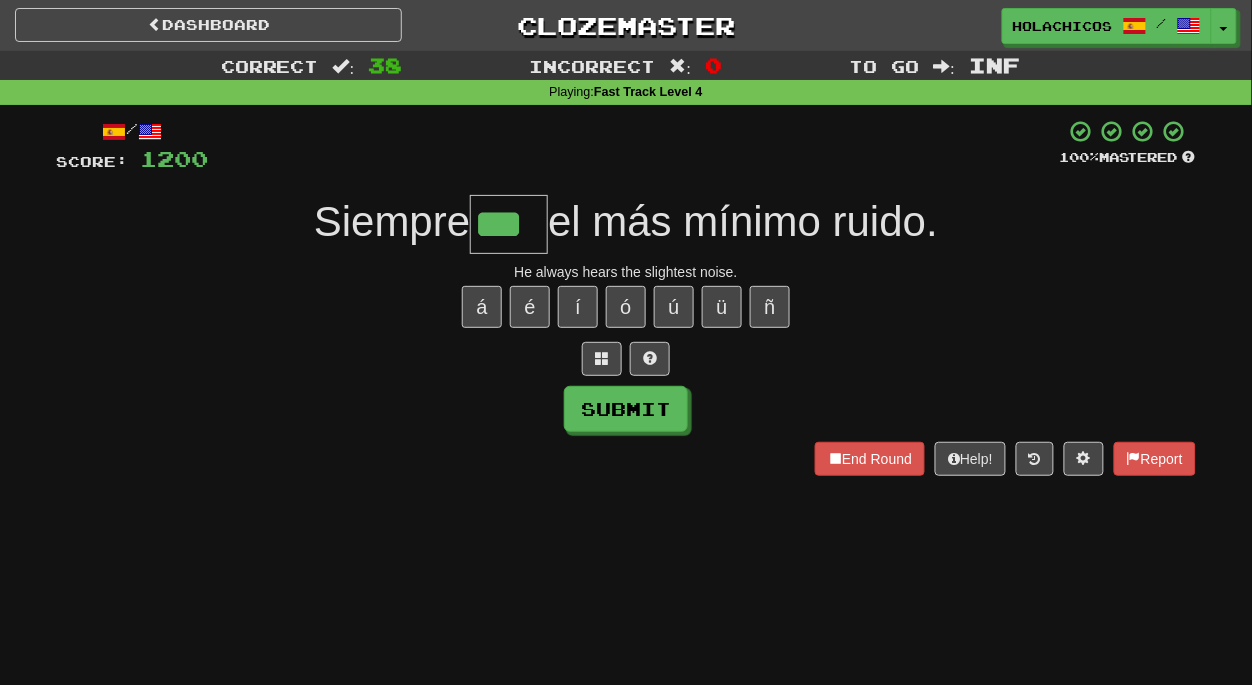 type on "***" 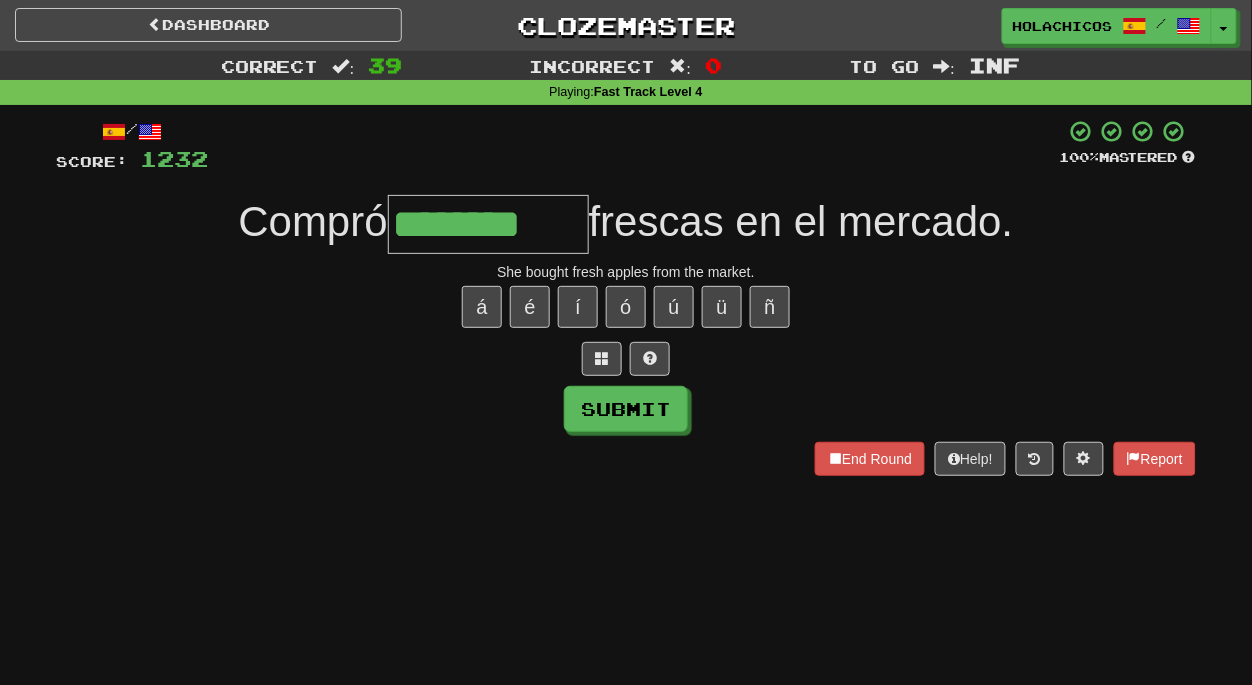 type on "********" 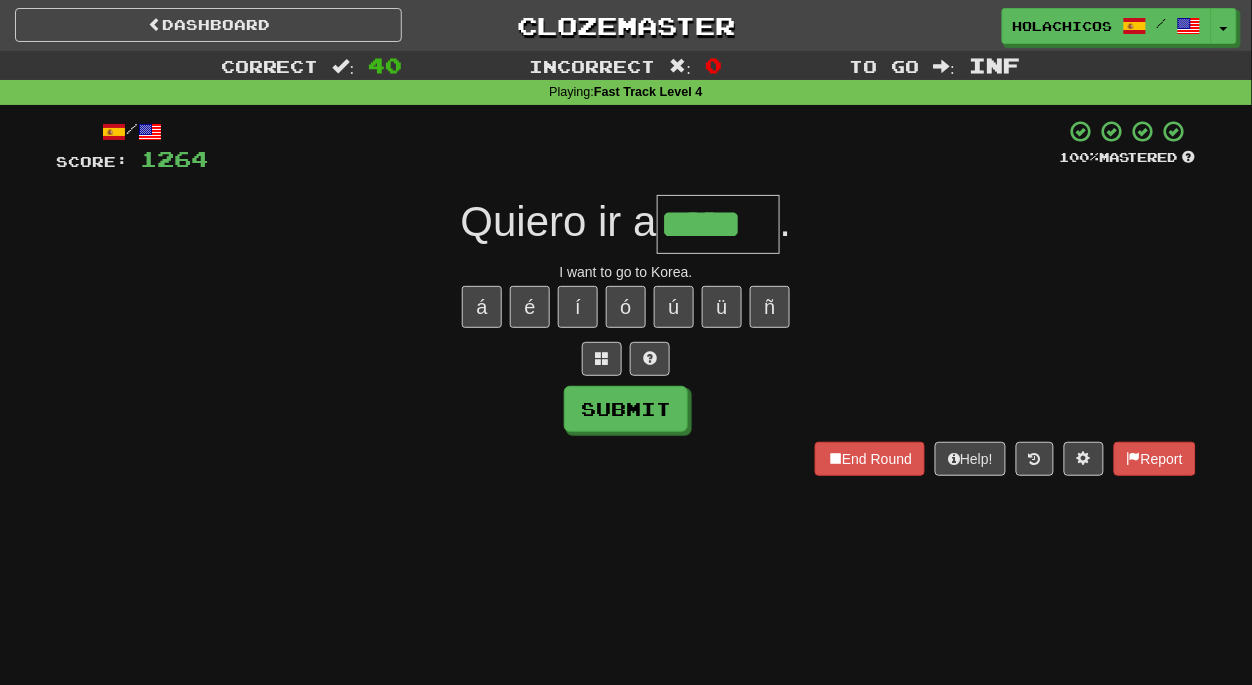 type on "*****" 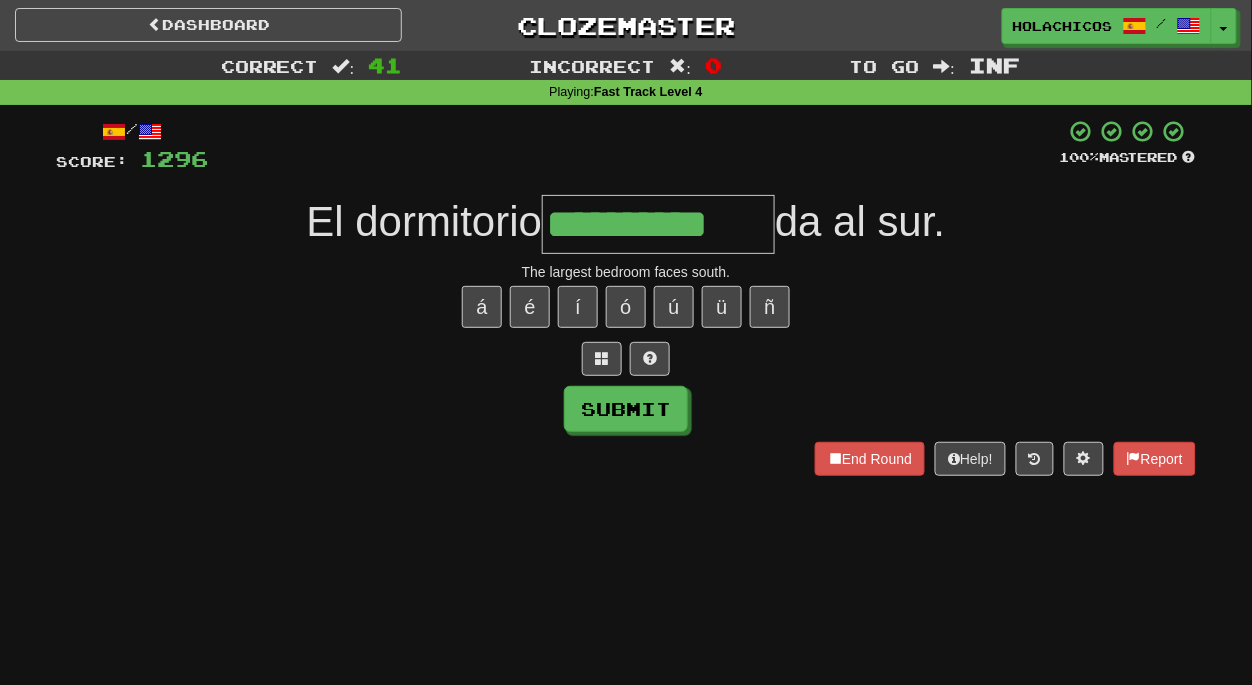 type on "**********" 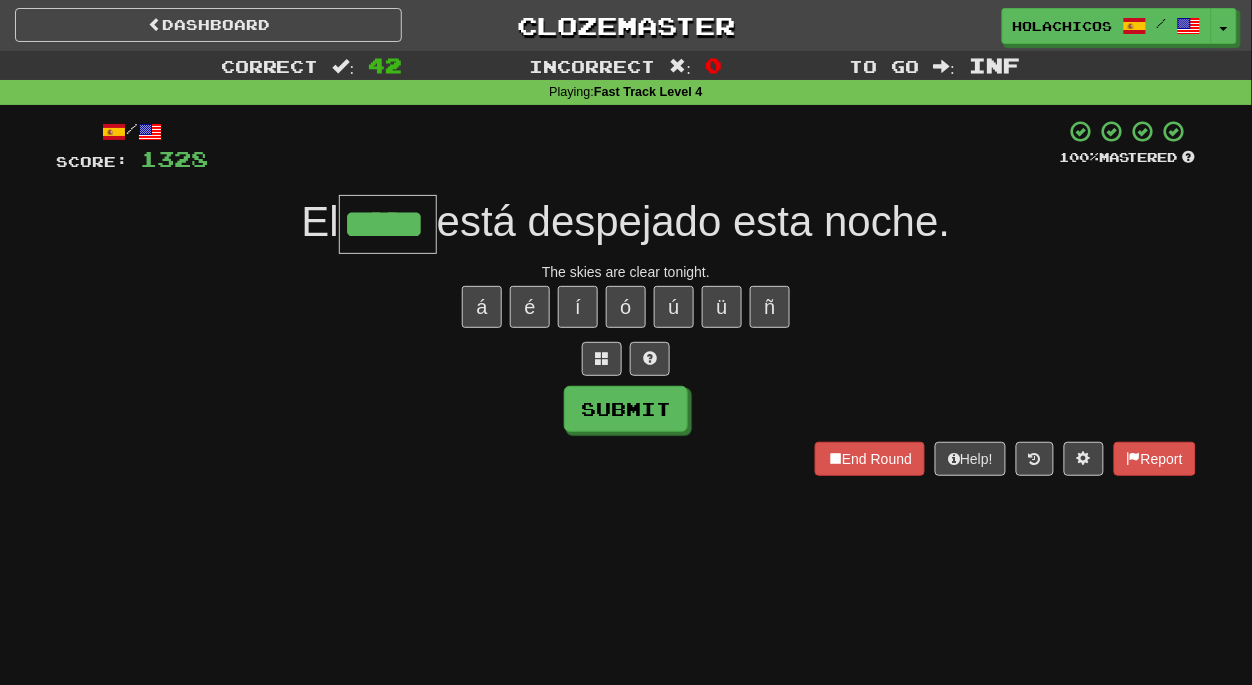type on "*****" 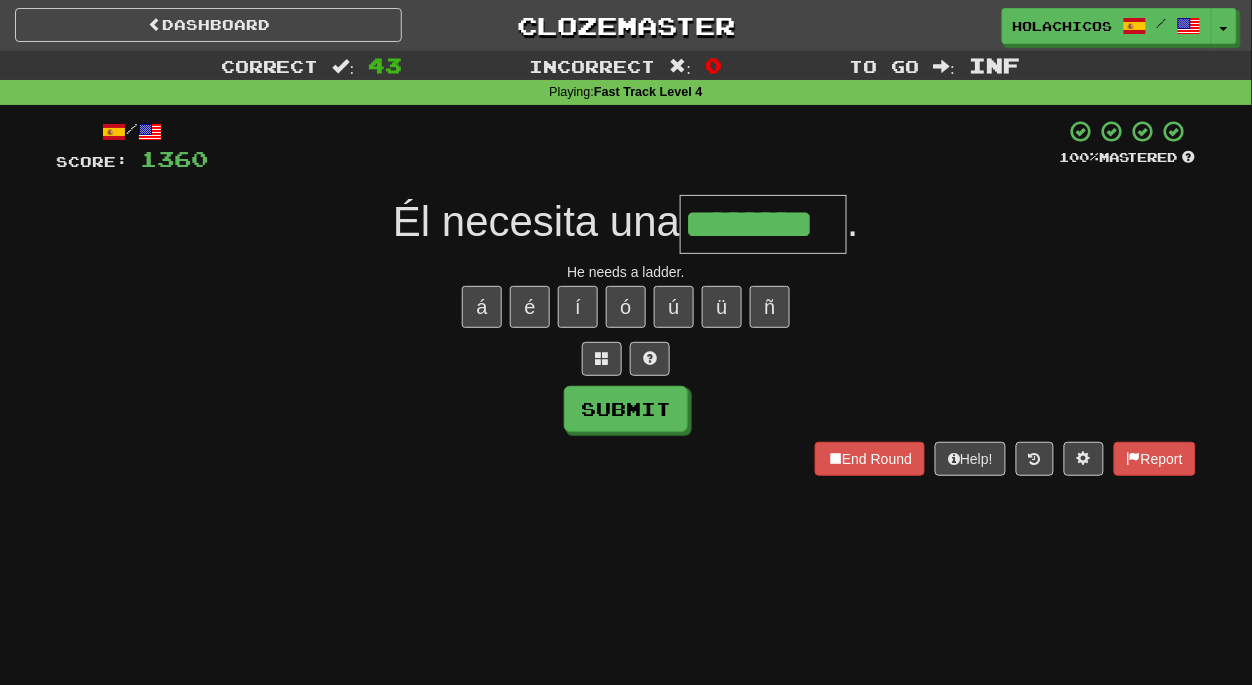type on "********" 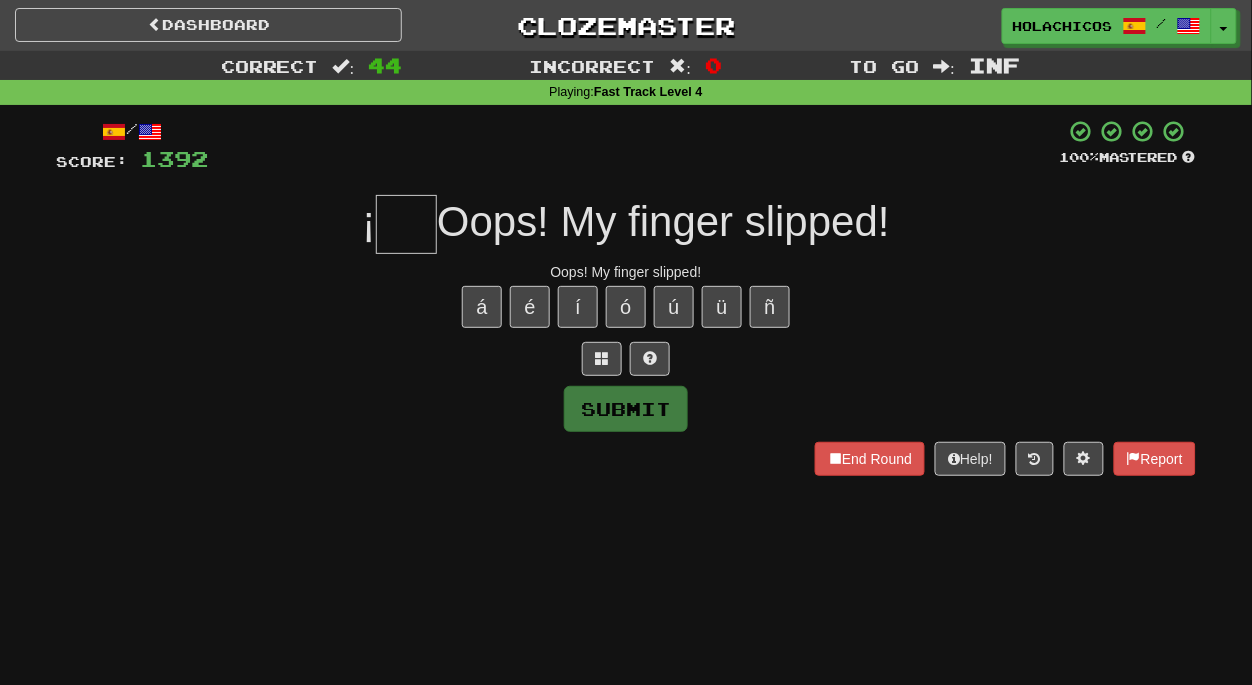 type on "*" 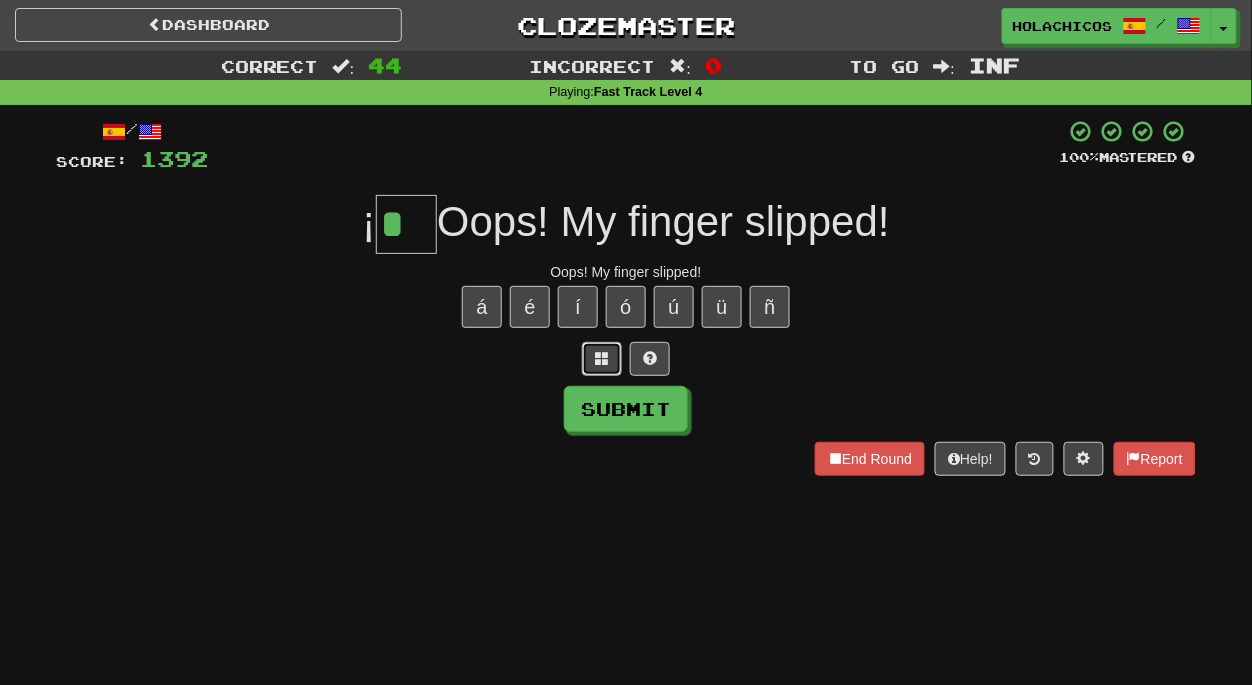 click at bounding box center [602, 359] 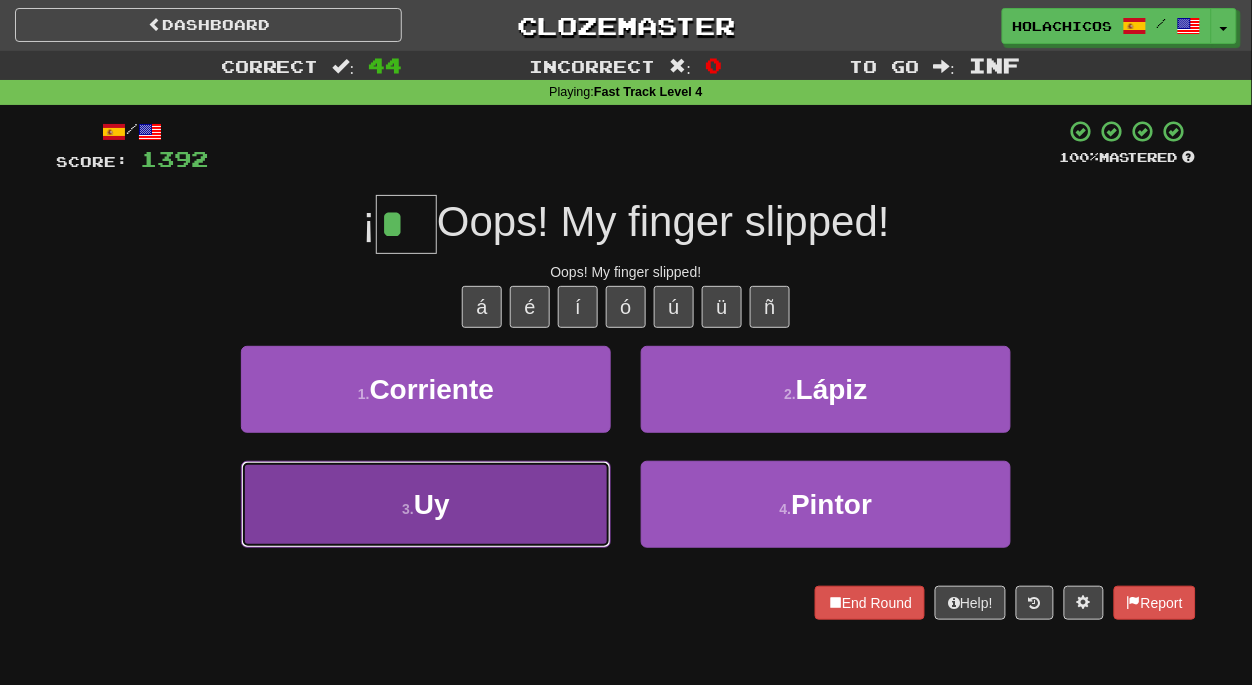 click on "3 .  Uy" at bounding box center [426, 504] 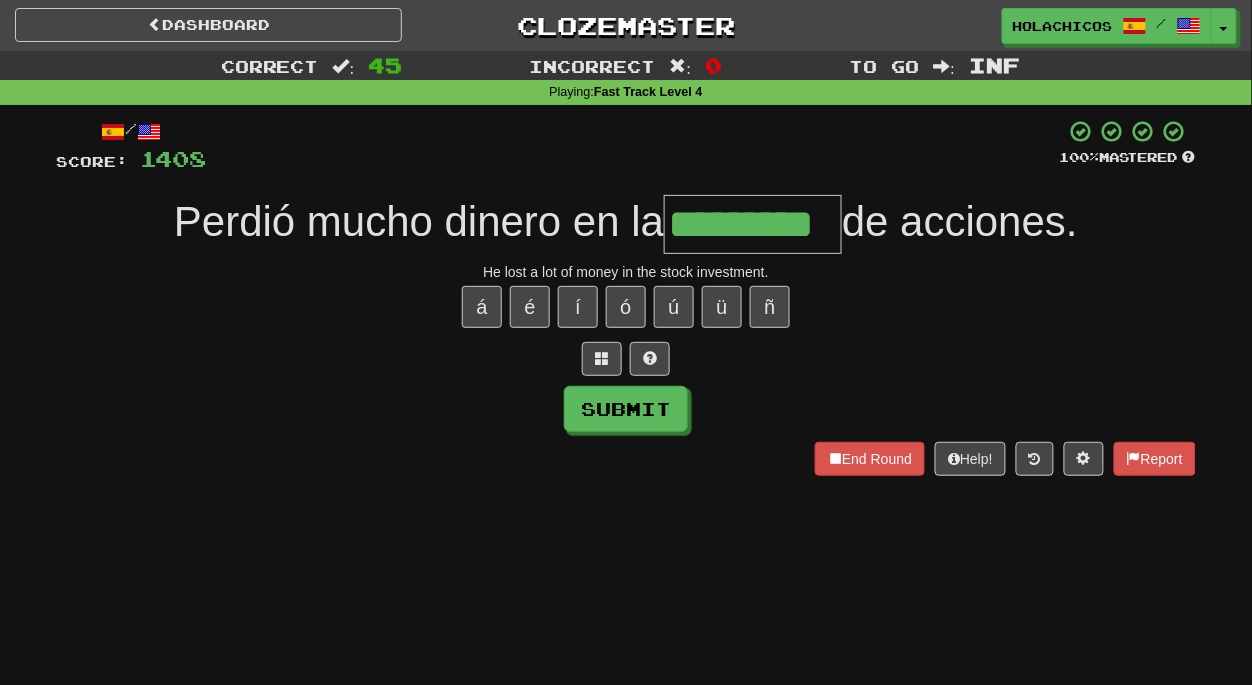 type on "*********" 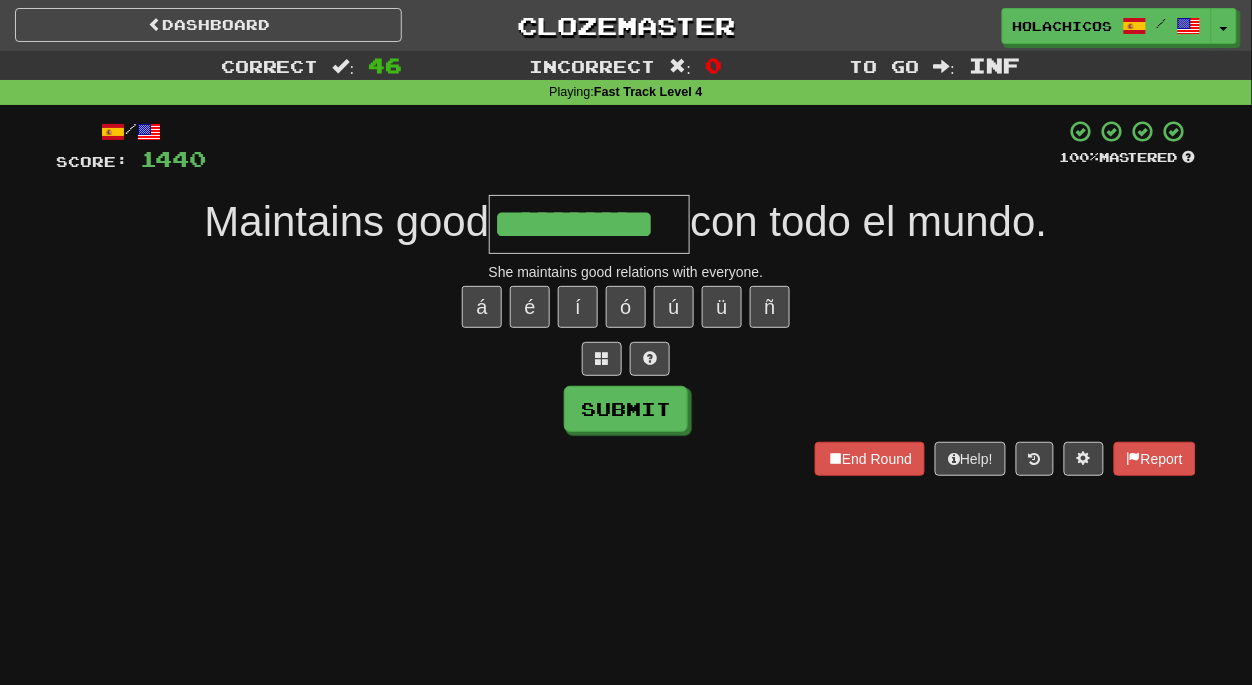type on "**********" 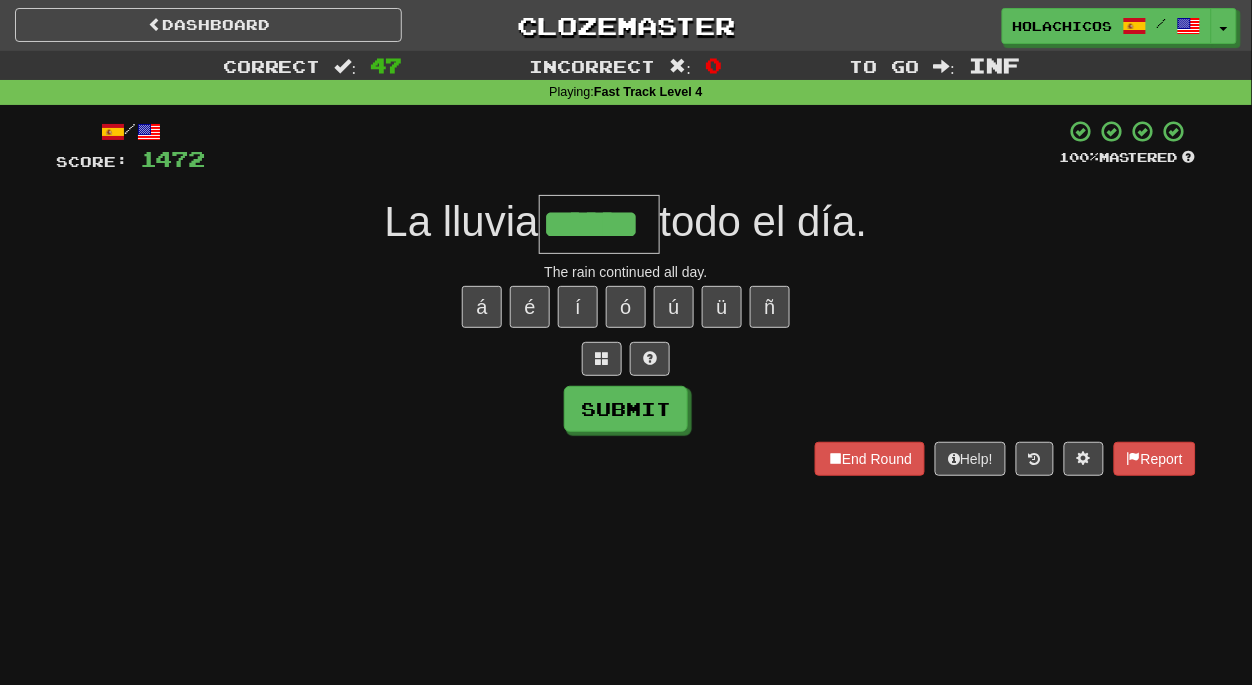 type on "******" 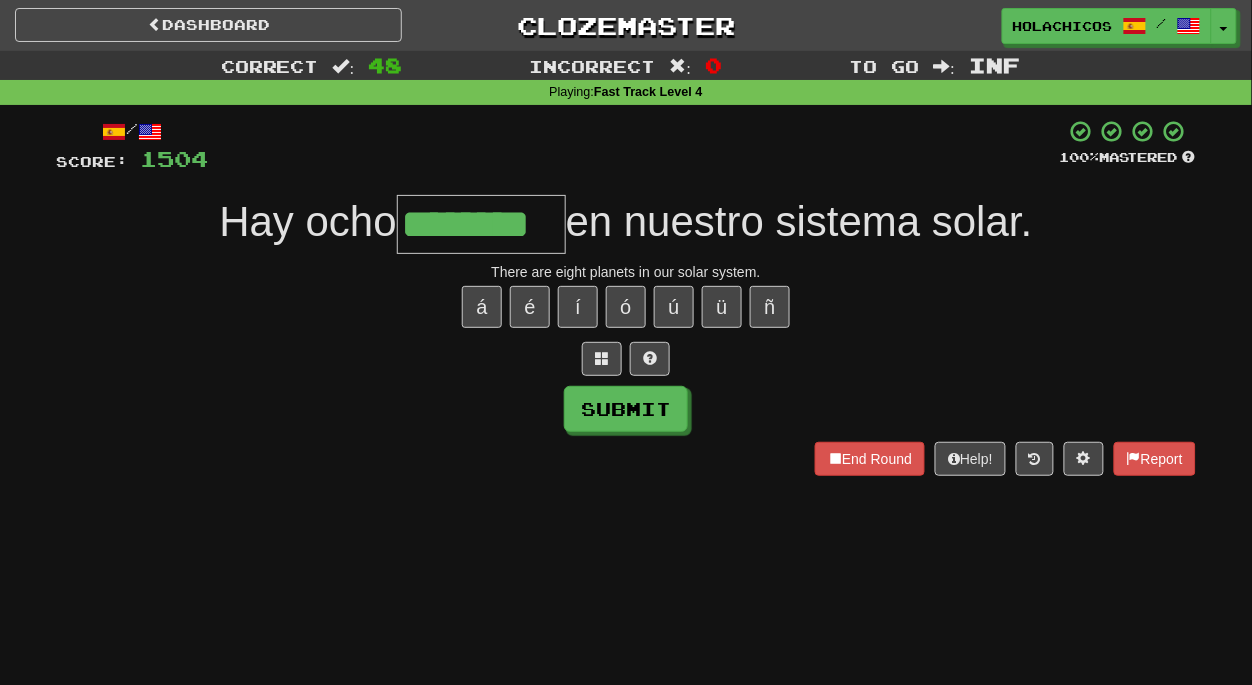 type on "********" 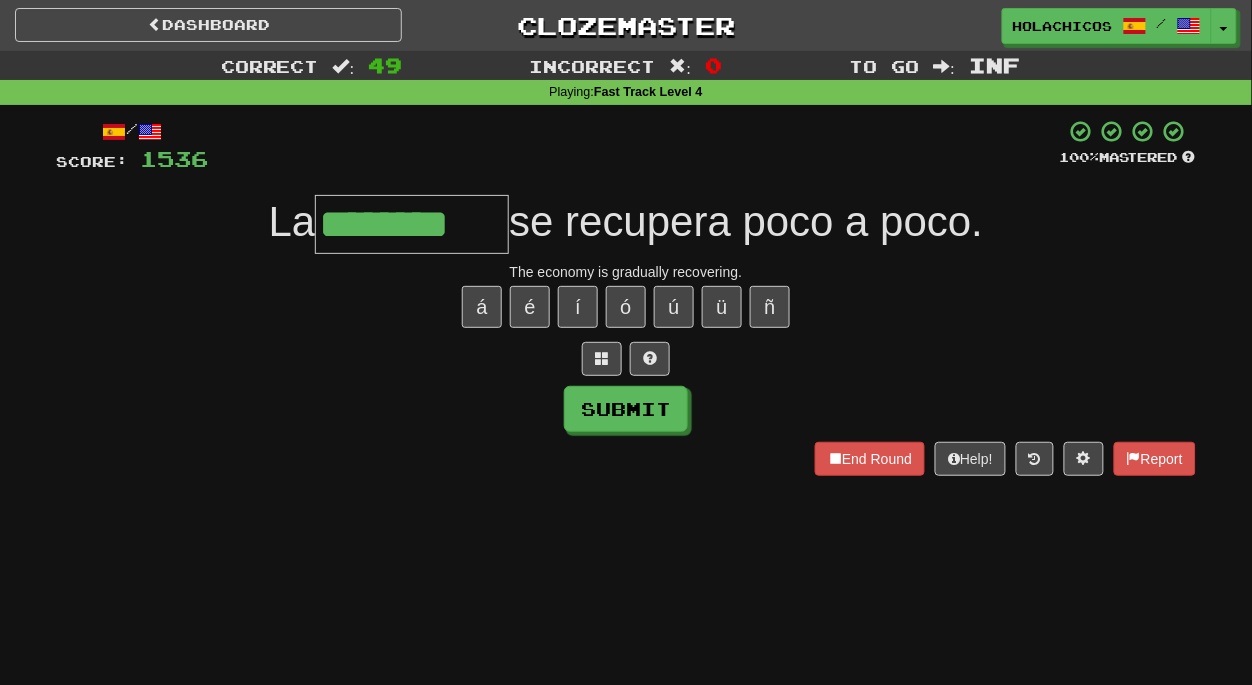 type on "********" 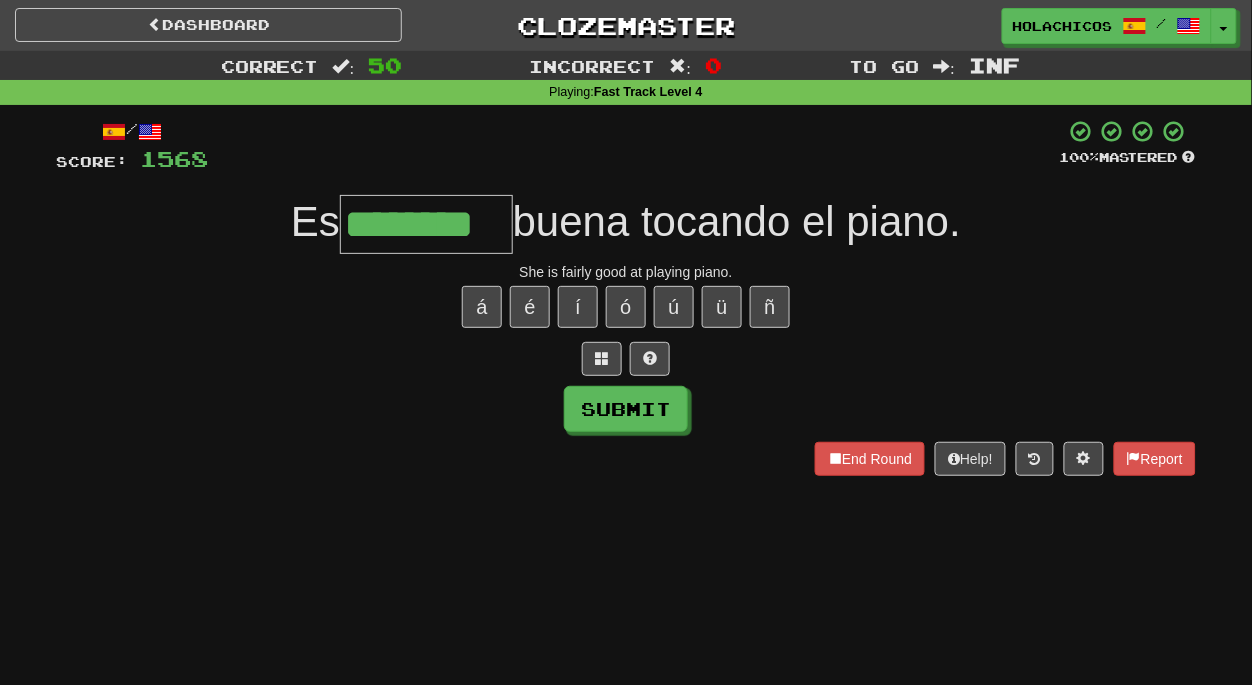 type on "********" 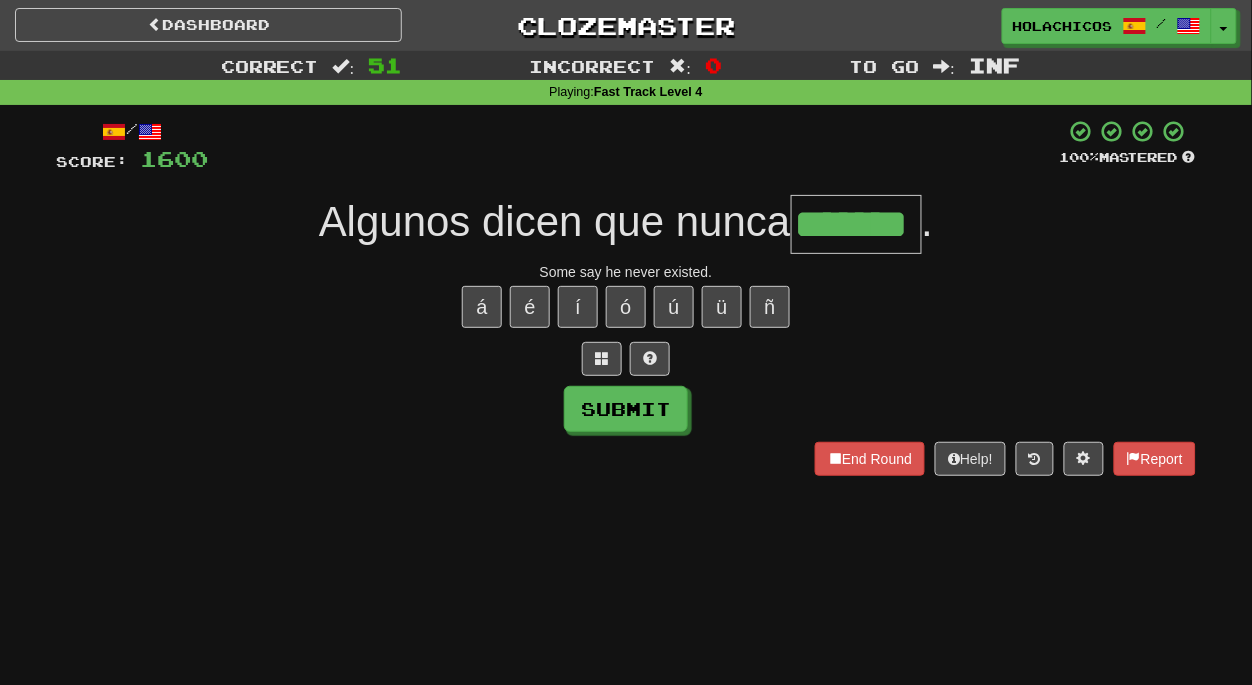 type on "*******" 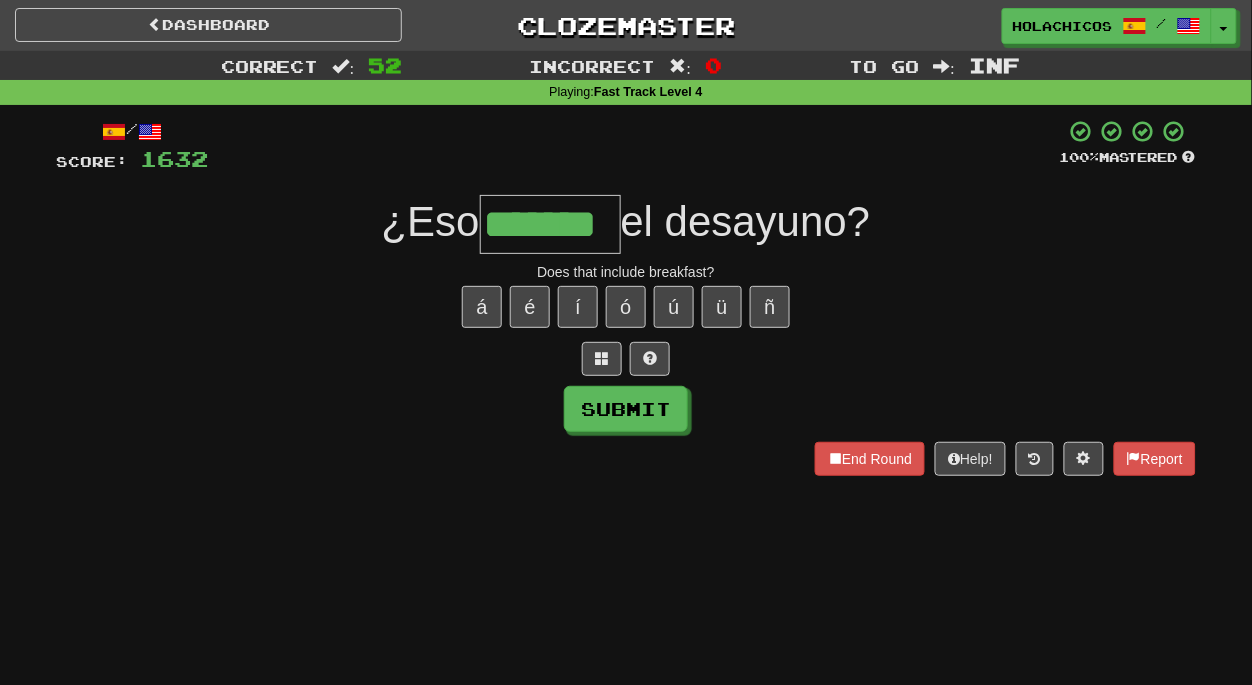 type on "*******" 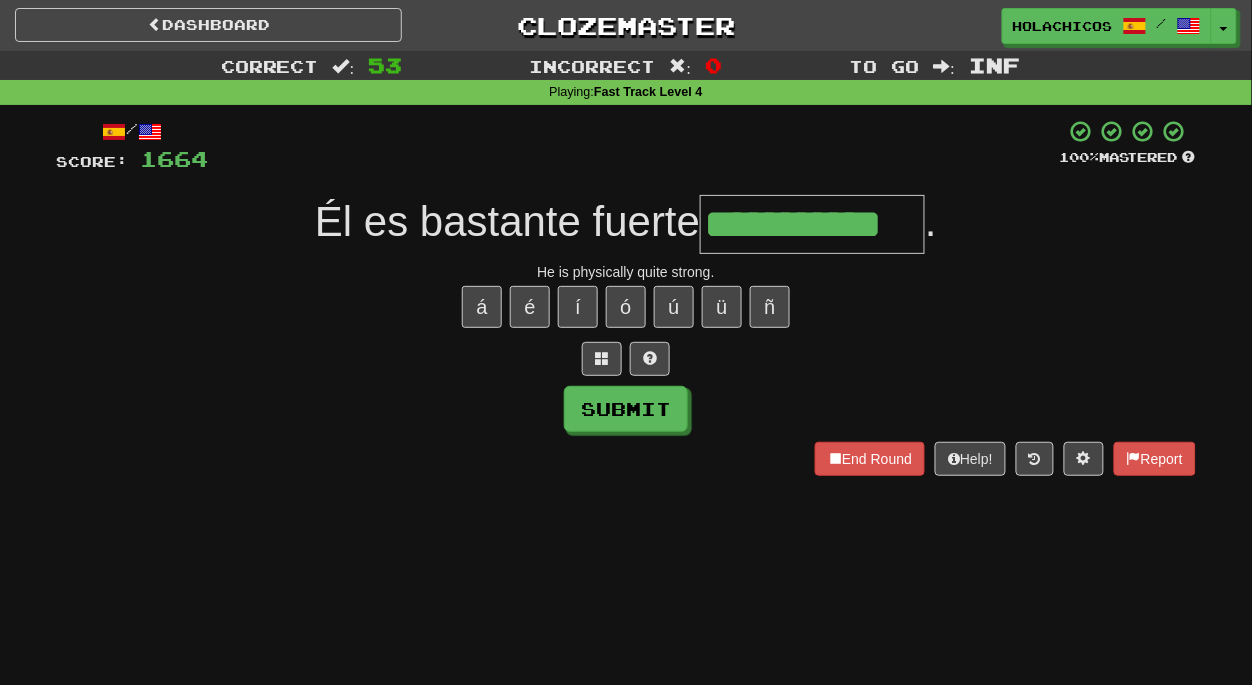 type on "**********" 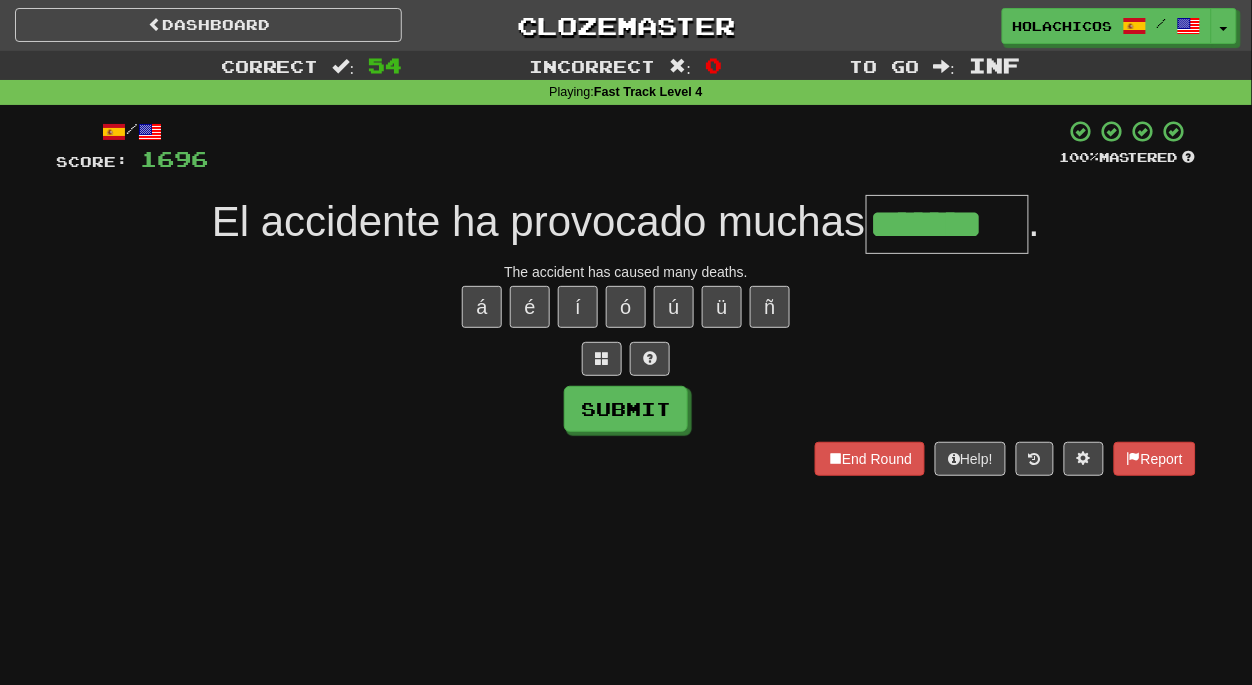 type on "*******" 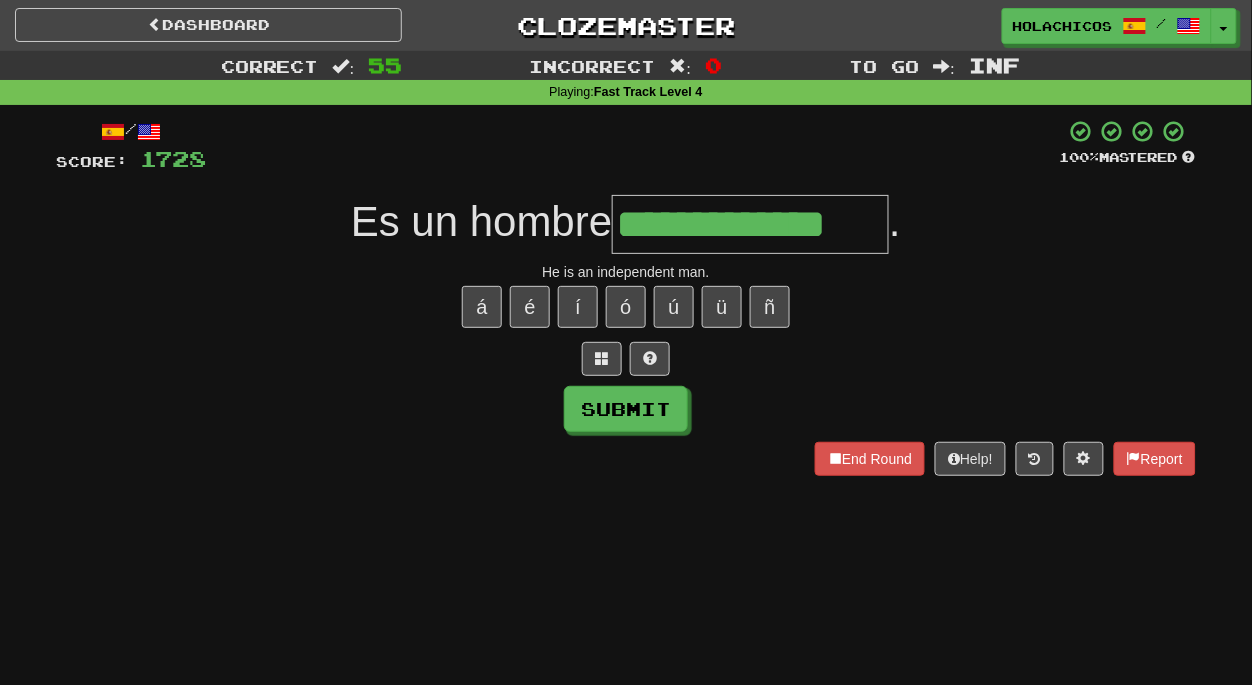 type on "**********" 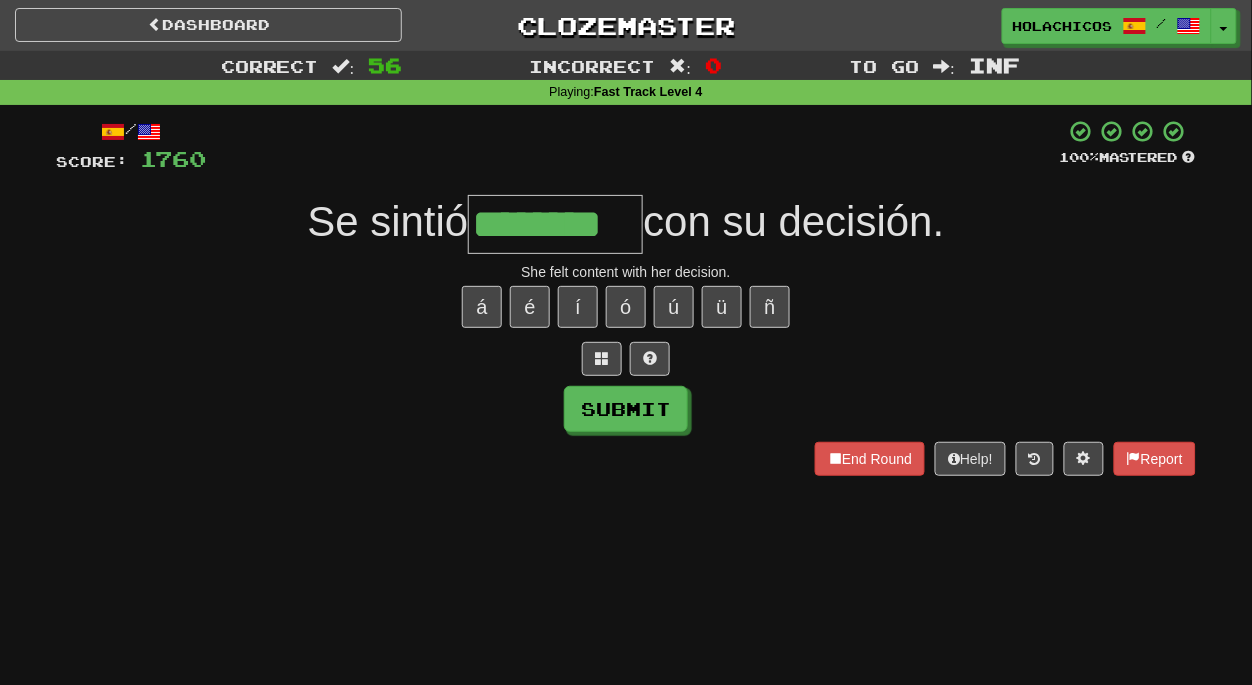type on "********" 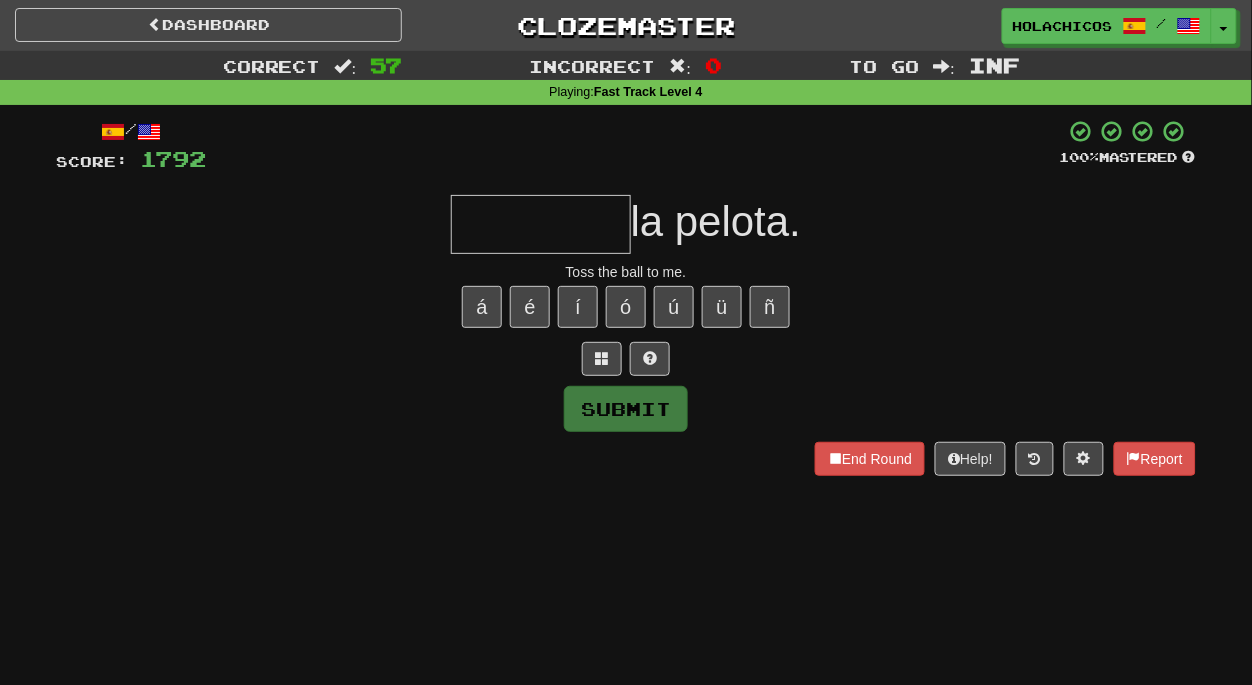 type on "*" 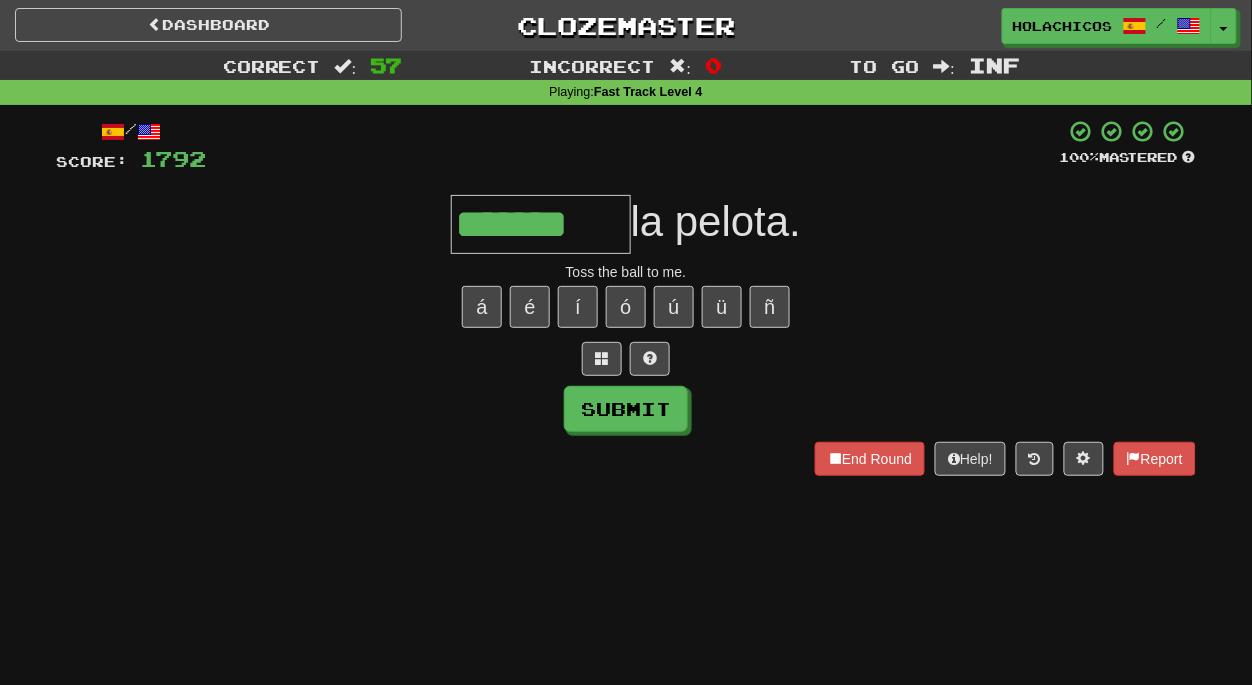 type on "*******" 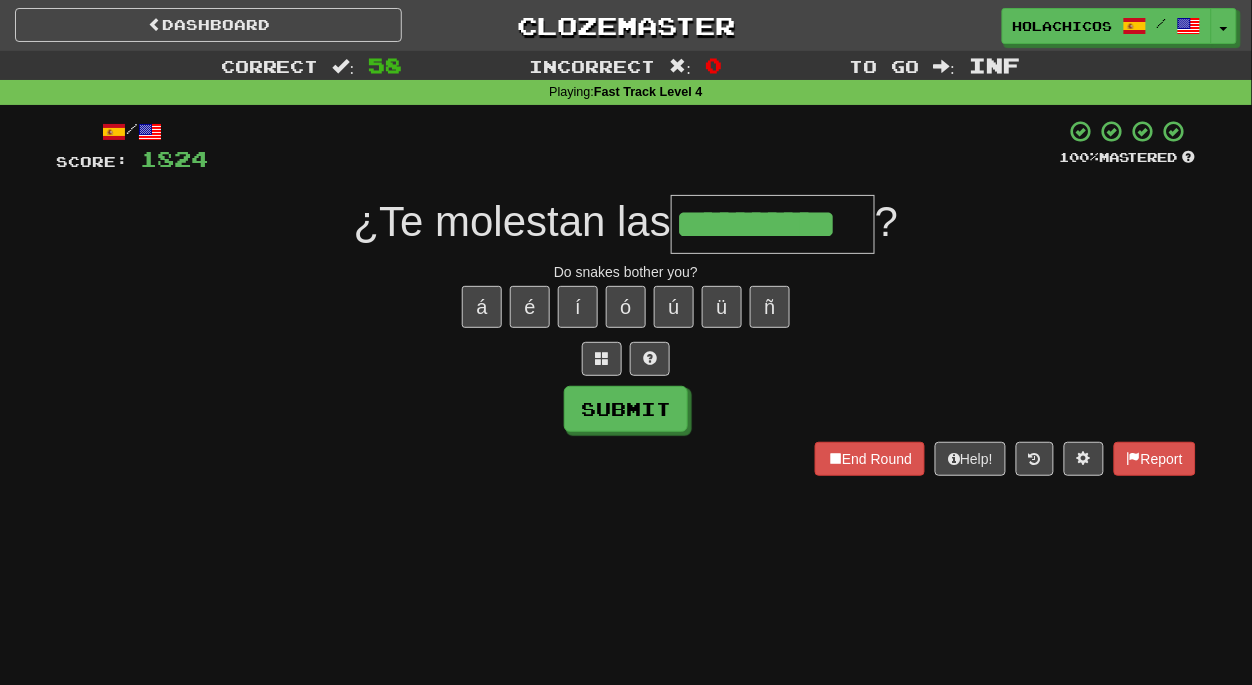 type on "**********" 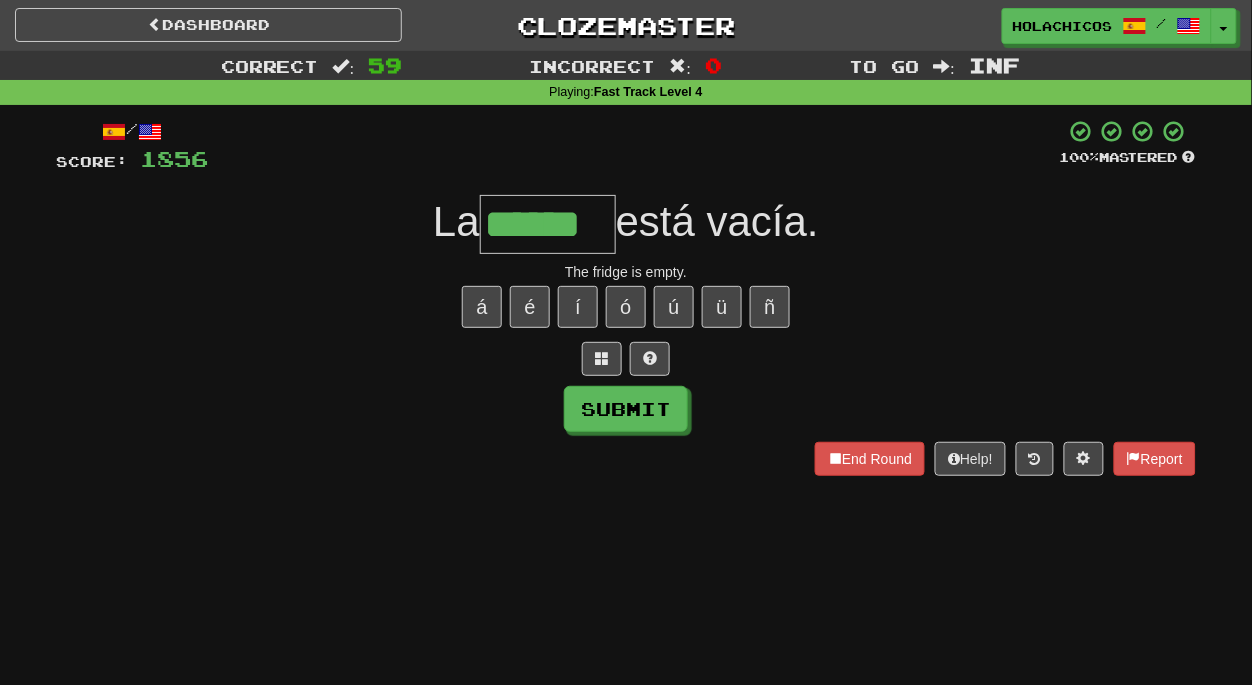 type on "******" 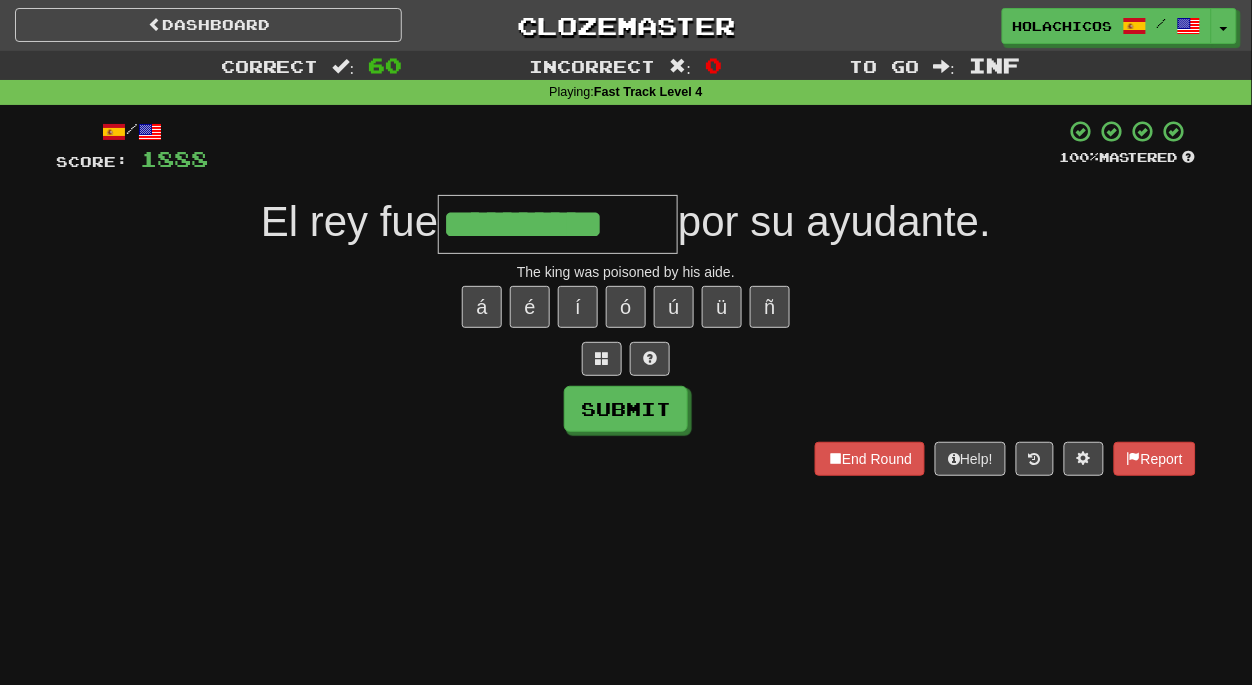 type on "**********" 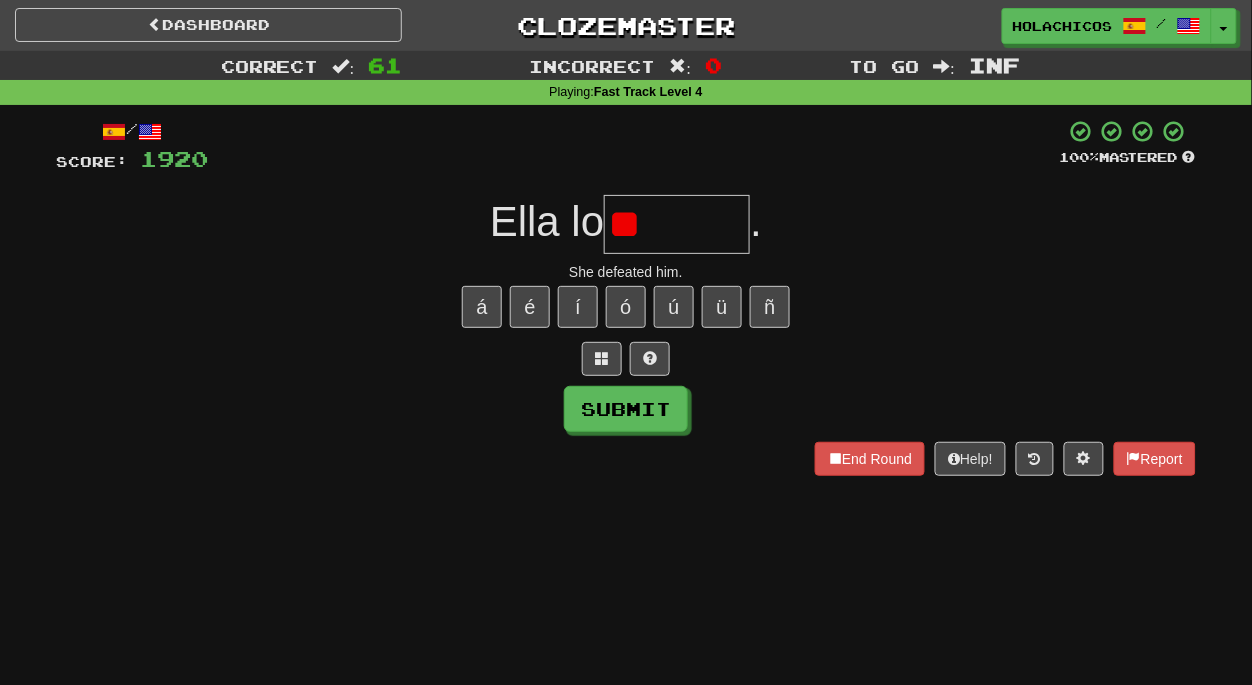 type on "*" 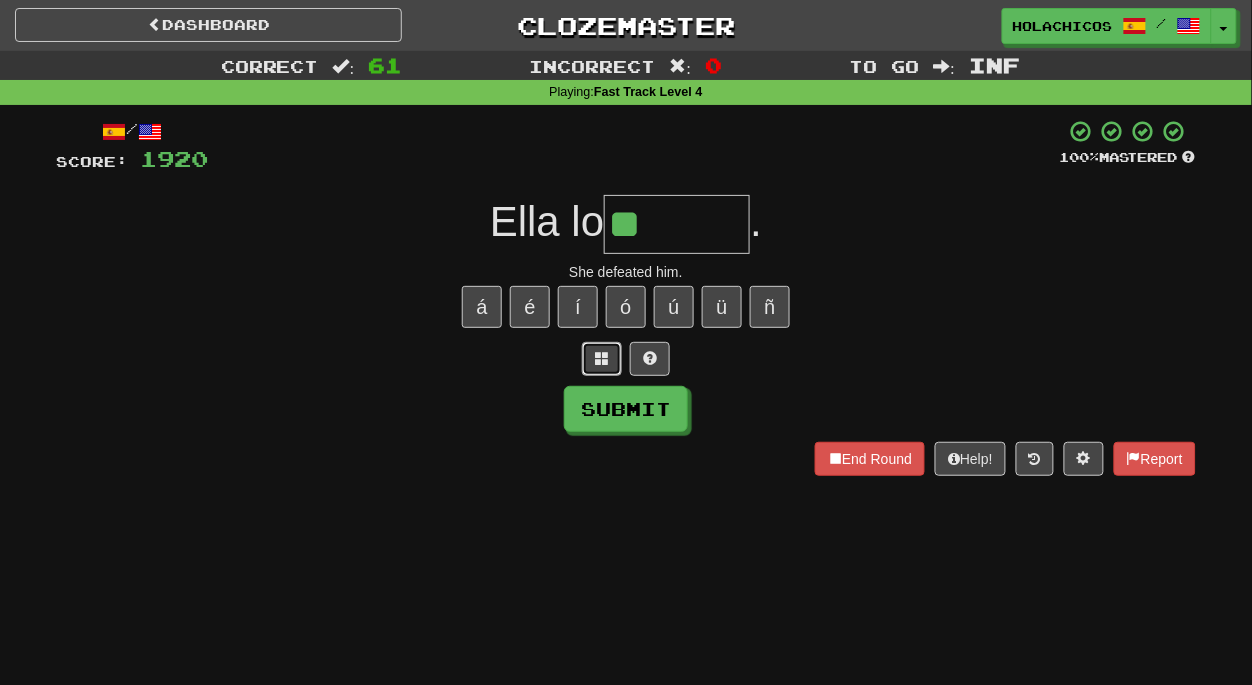 click at bounding box center (602, 358) 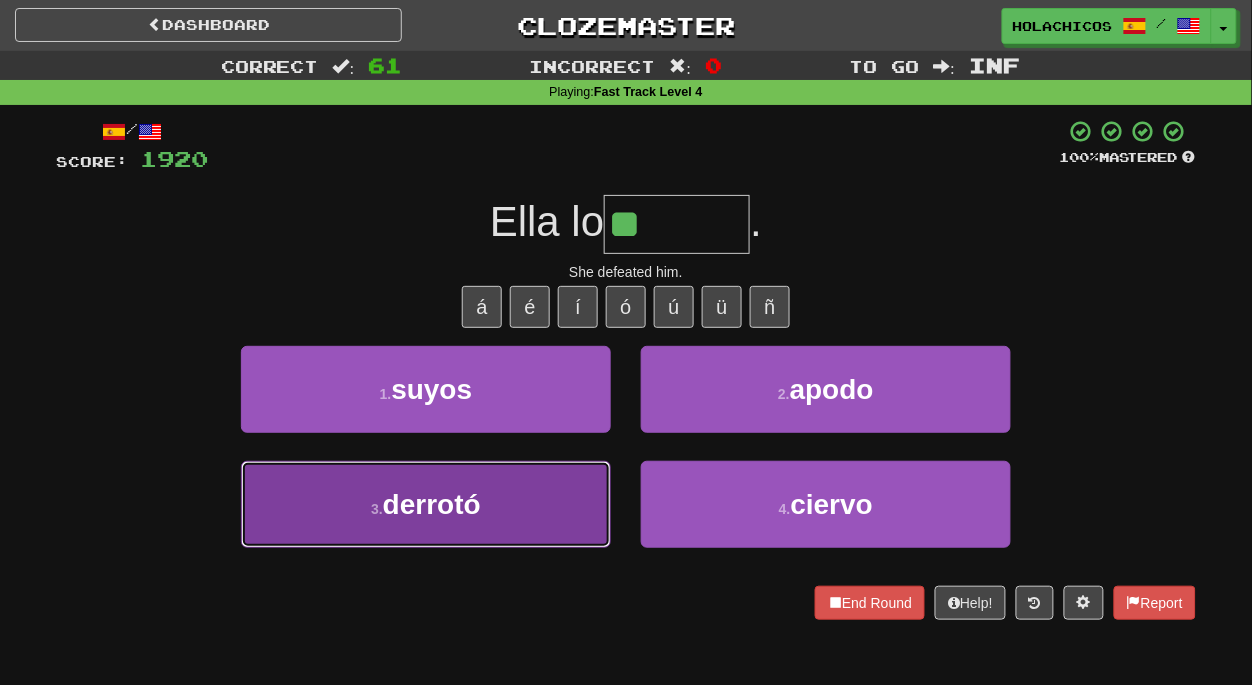 click on "3 .  derrotó" at bounding box center (426, 504) 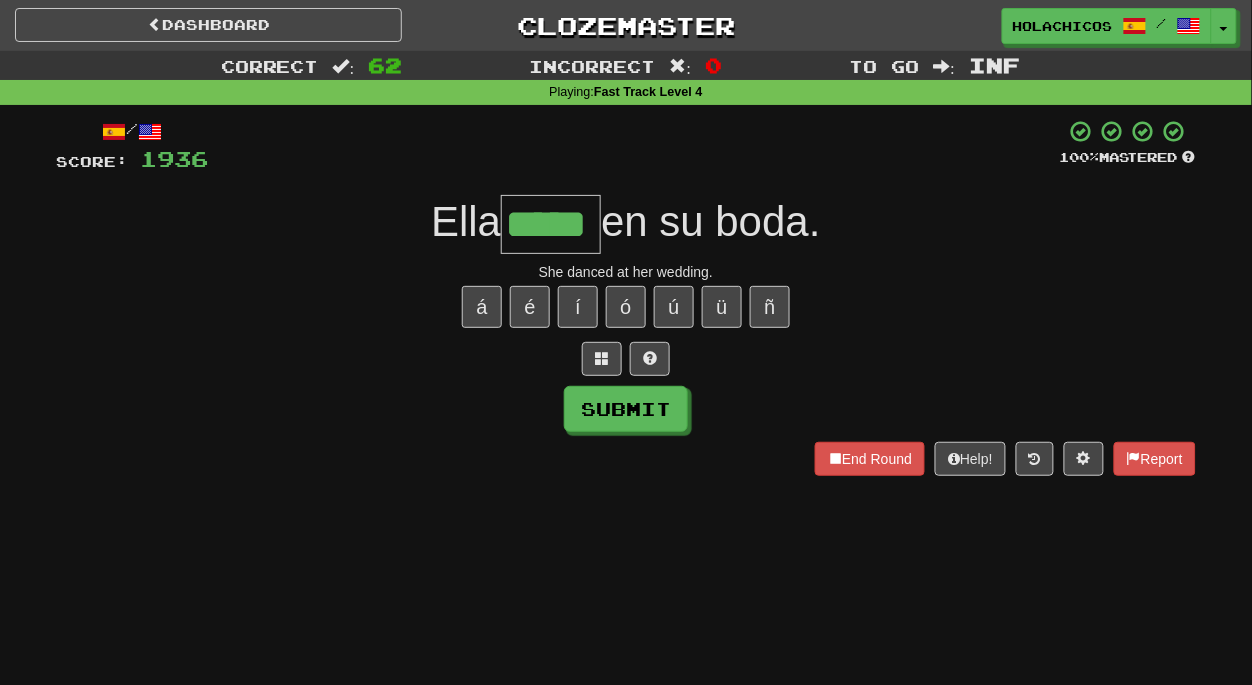 type on "*****" 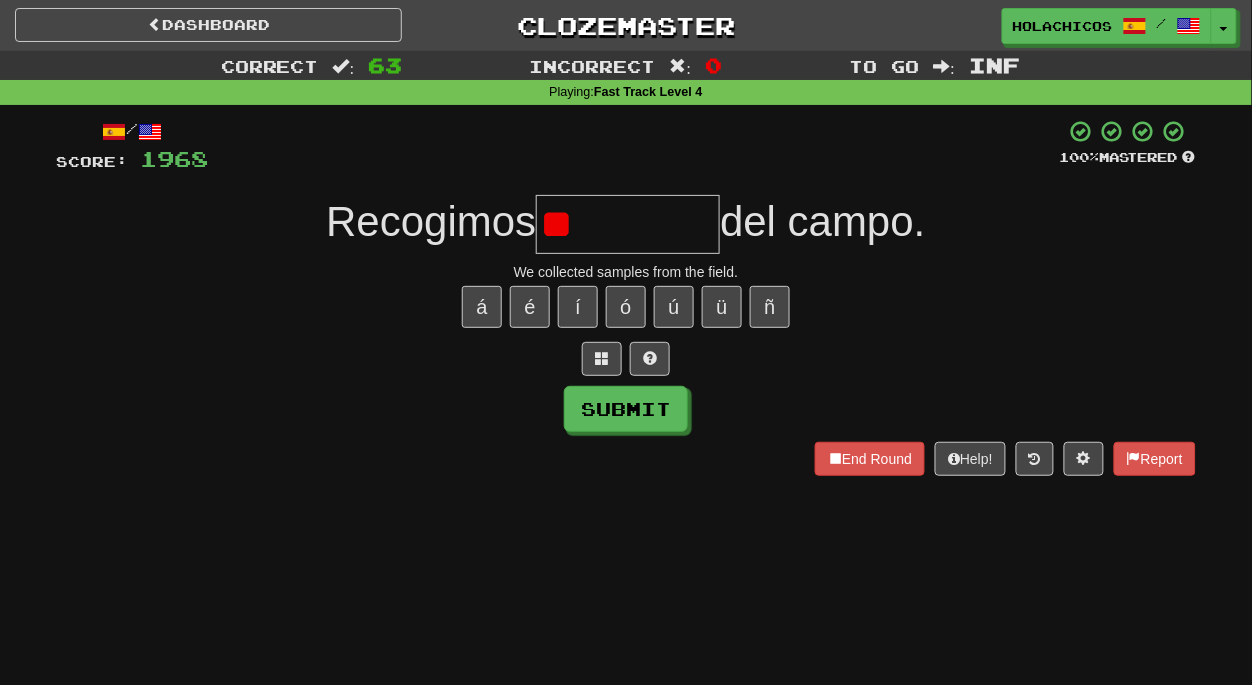 type on "*" 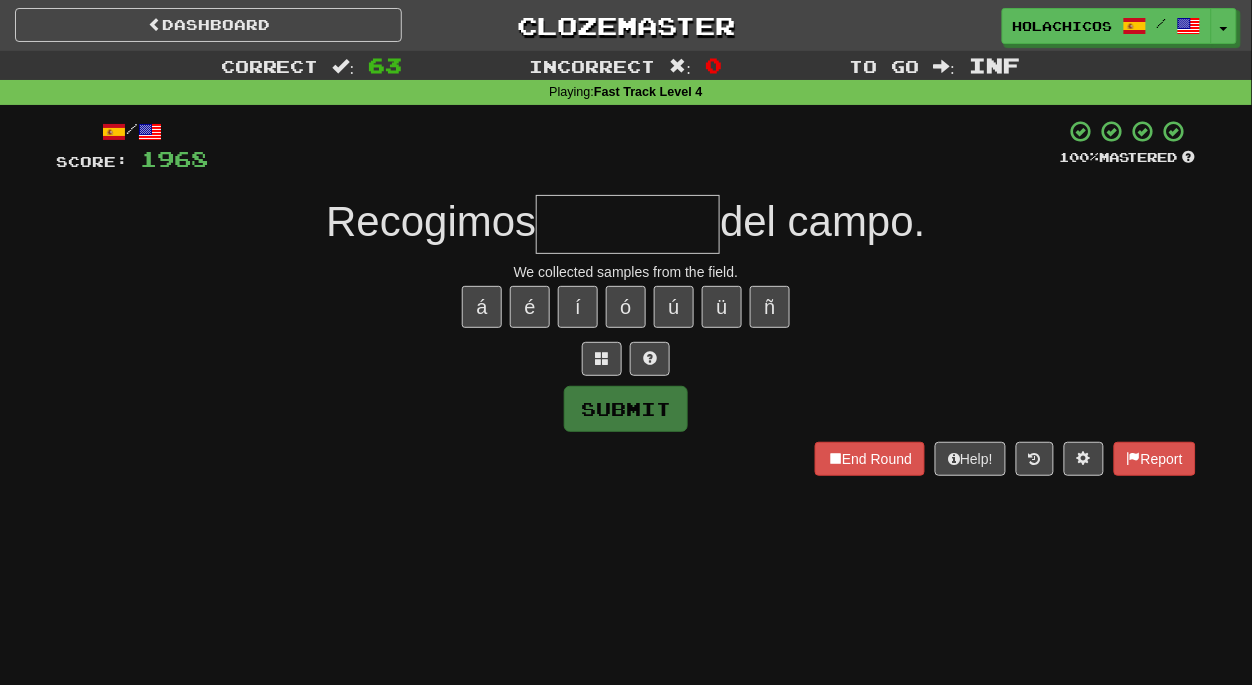 type on "*" 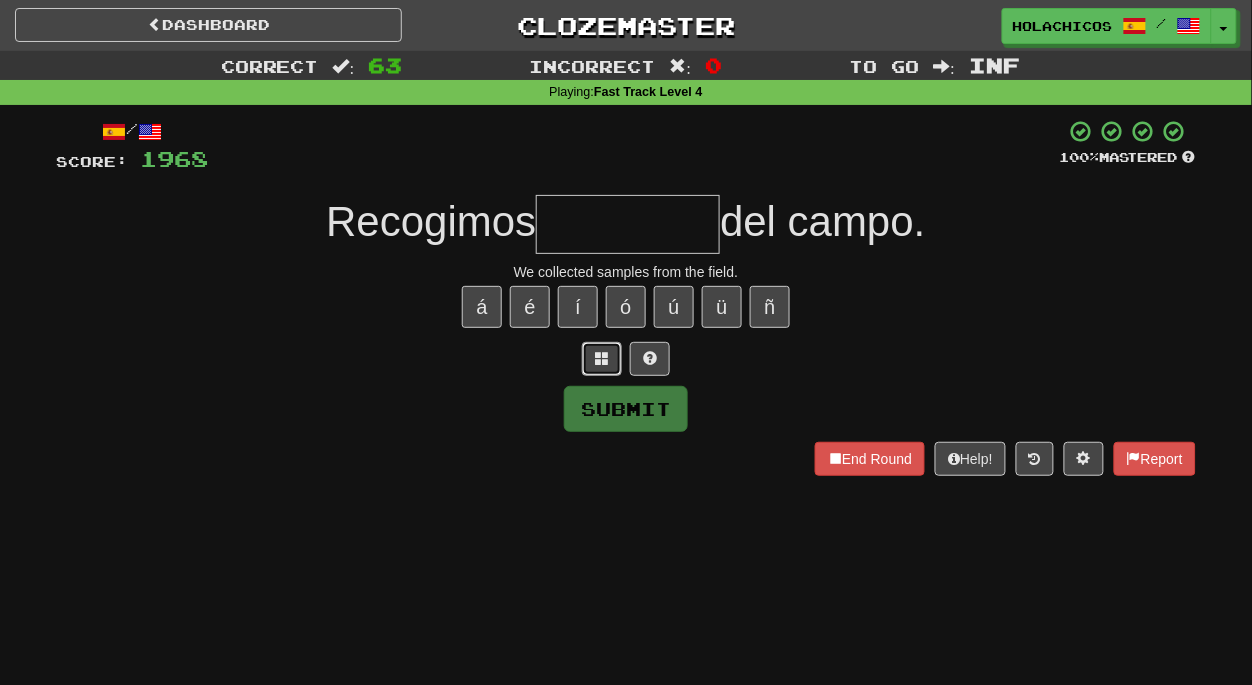 click at bounding box center (602, 358) 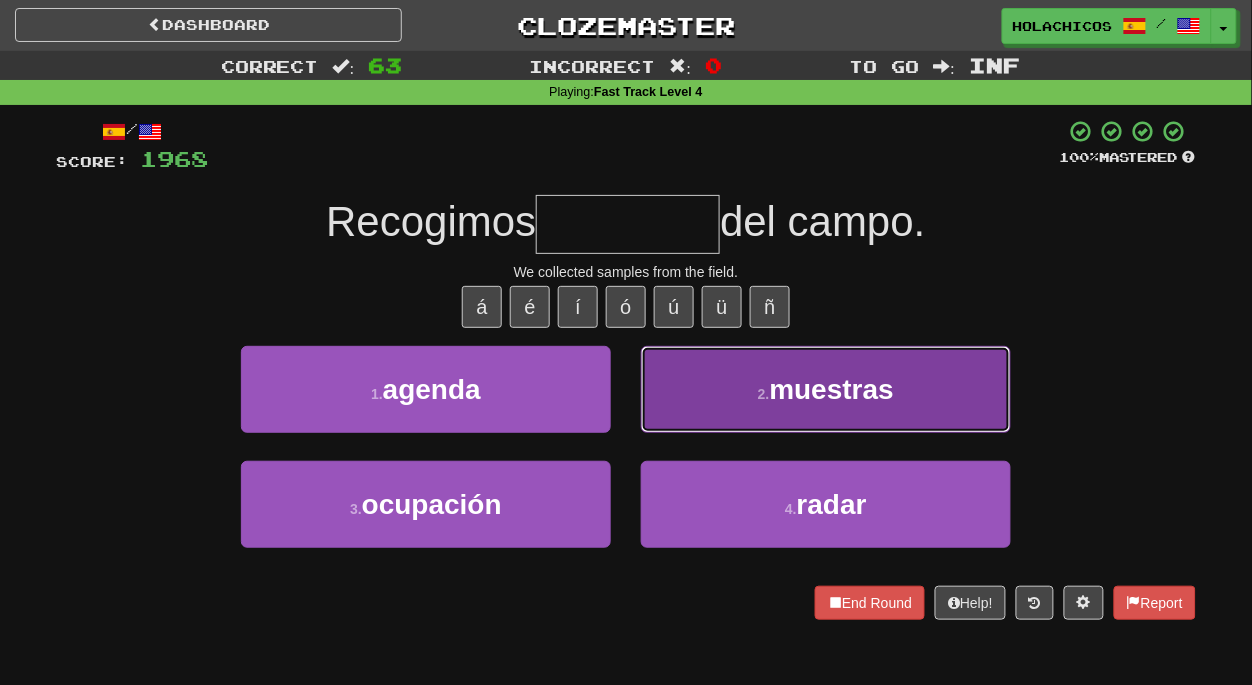 click on "2 .  muestras" at bounding box center (826, 389) 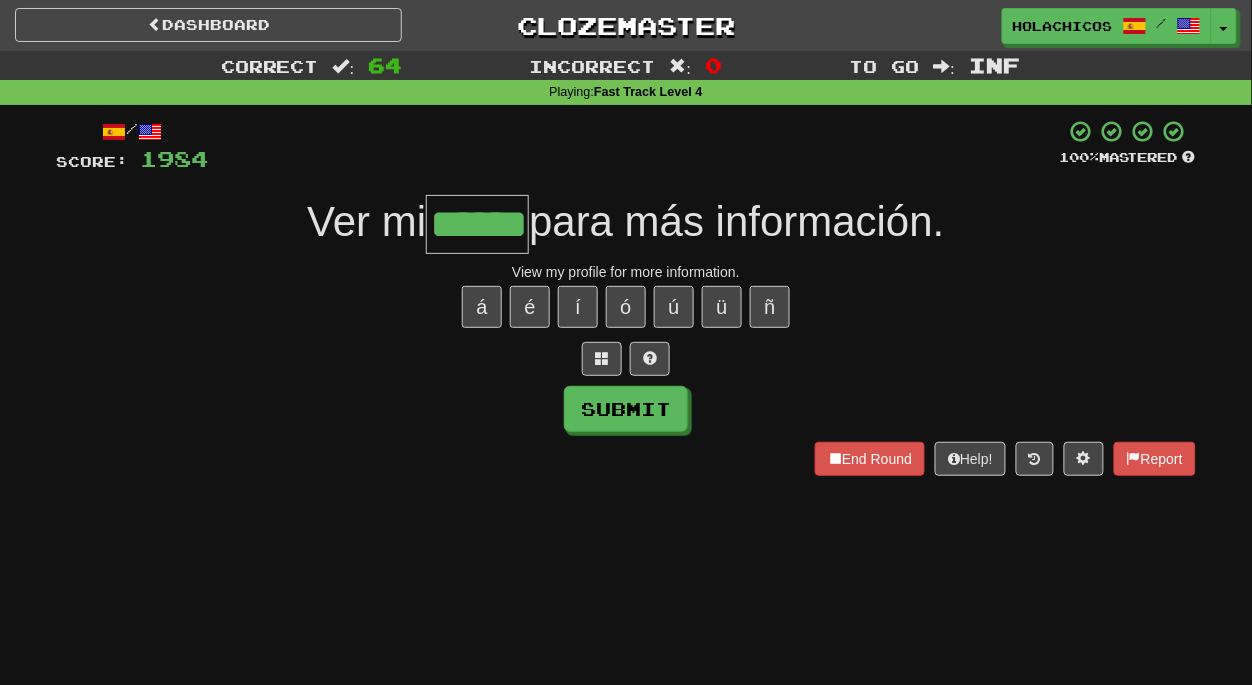 type on "******" 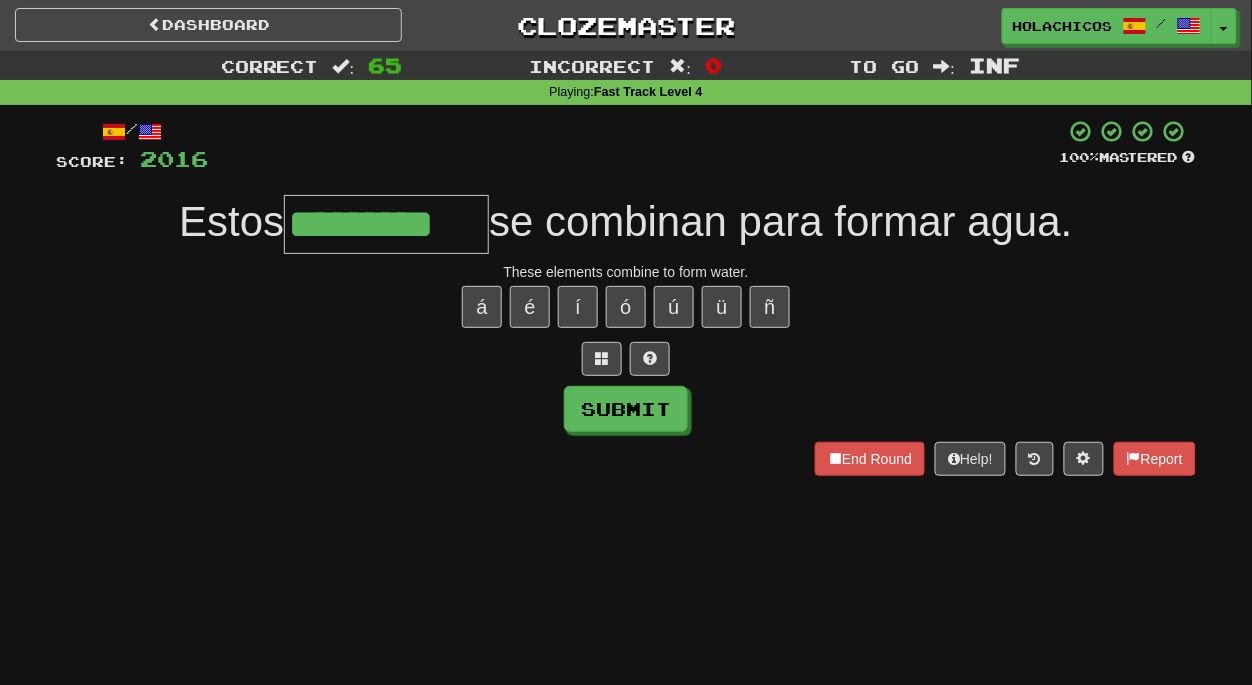 type on "*********" 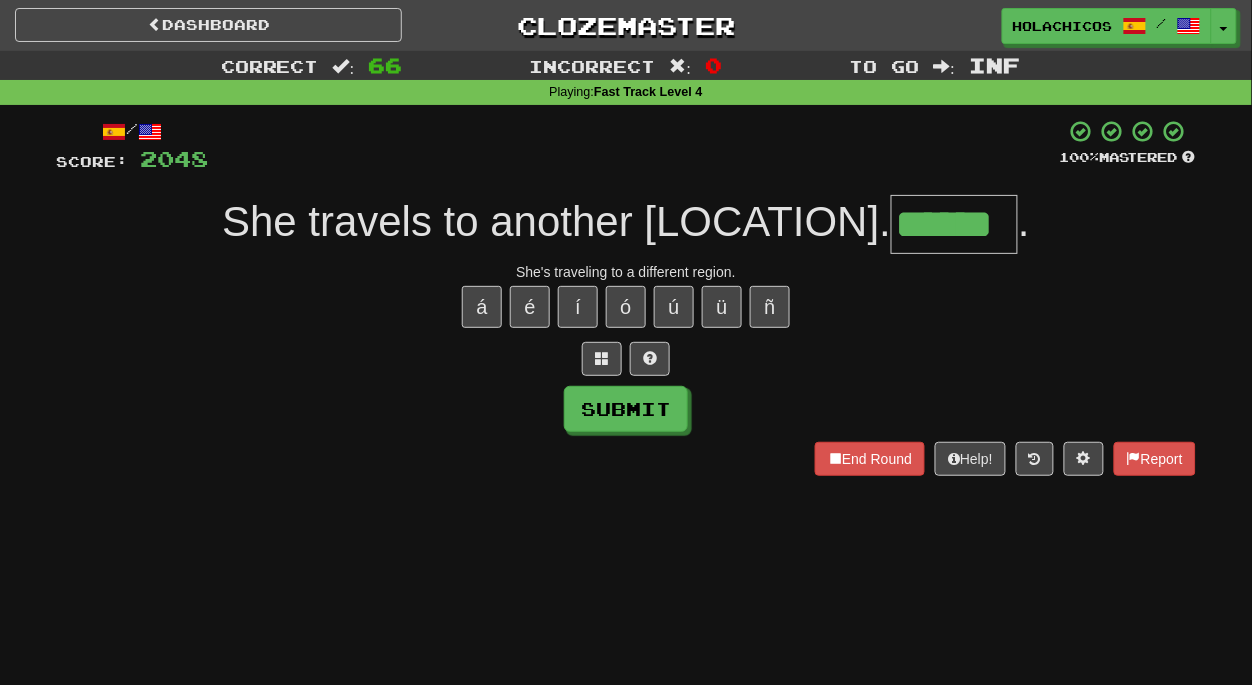 type on "******" 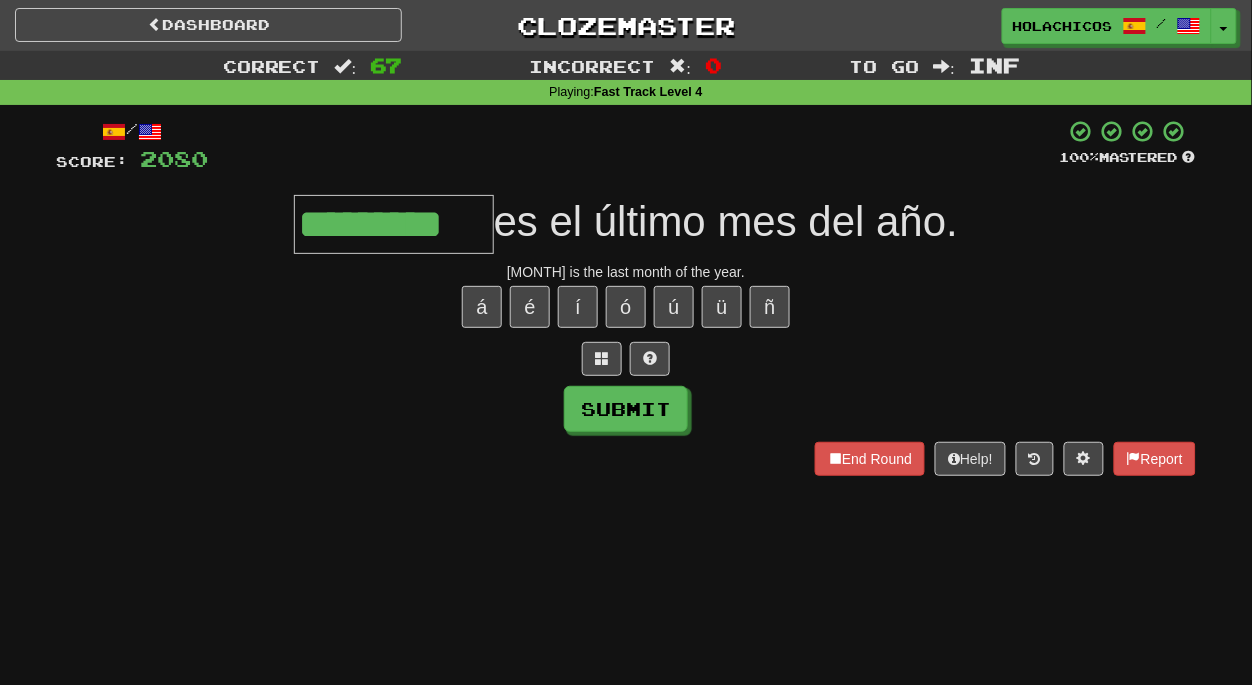 type on "*********" 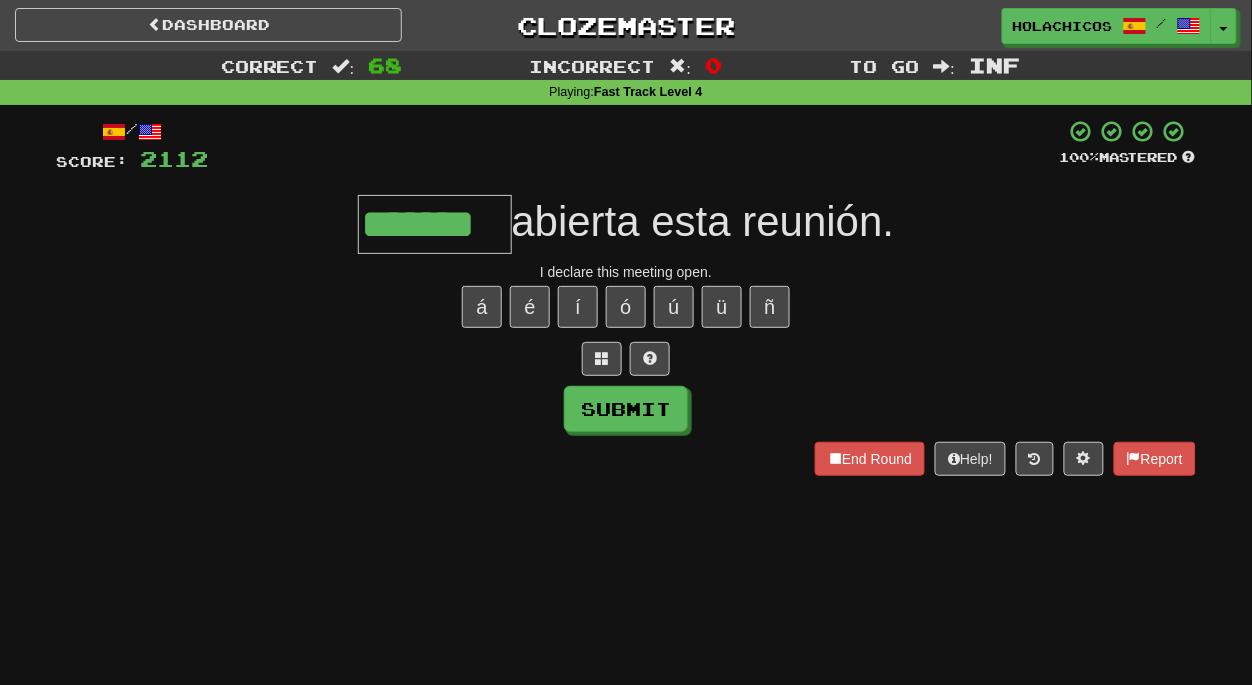 type on "*******" 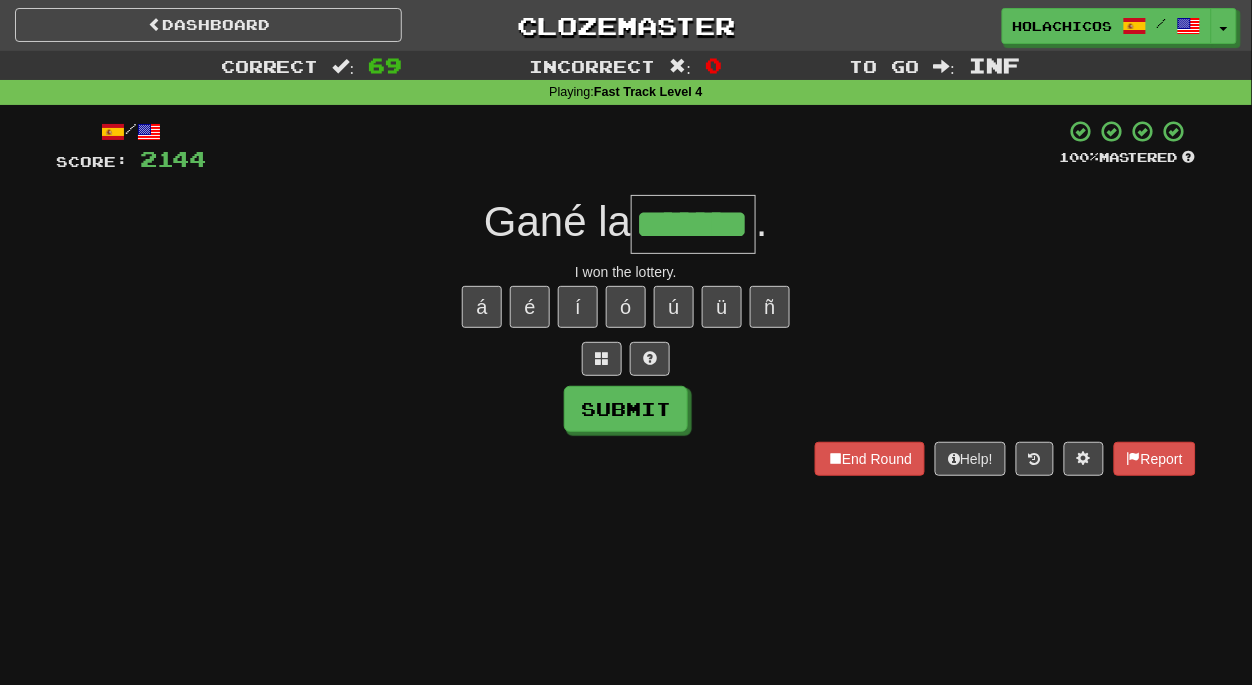 type on "*******" 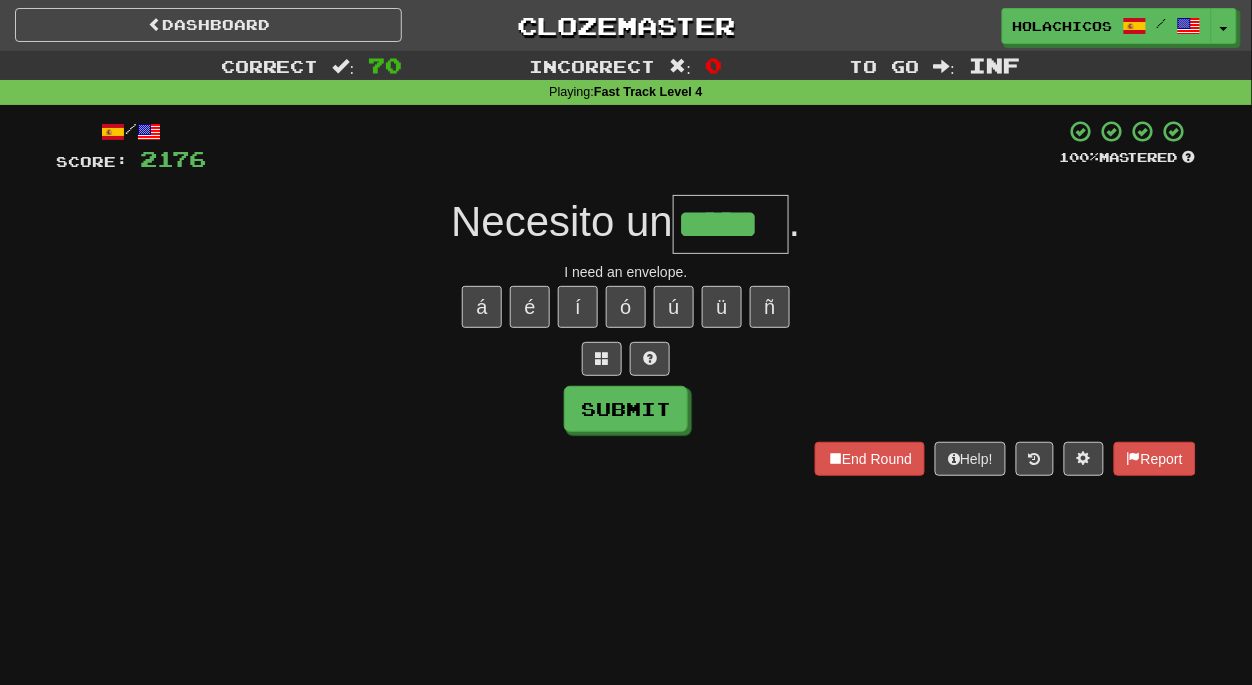 type on "*****" 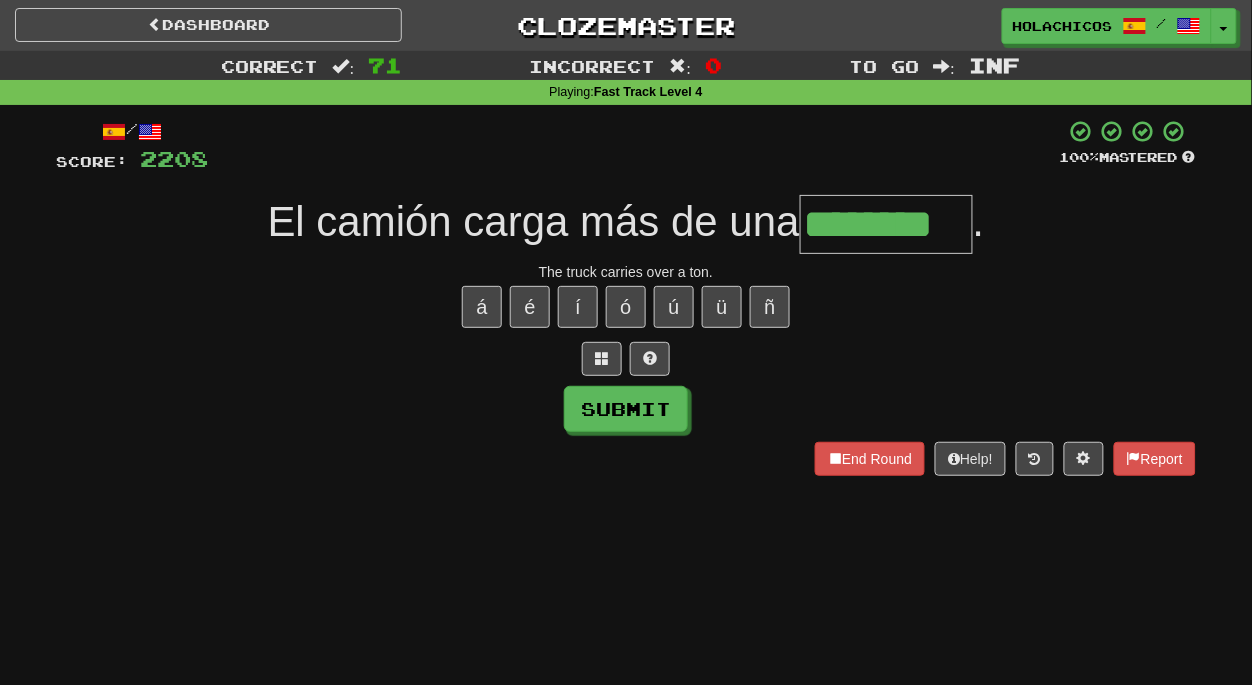 type on "********" 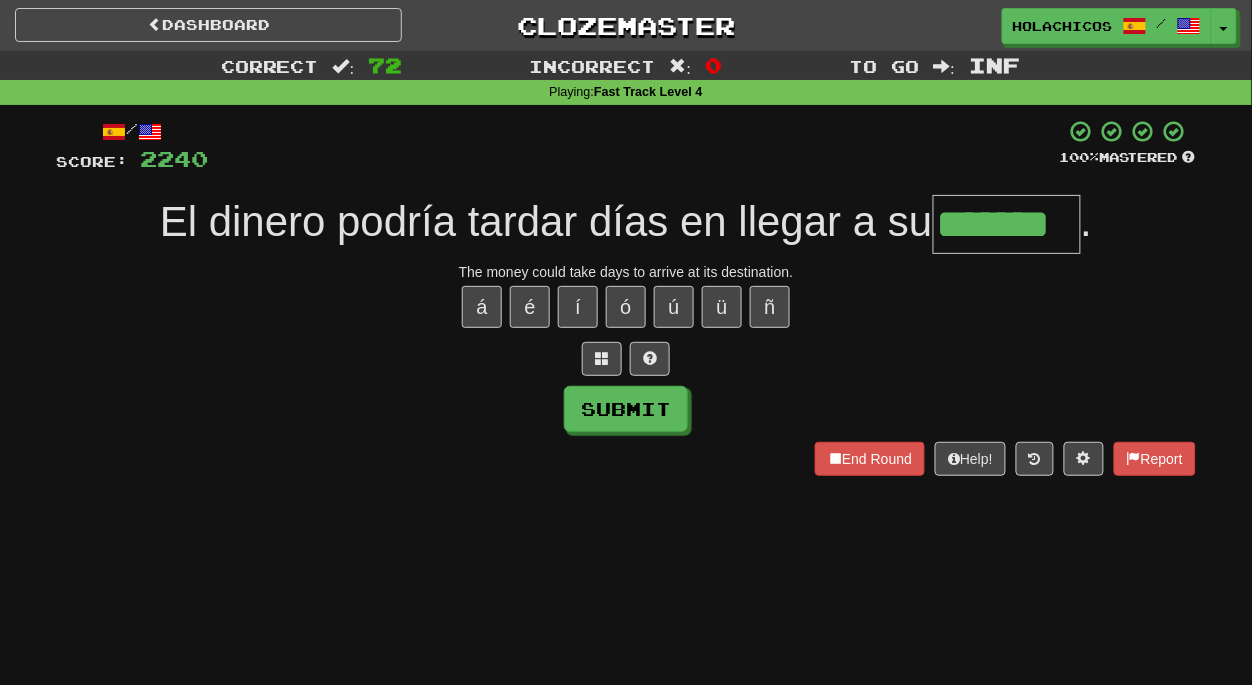 type on "*******" 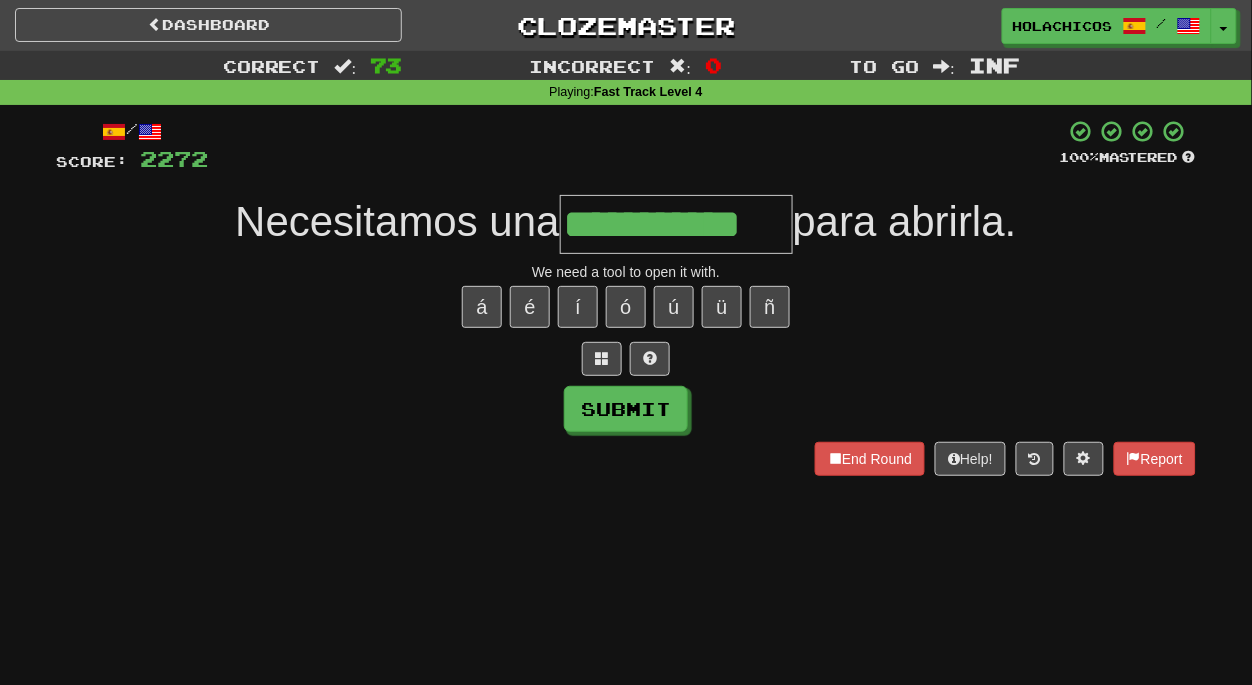 type on "**********" 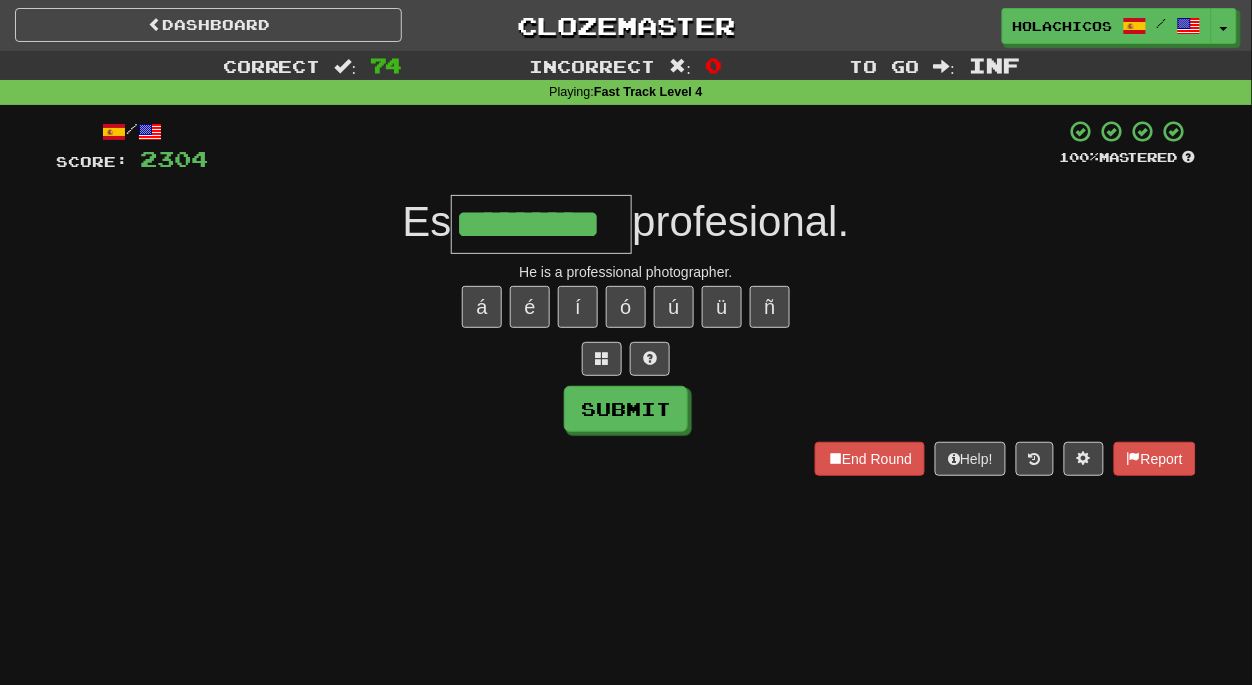 type on "*********" 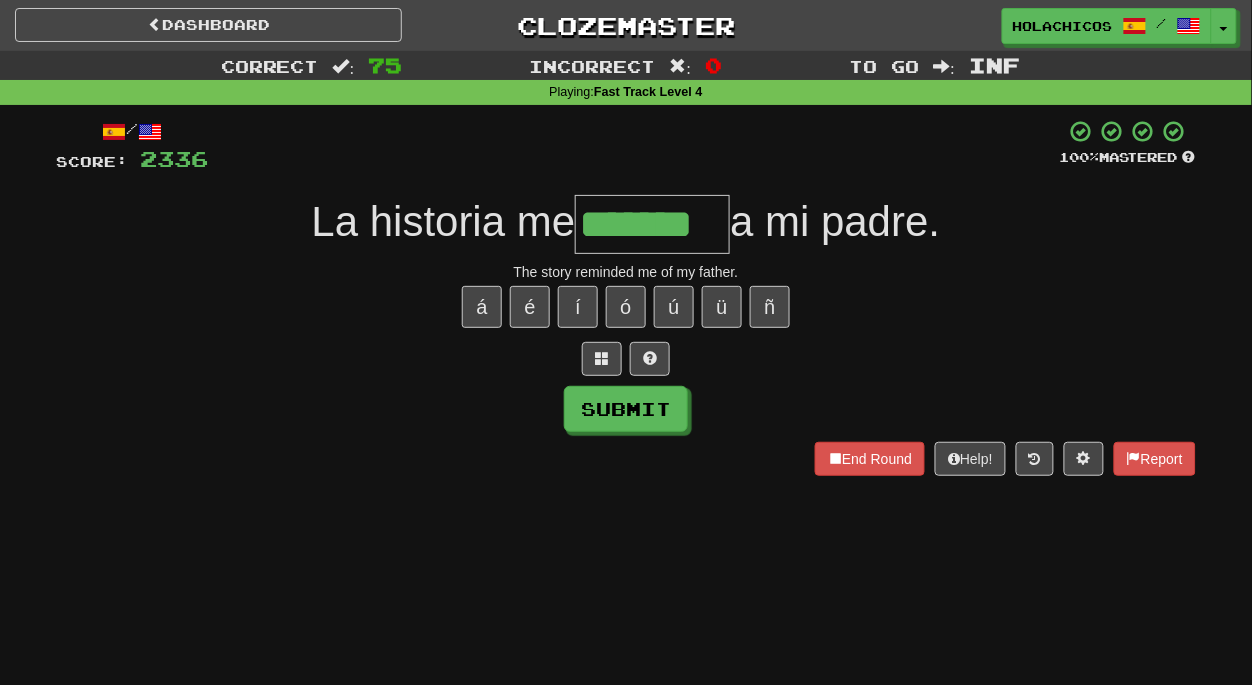 type on "*******" 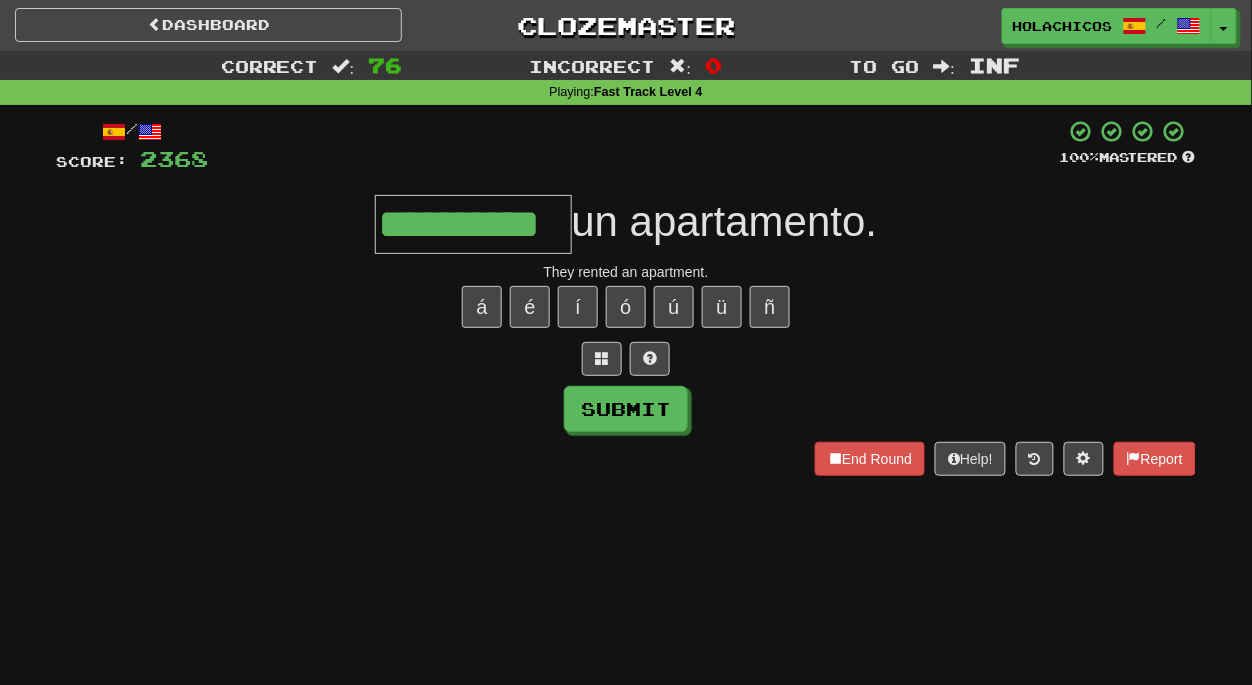 type on "**********" 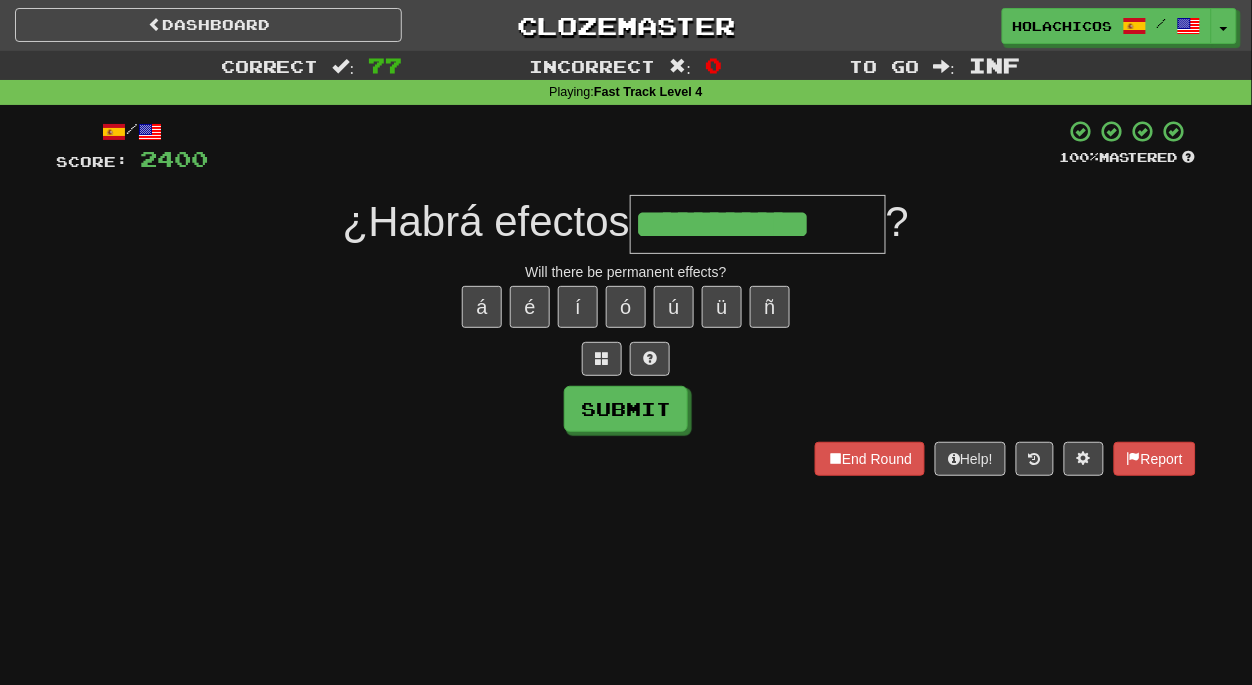 type on "**********" 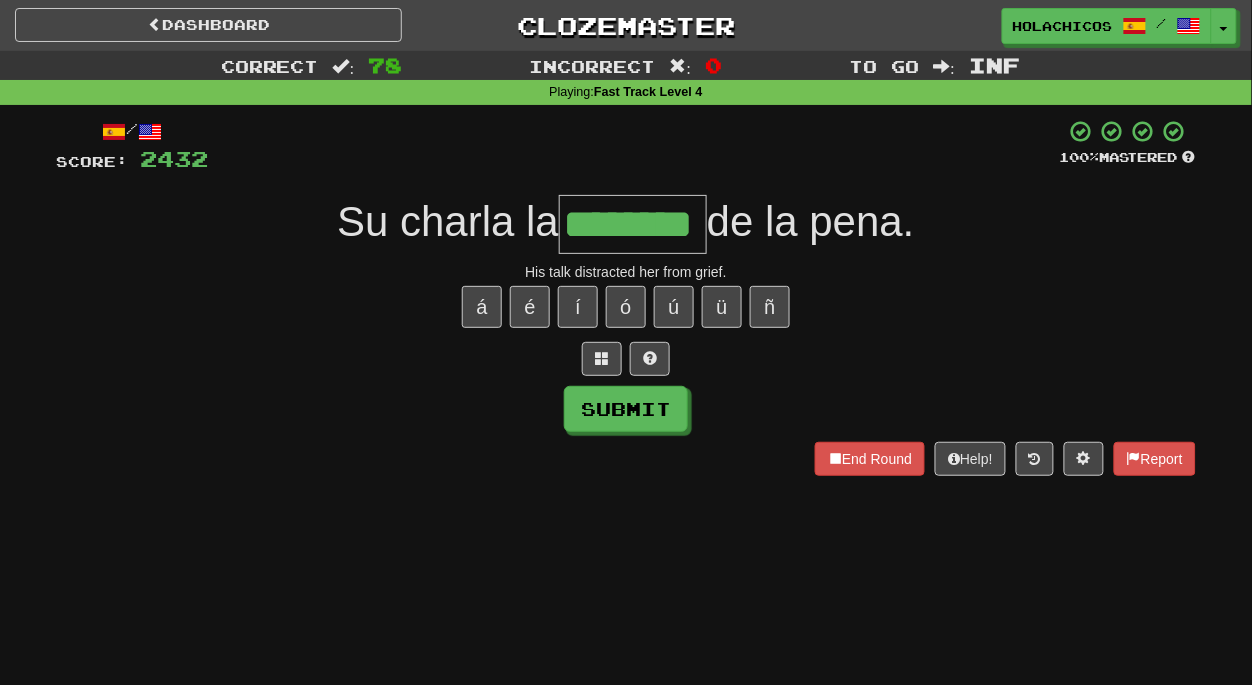 type on "********" 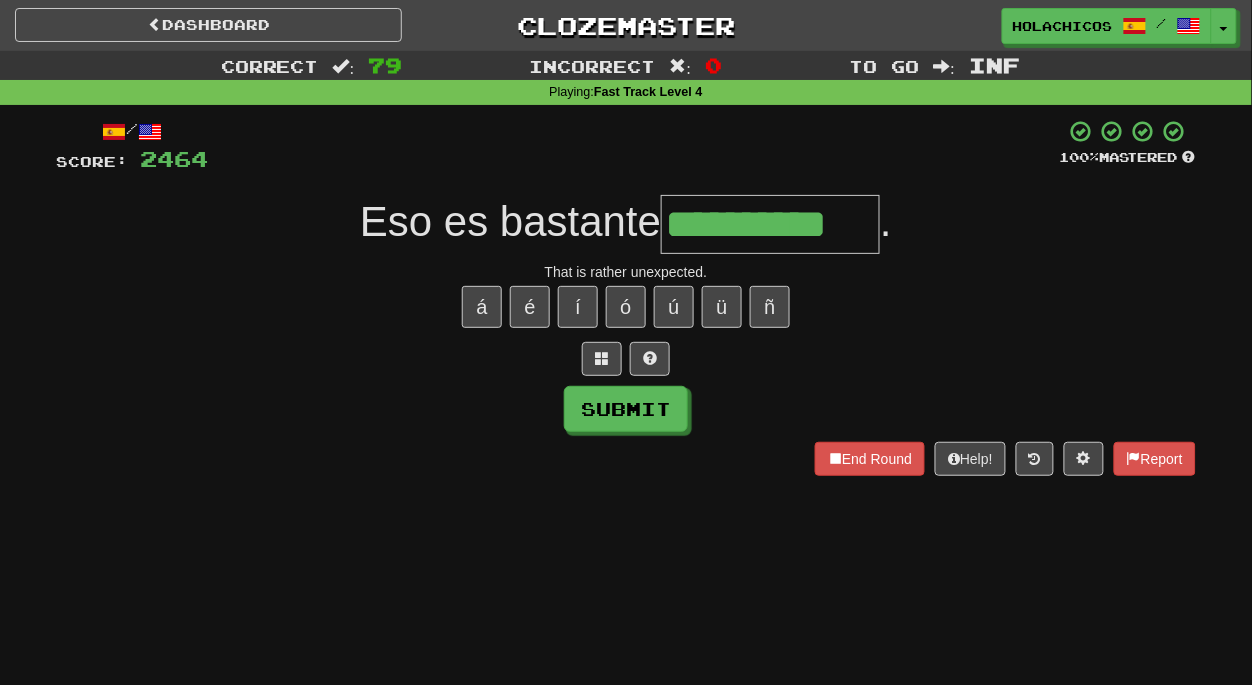 type on "**********" 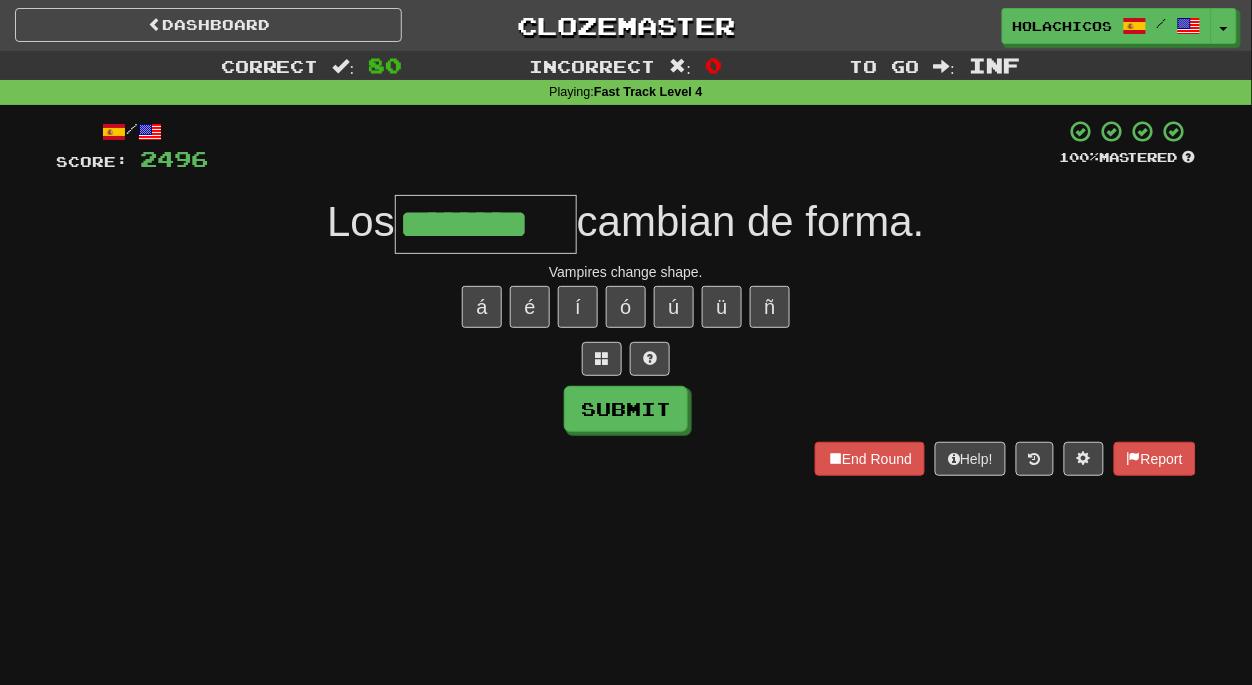 type on "********" 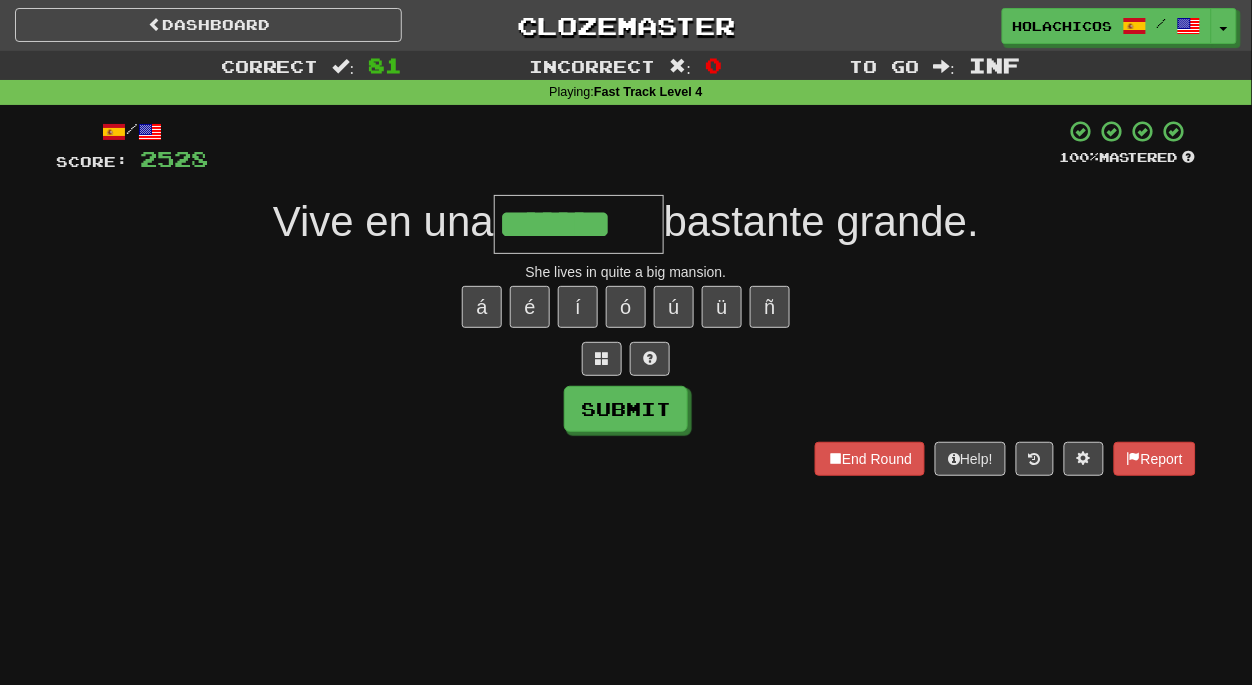 type on "*******" 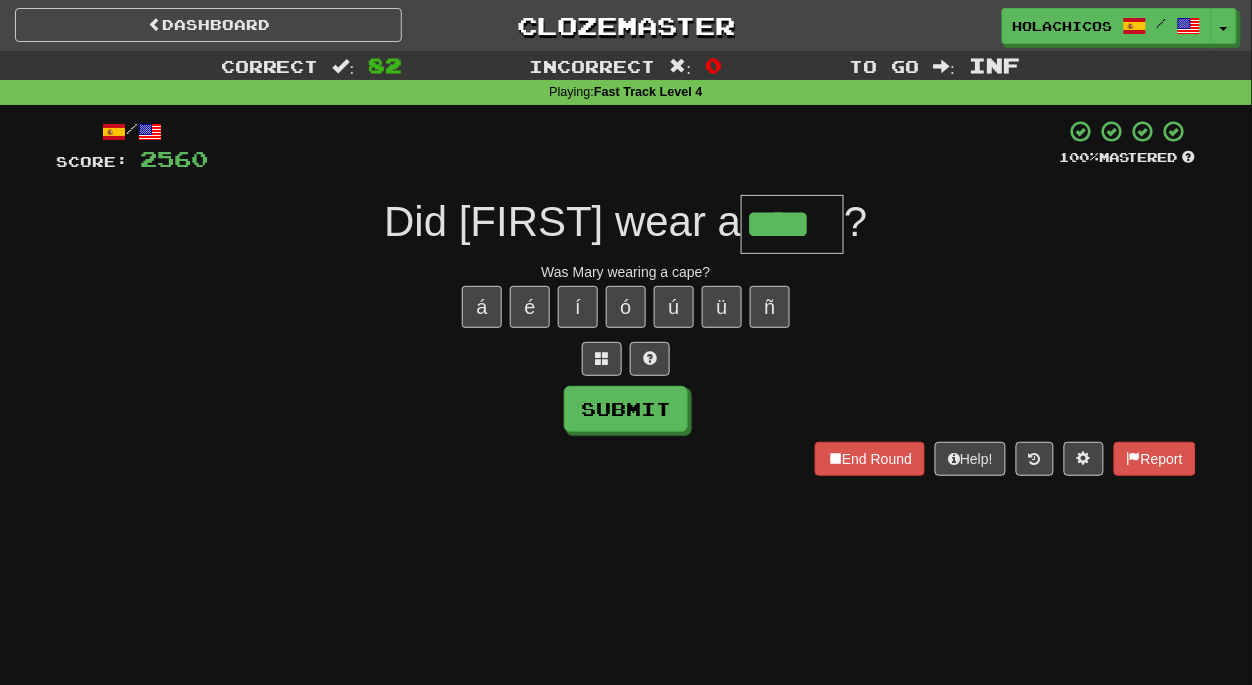 type on "****" 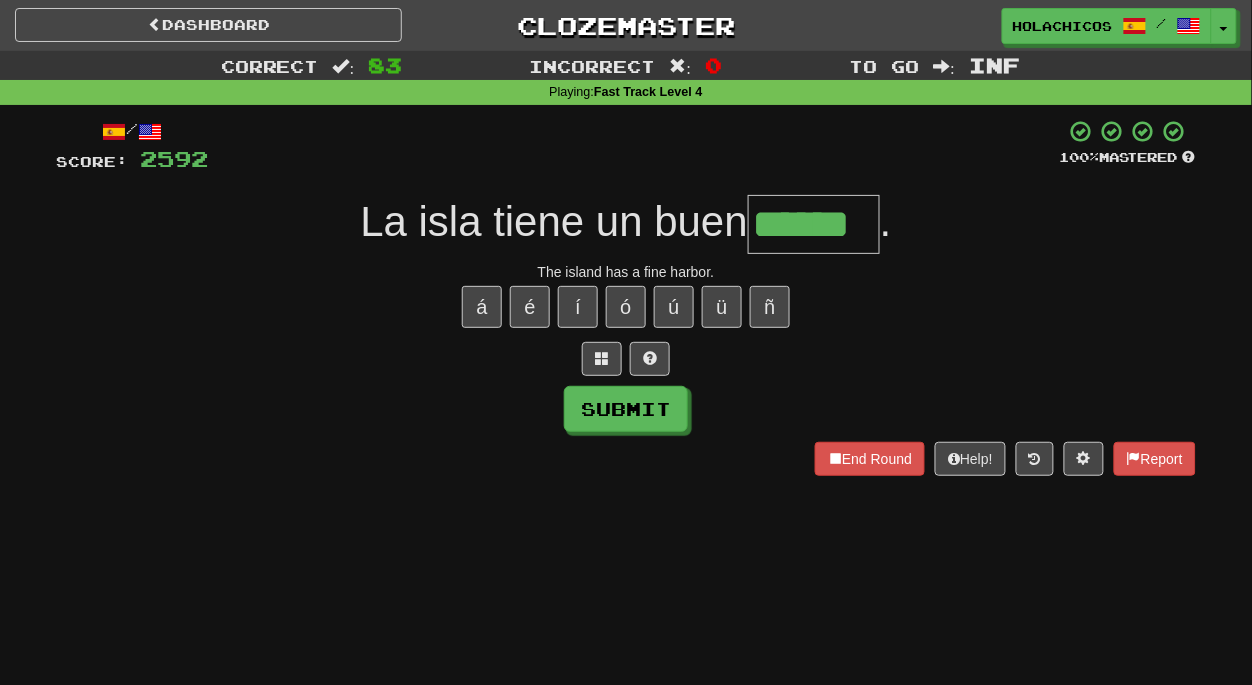 type on "******" 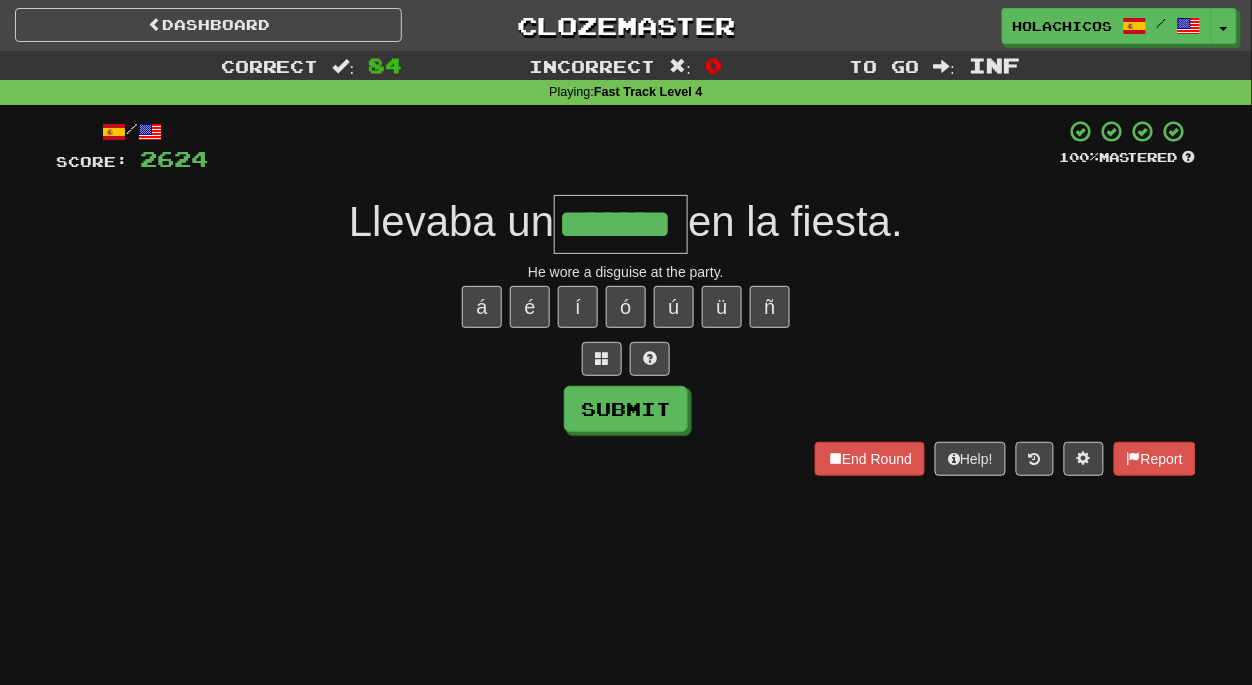 type on "*******" 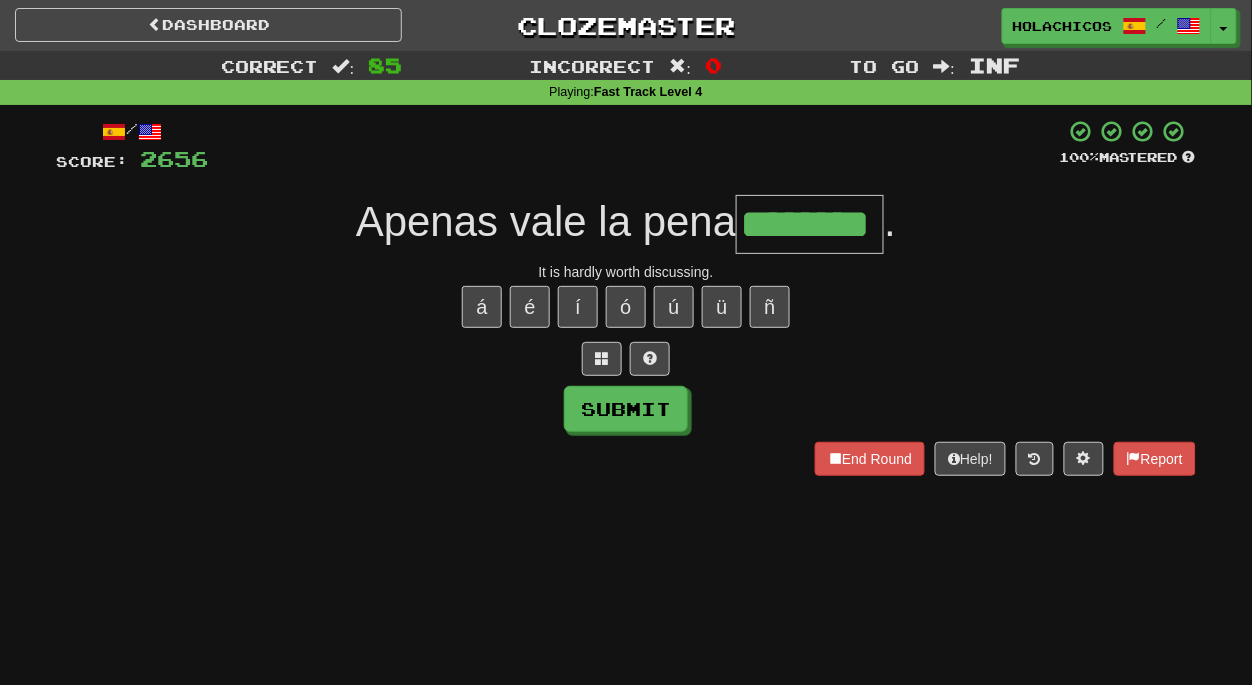 type on "********" 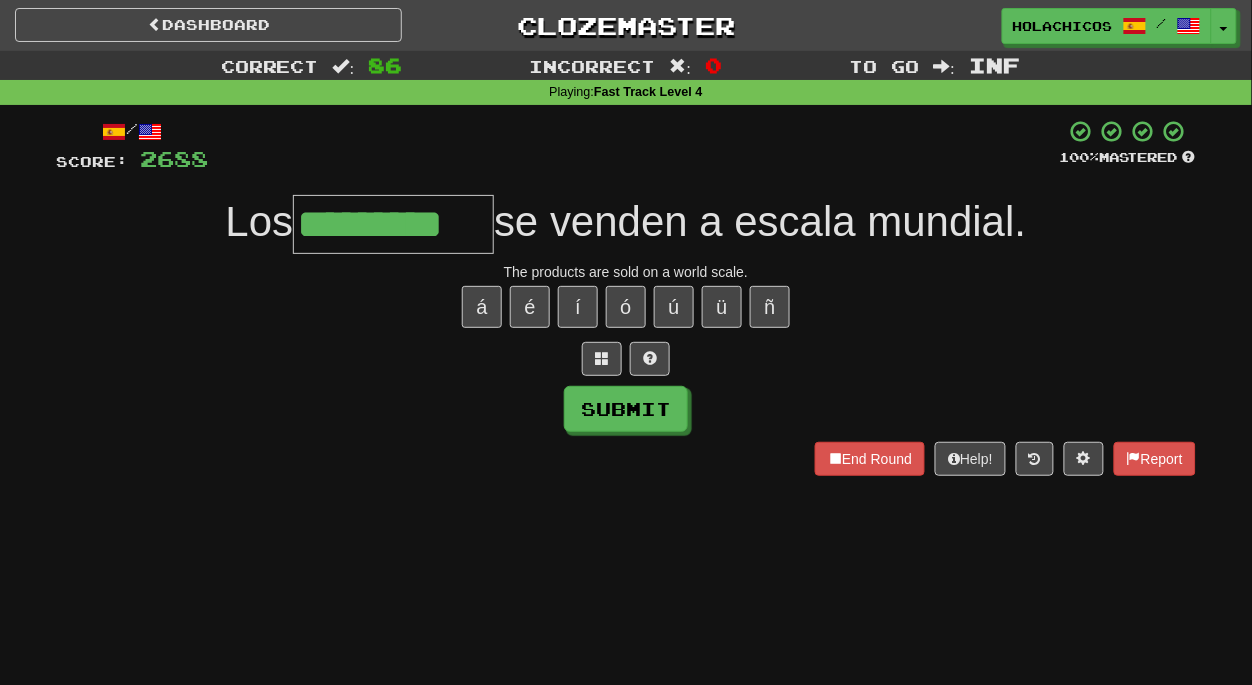type on "*********" 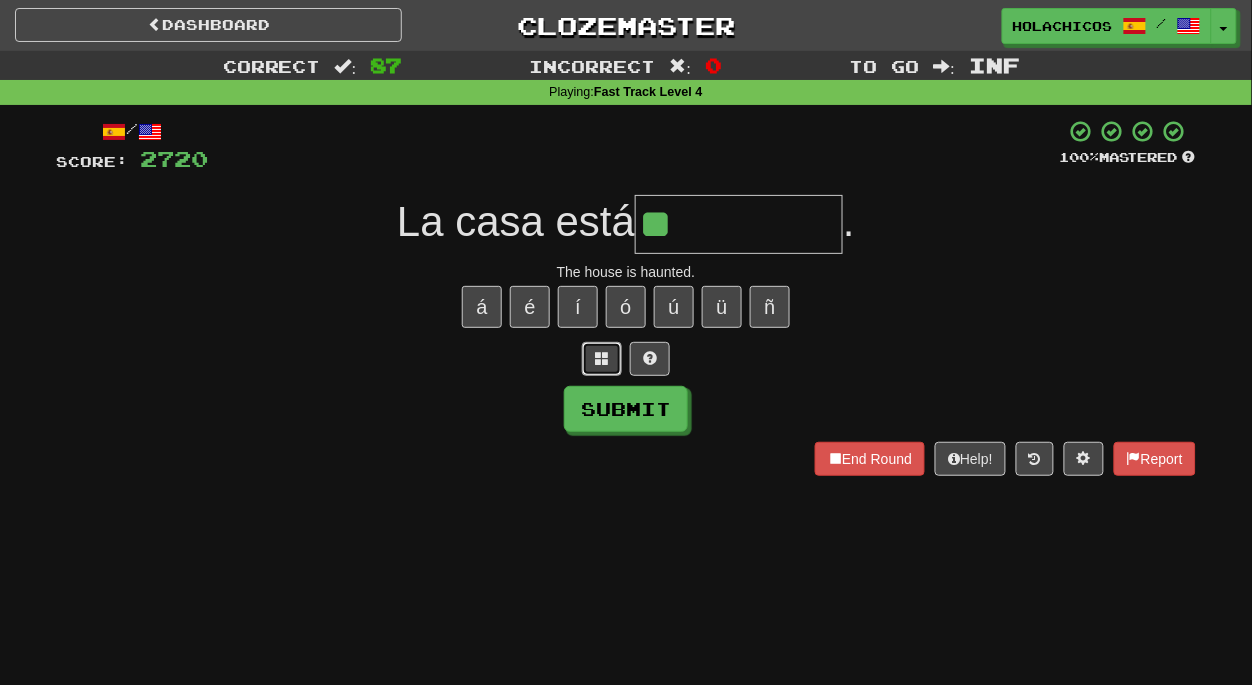 click at bounding box center (602, 358) 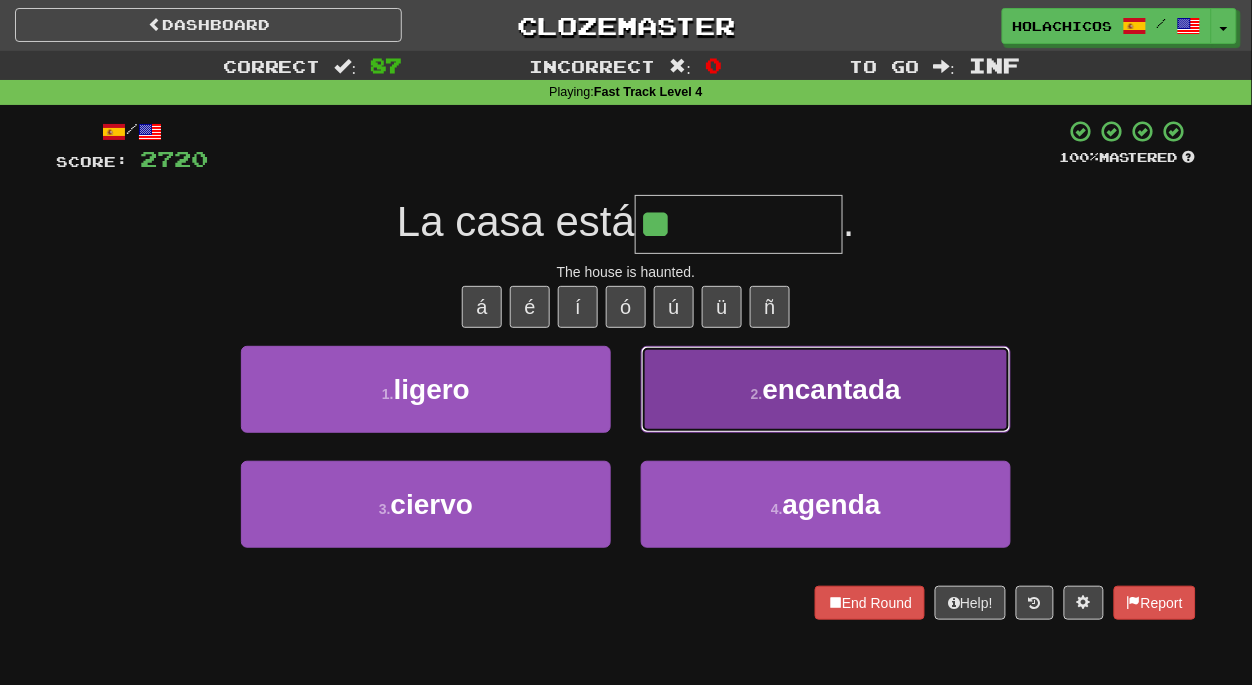 click on "2 .  encantada" at bounding box center (826, 389) 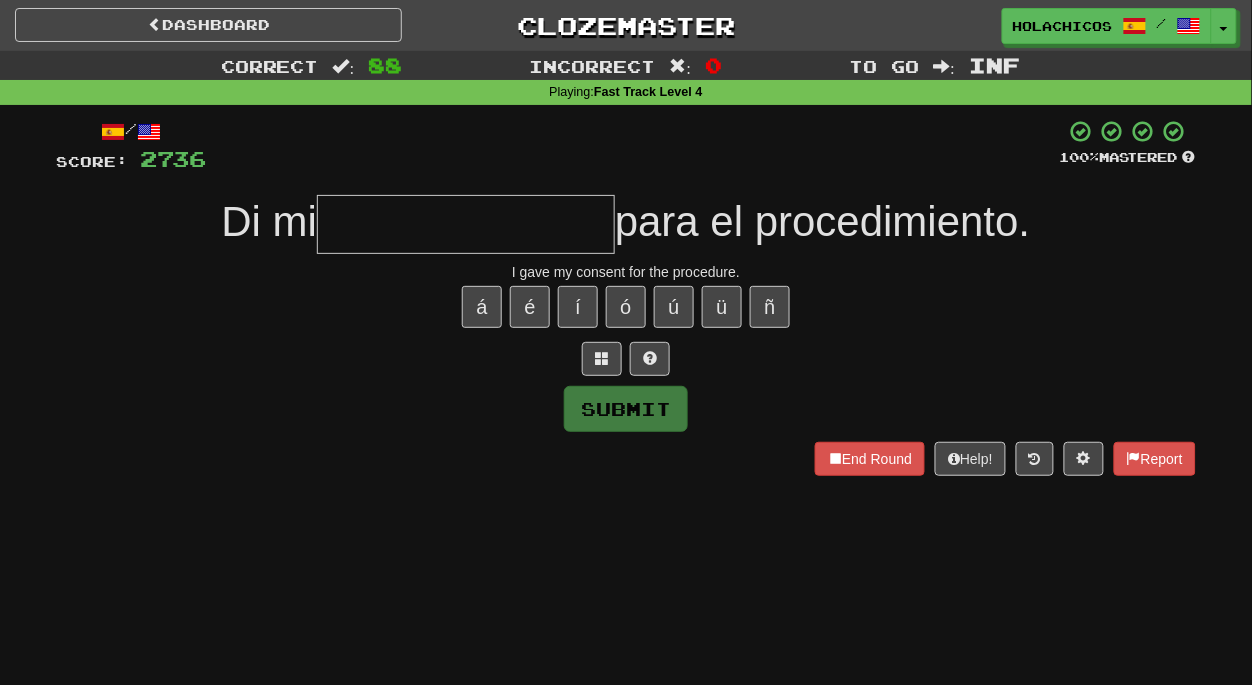 type on "*" 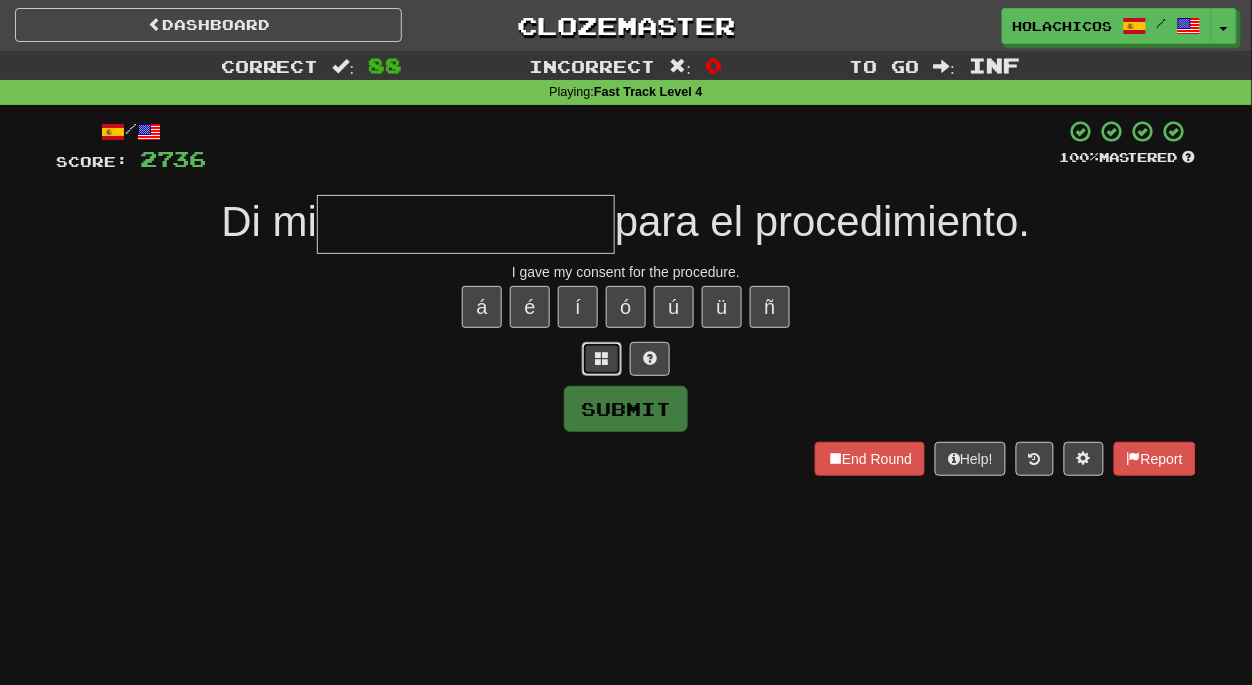 click at bounding box center [602, 359] 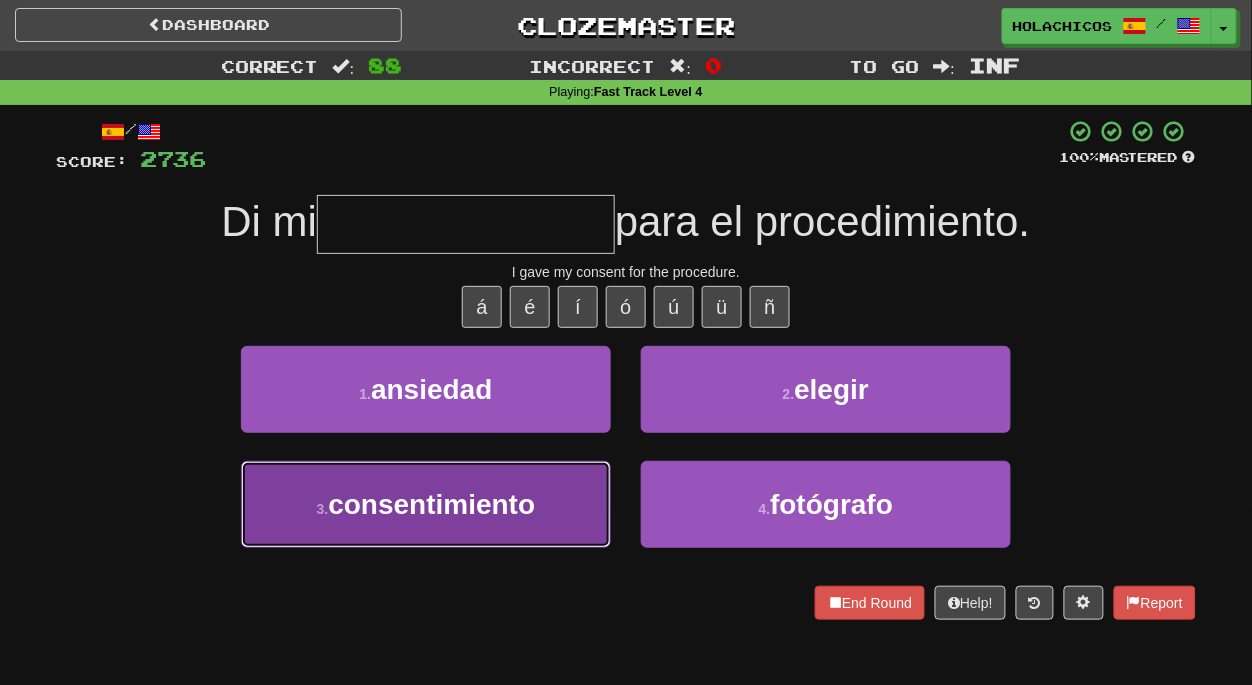 click on "consentimiento" at bounding box center [431, 504] 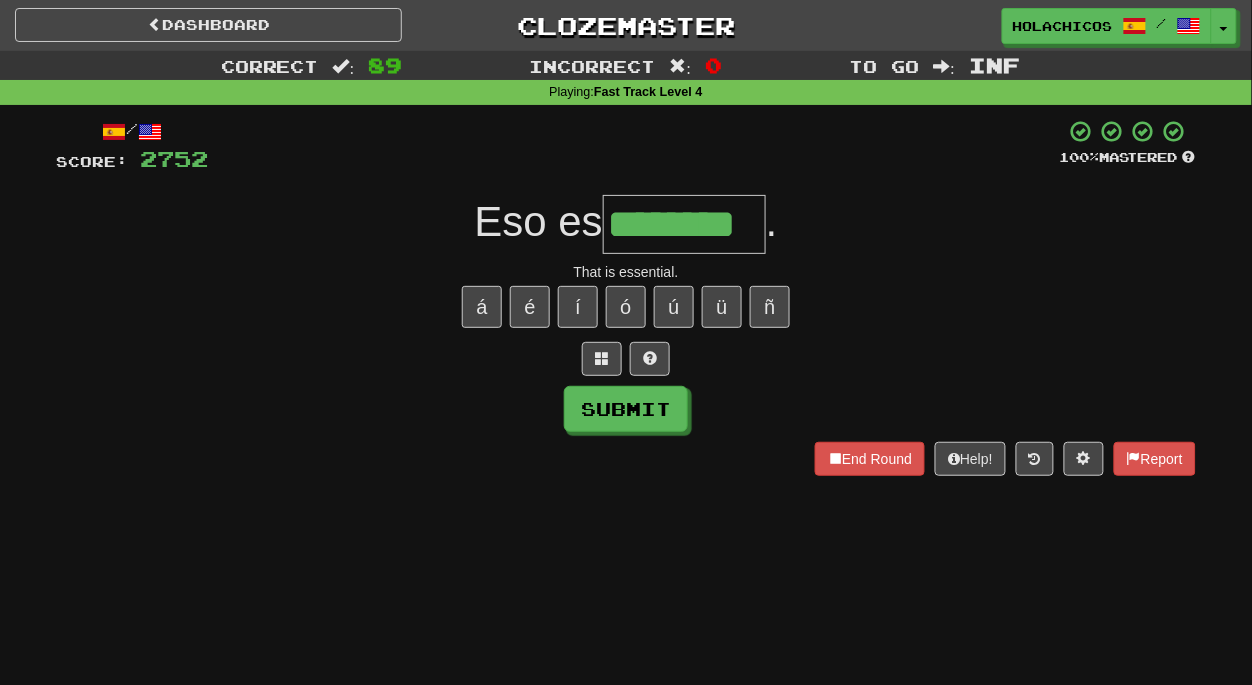 type on "********" 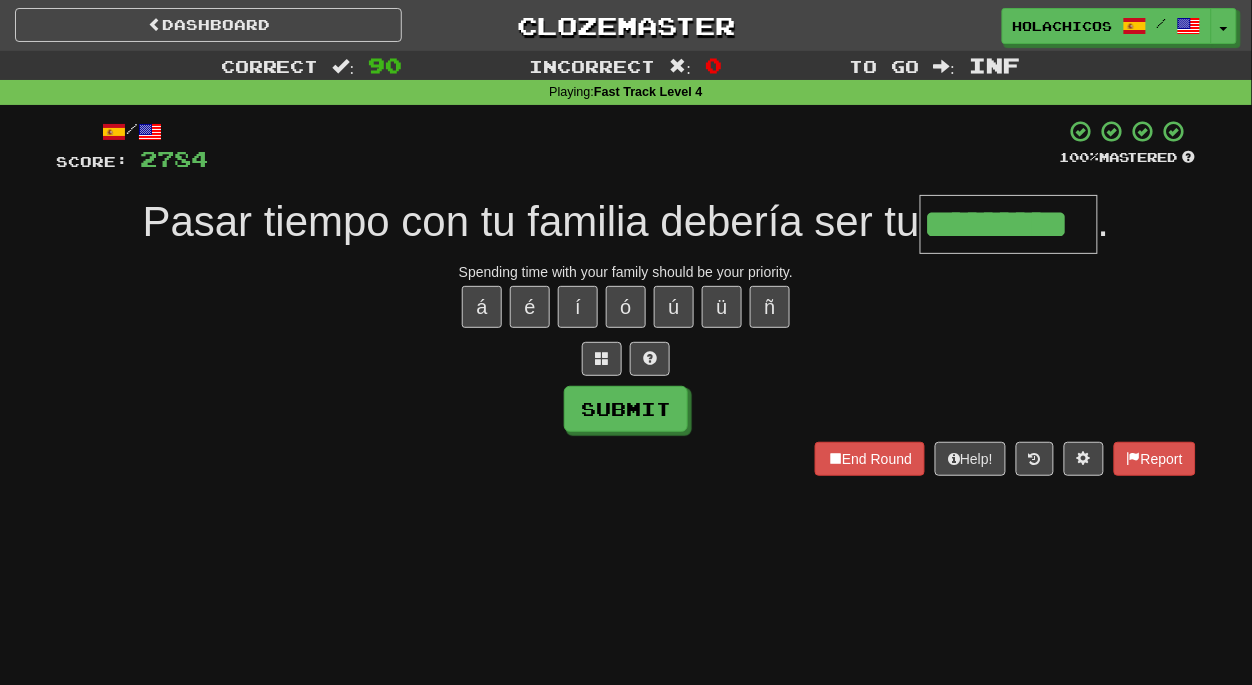 type on "*********" 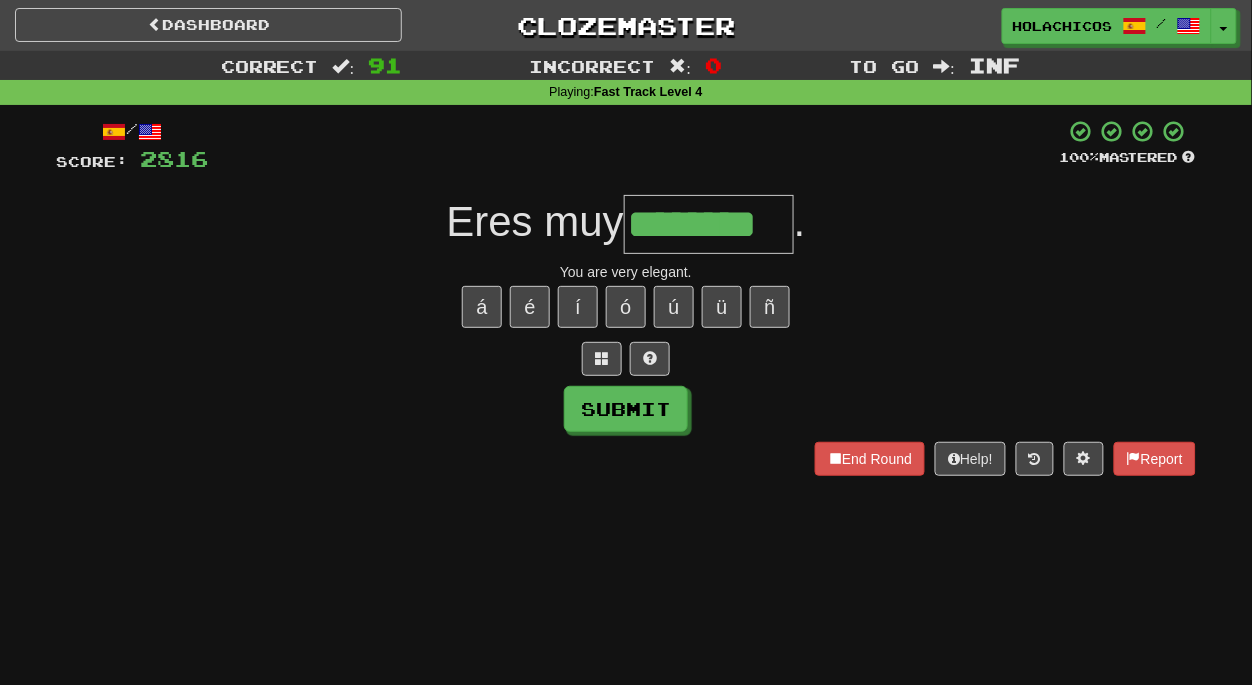 type on "********" 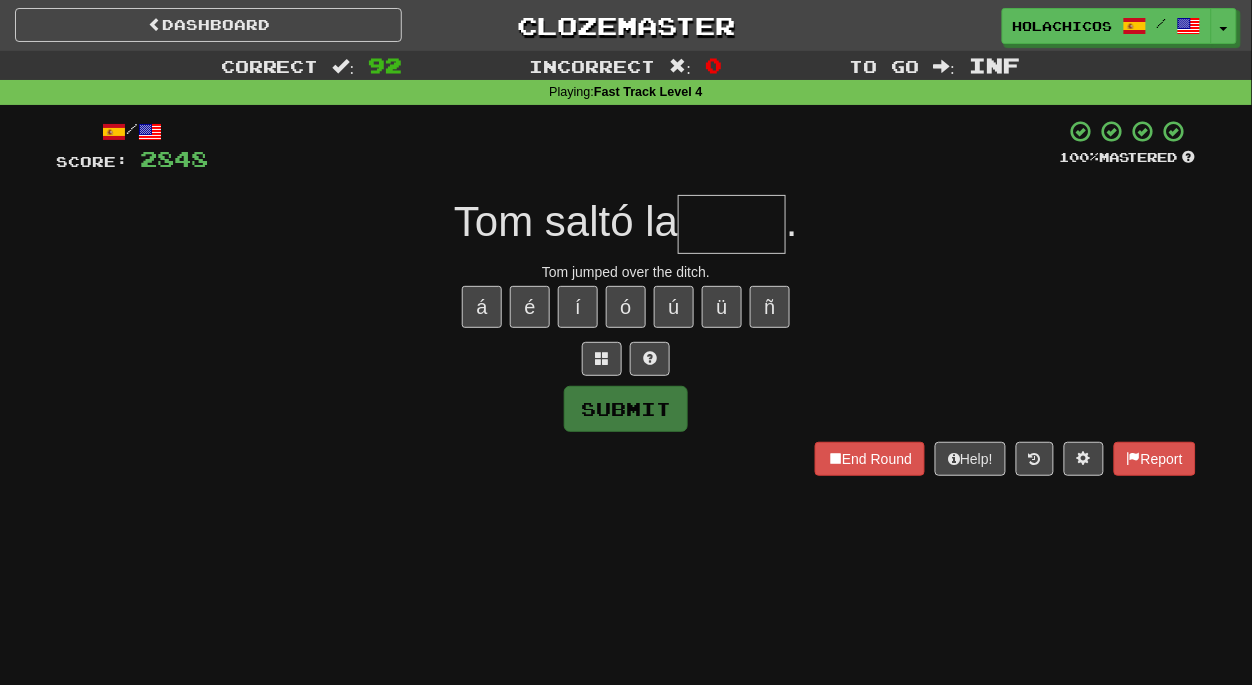 type on "*" 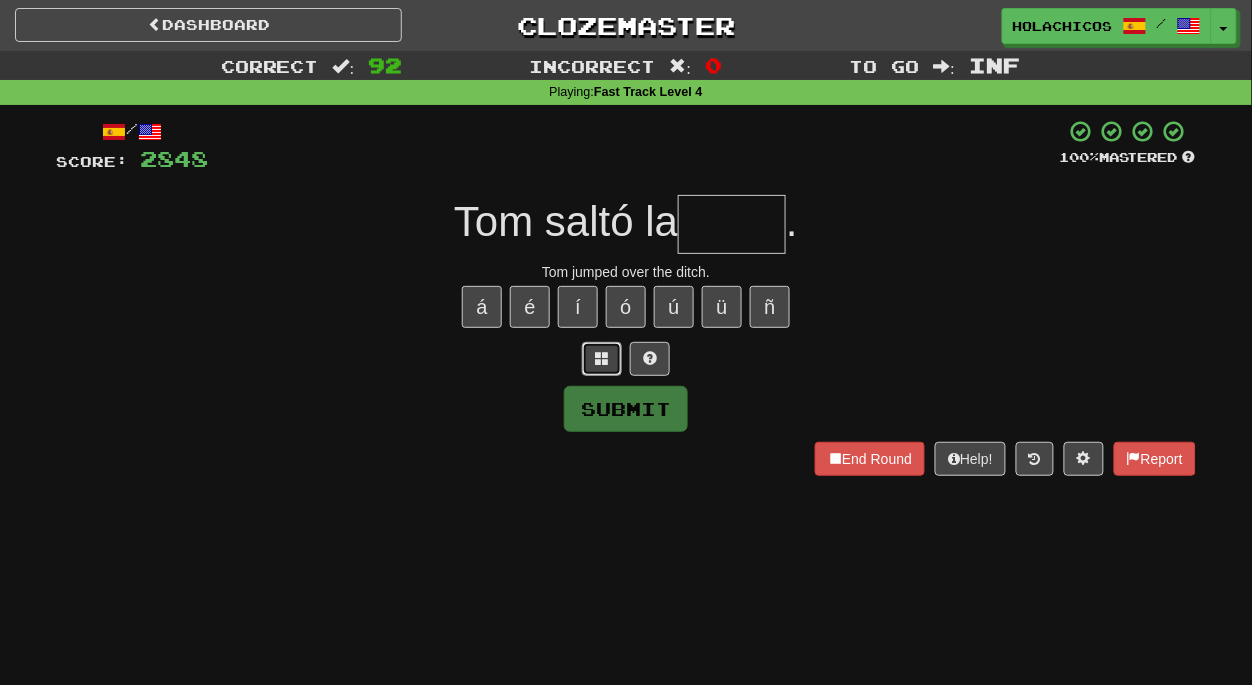 click at bounding box center [602, 358] 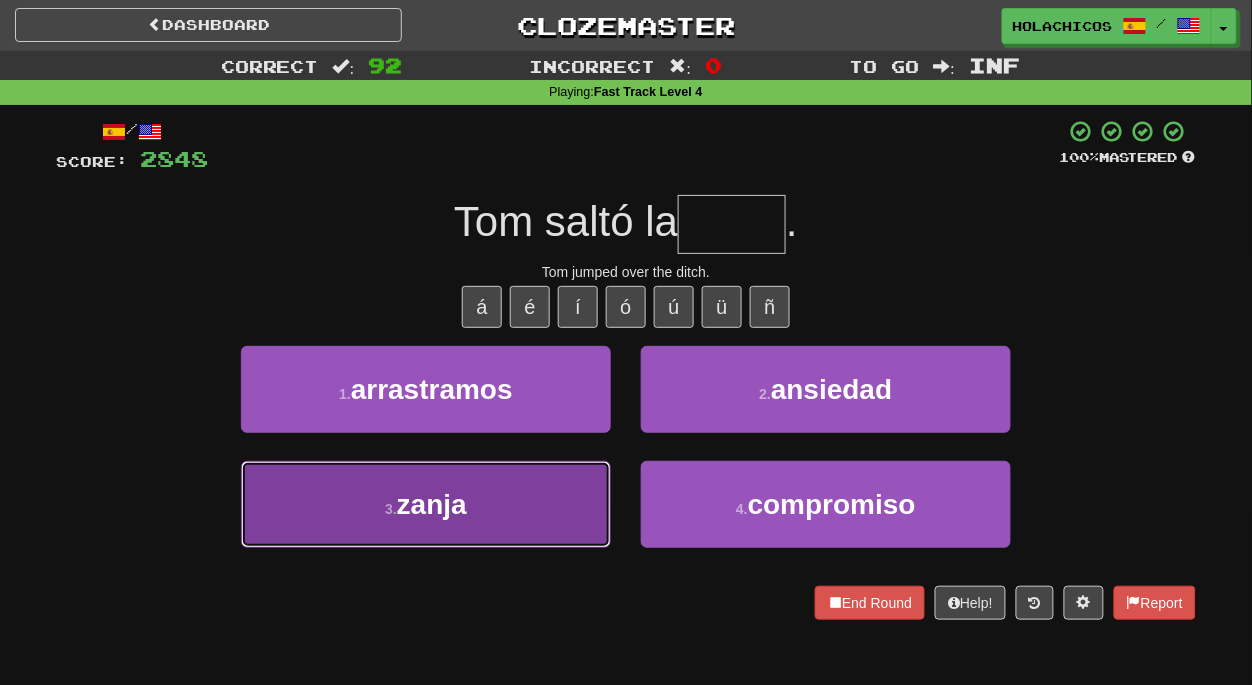 click on "3 .  zanja" at bounding box center [426, 504] 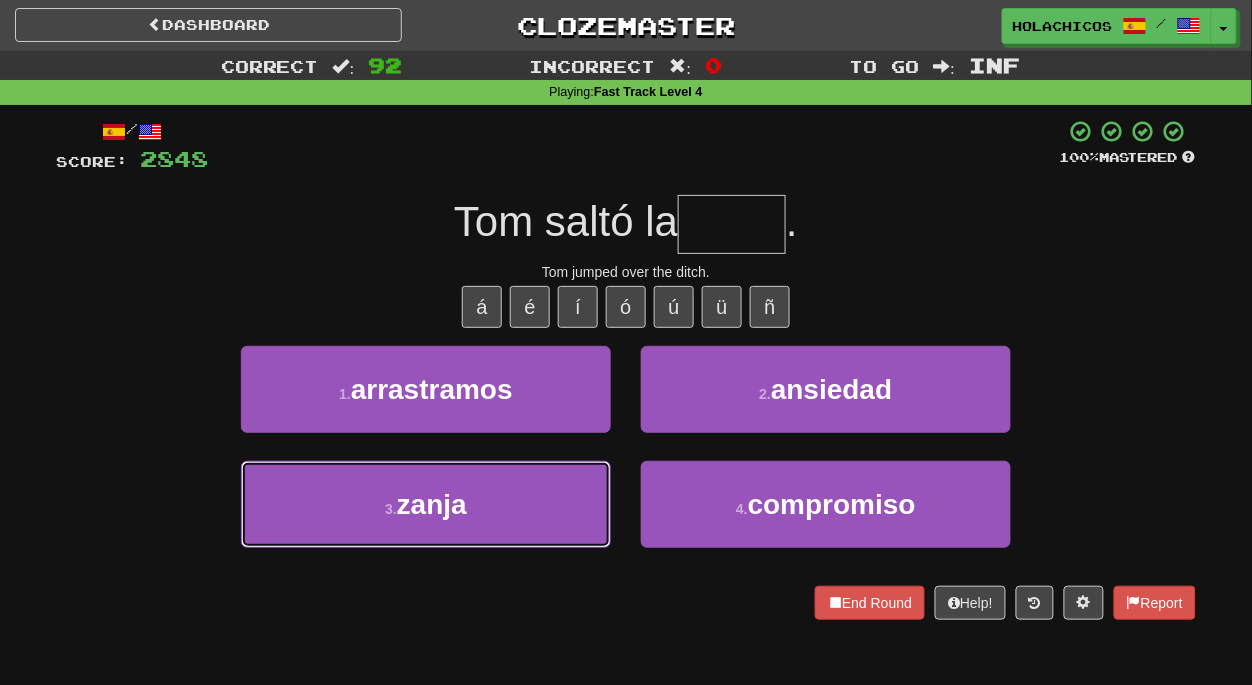 type on "*****" 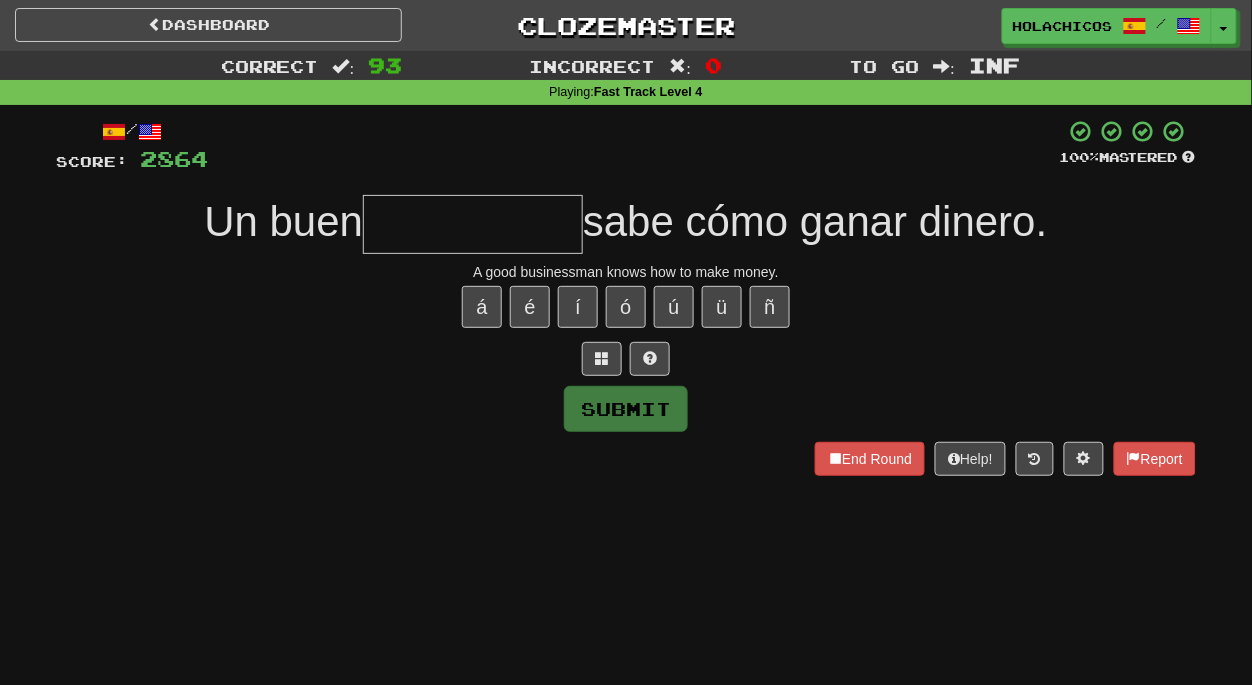 type on "*" 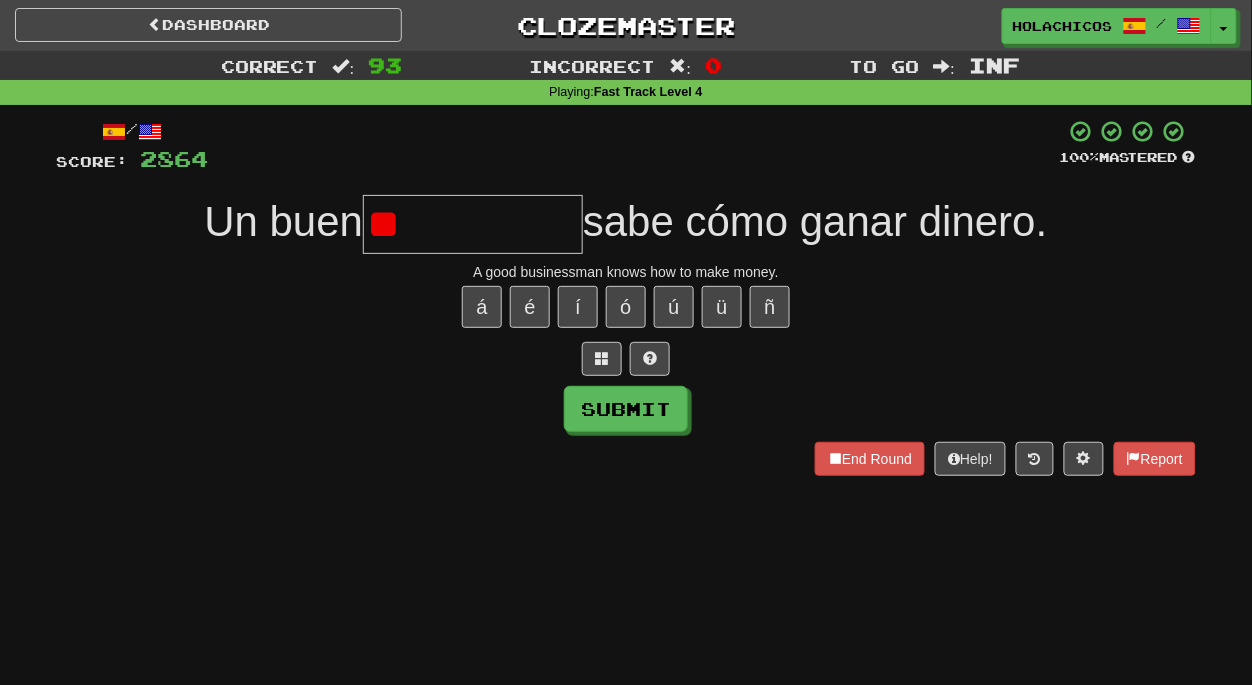 type on "*" 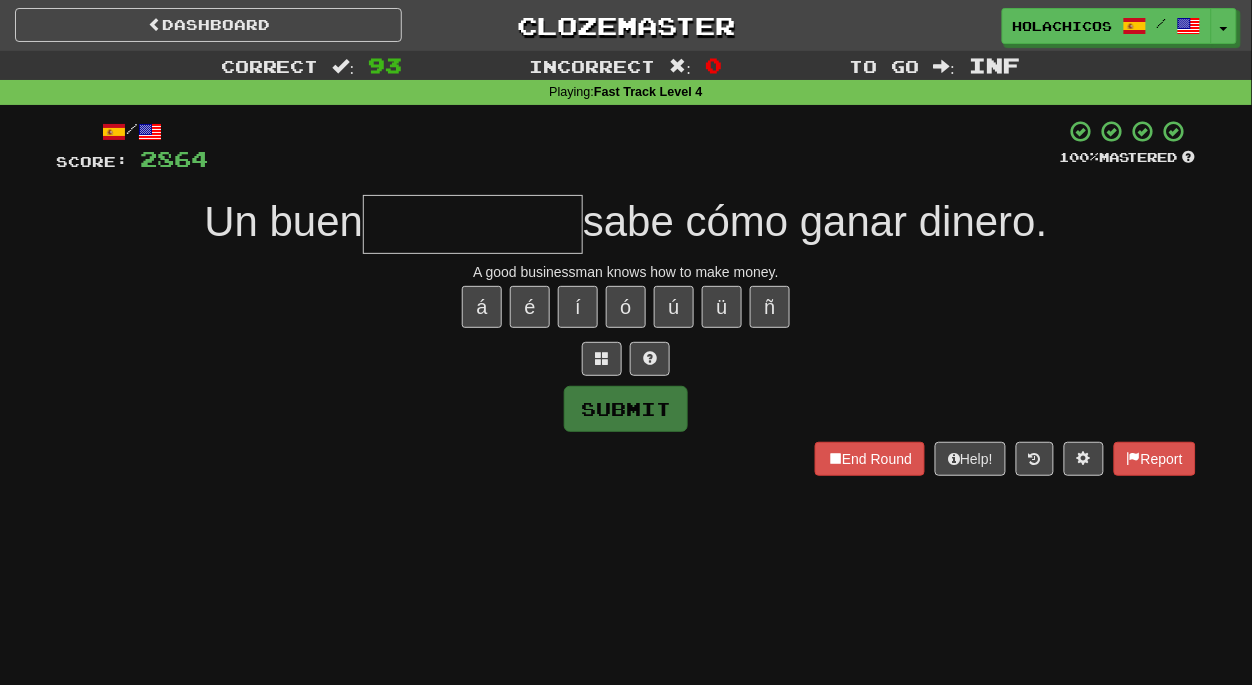 type on "*" 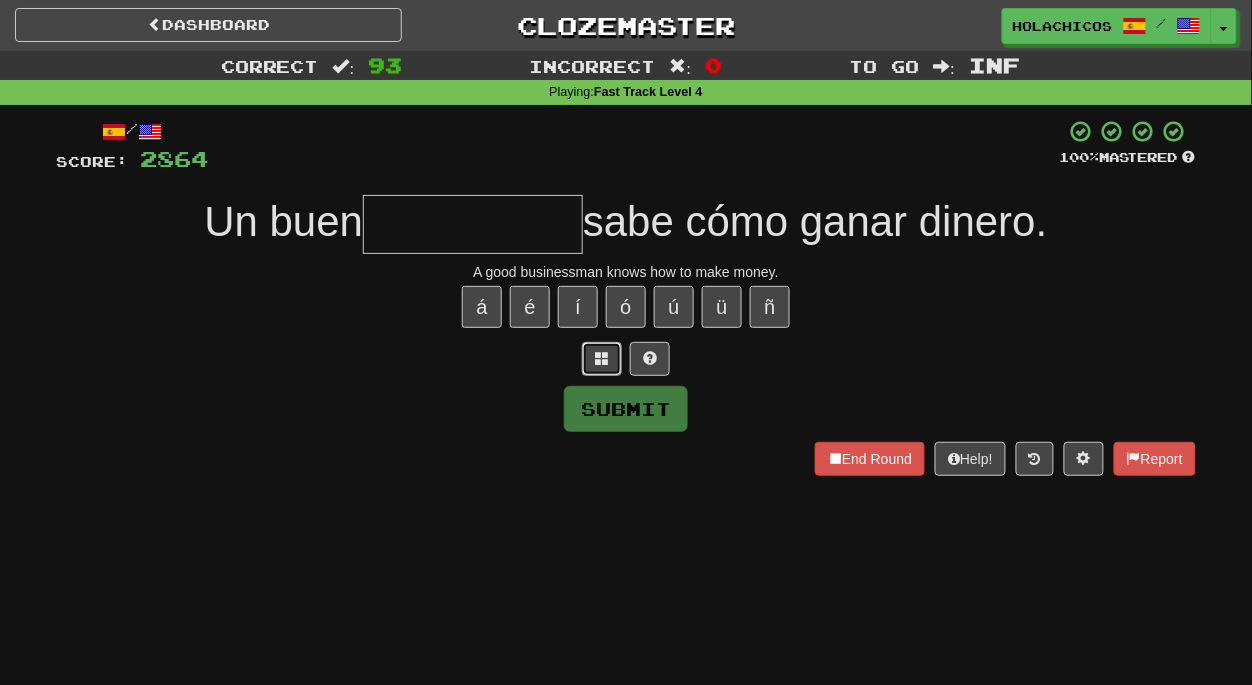 click at bounding box center [602, 358] 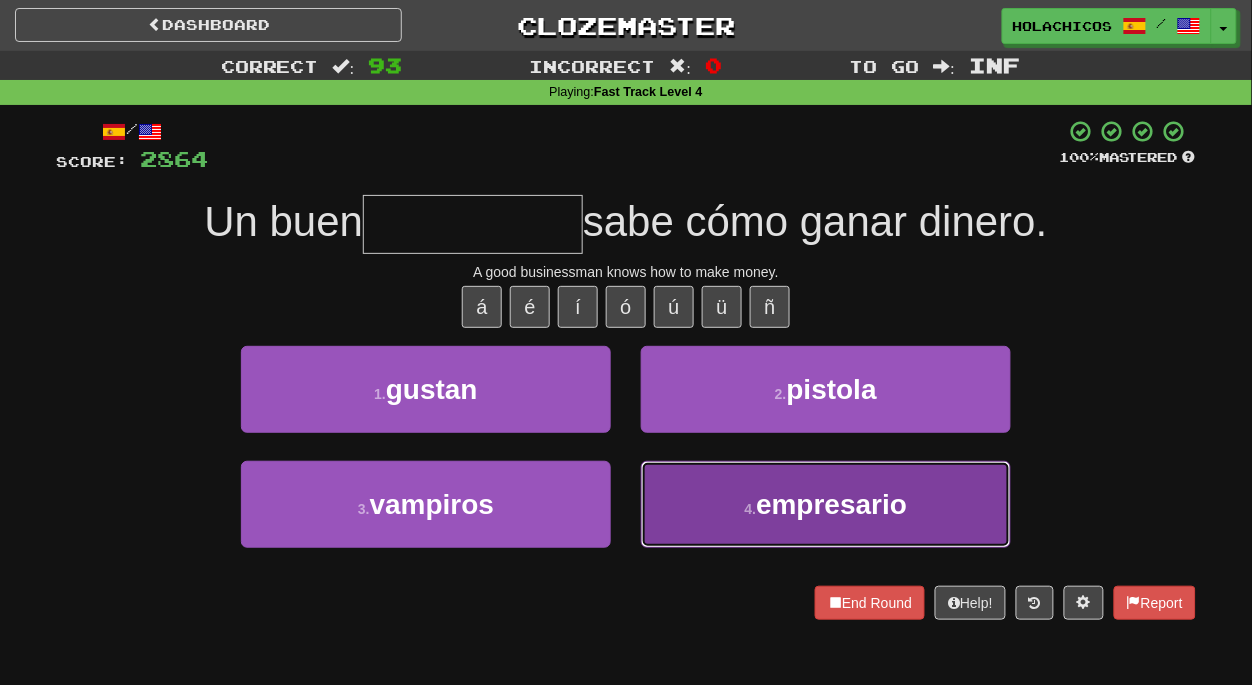 click on "4 .  empresario" at bounding box center [826, 504] 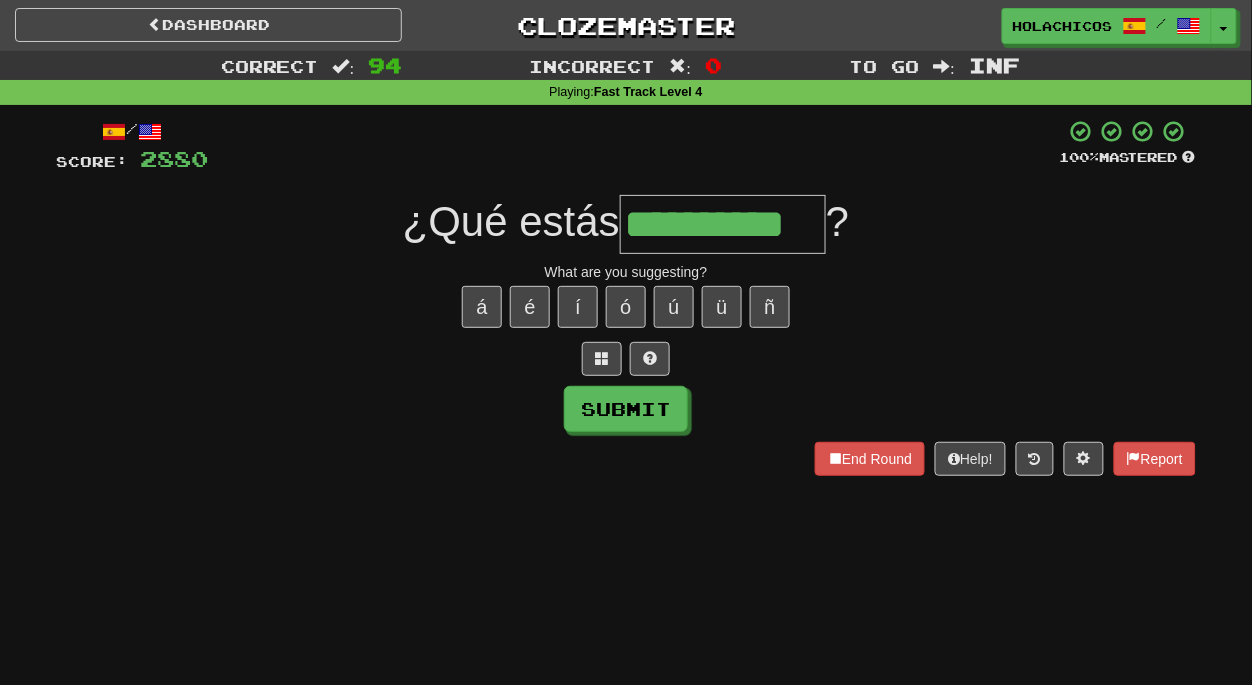 type on "**********" 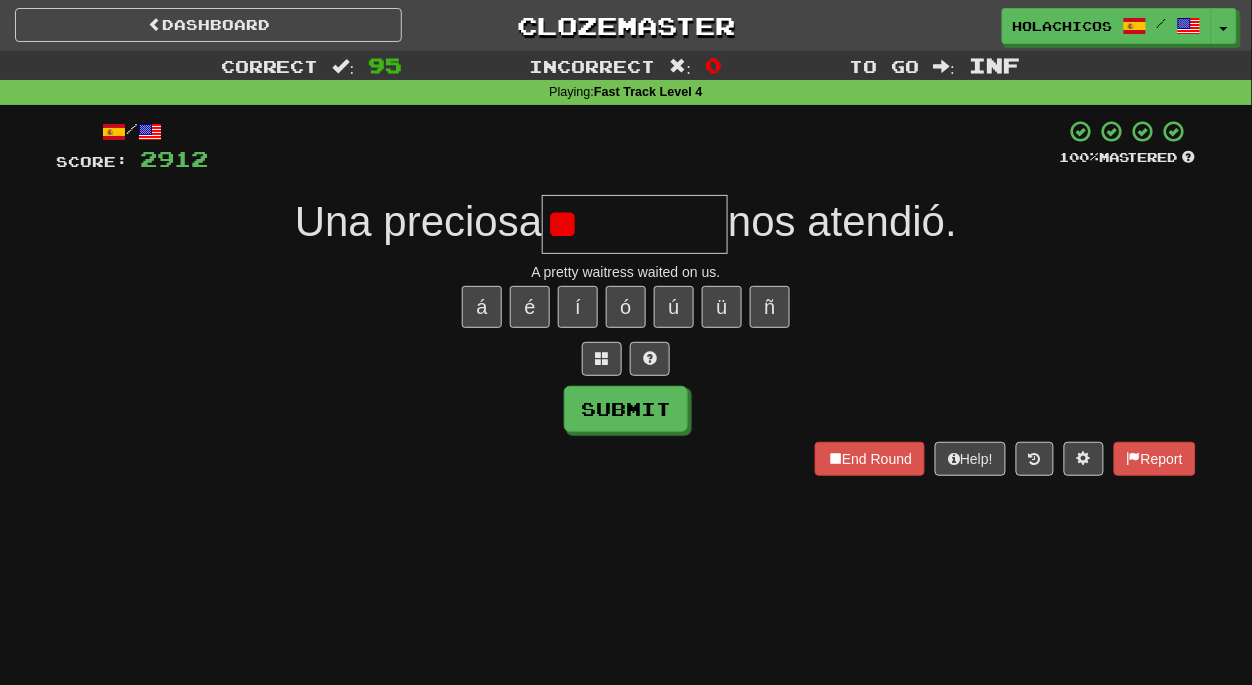 type on "*" 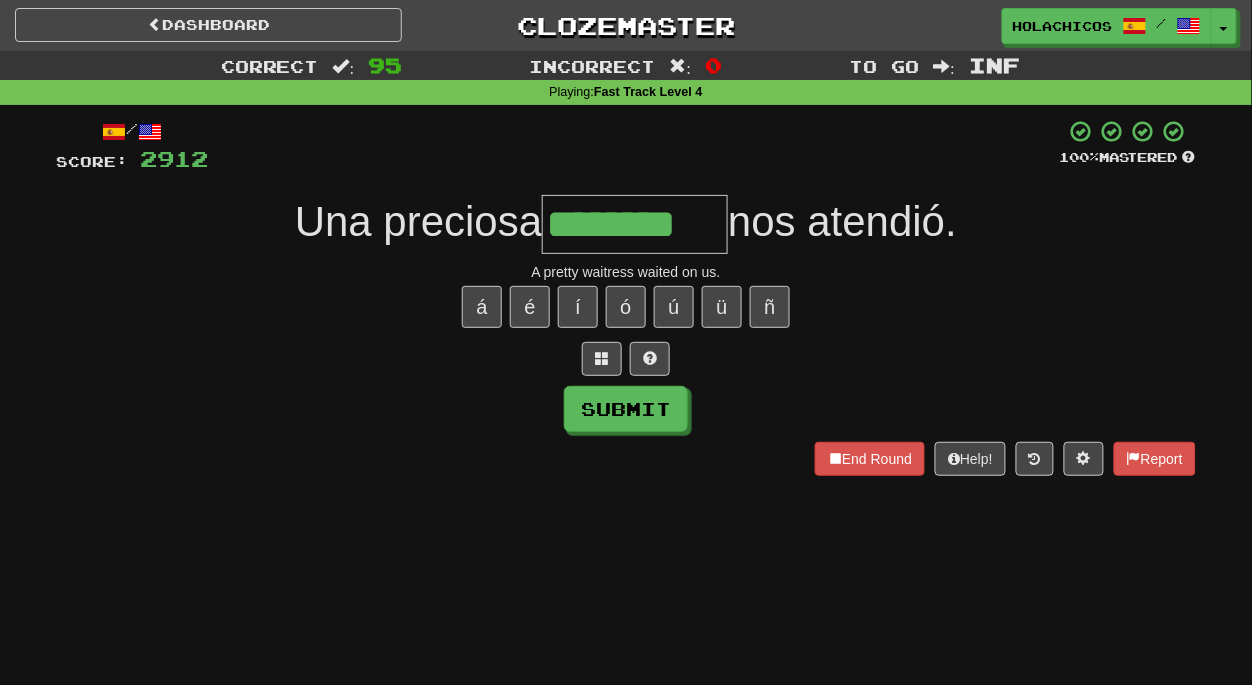 type on "********" 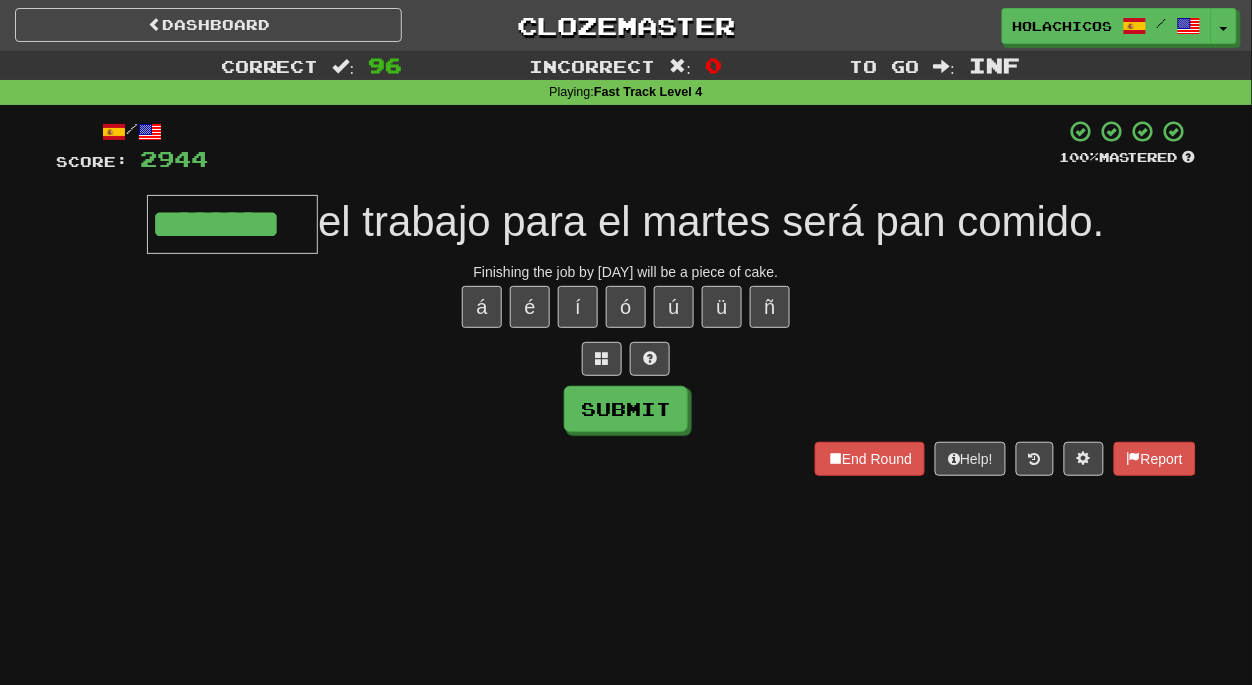 type on "********" 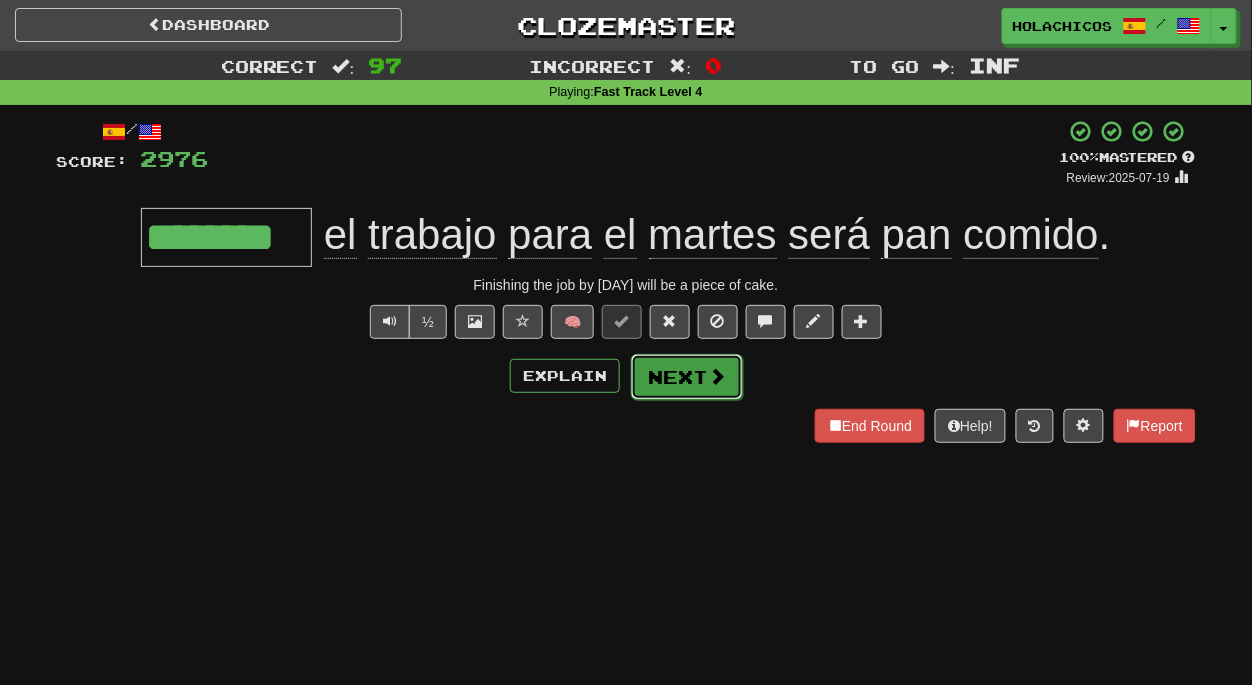 click on "Next" at bounding box center (687, 377) 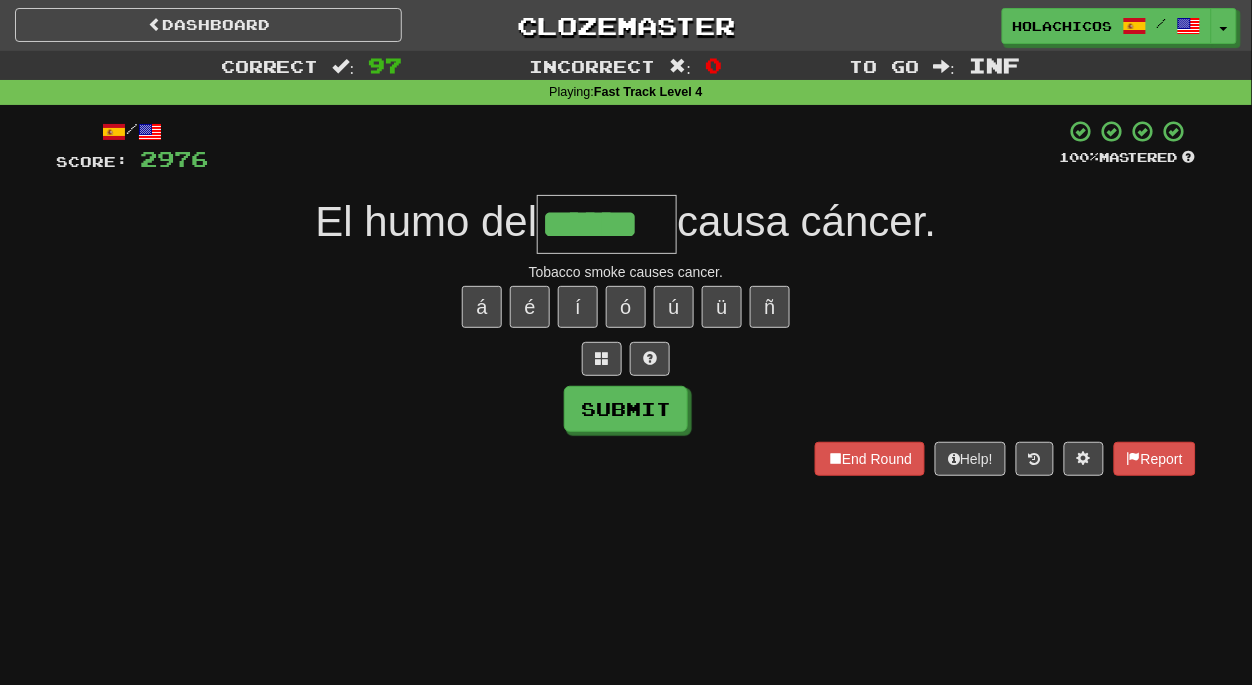 type on "******" 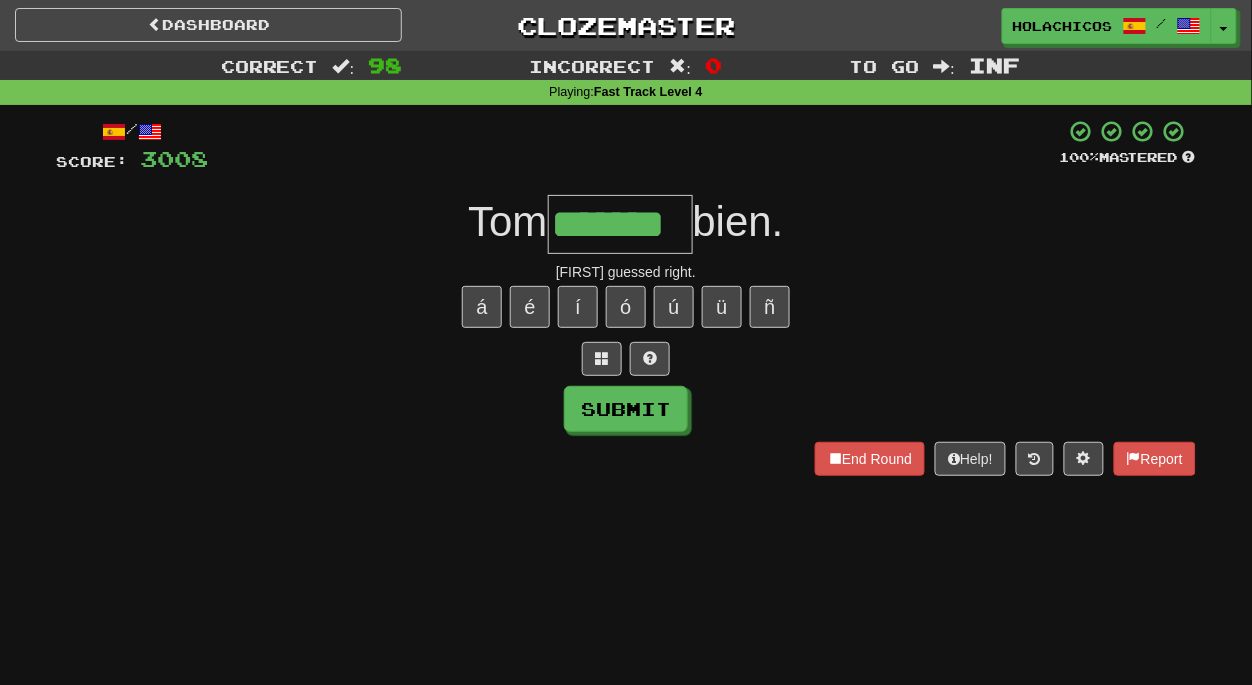 type on "*******" 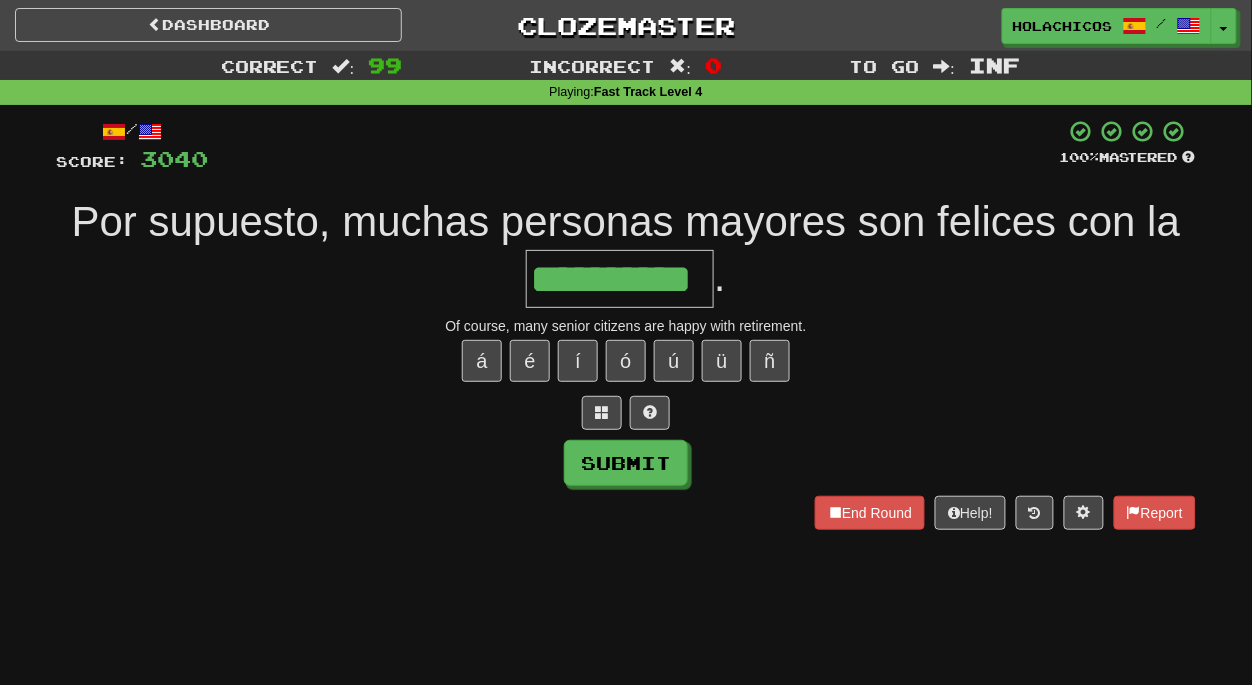 type on "**********" 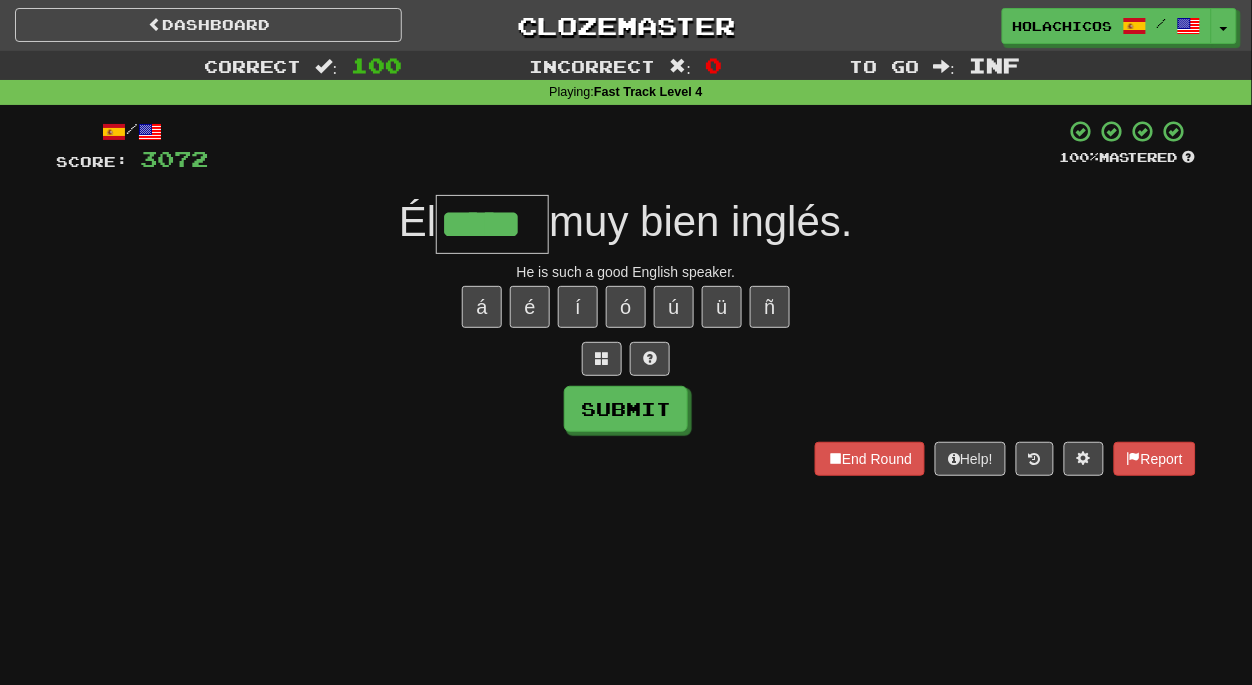 type on "*****" 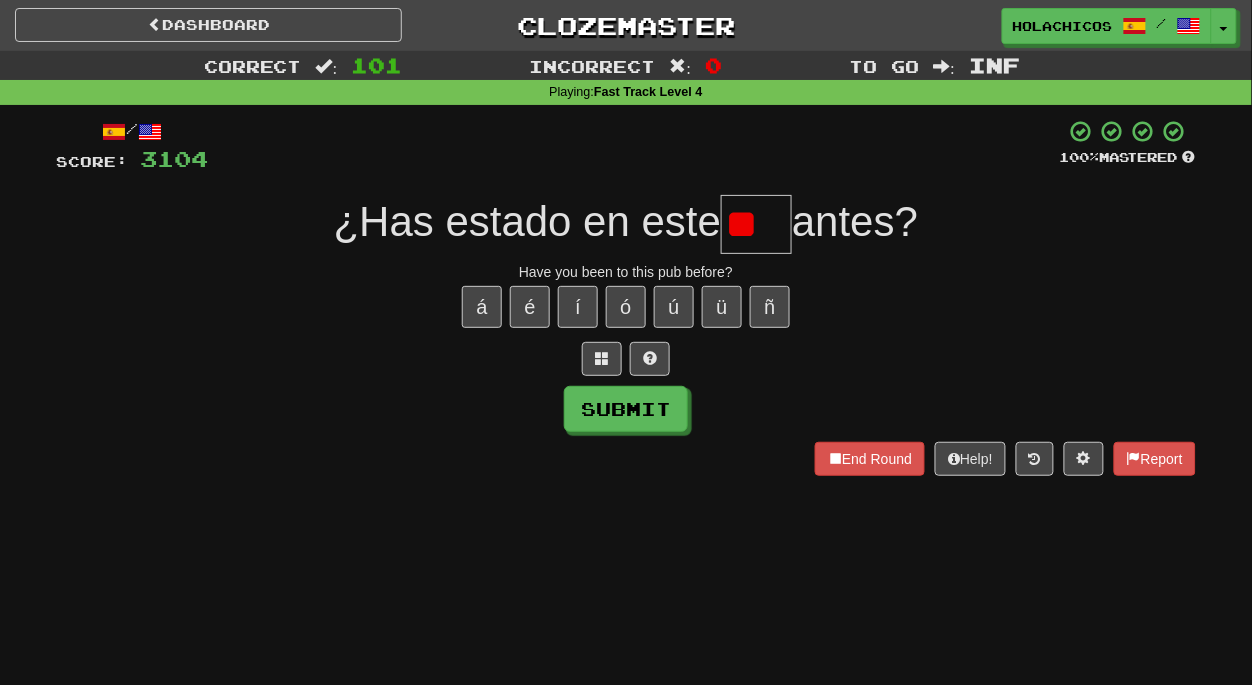 scroll, scrollTop: 0, scrollLeft: 0, axis: both 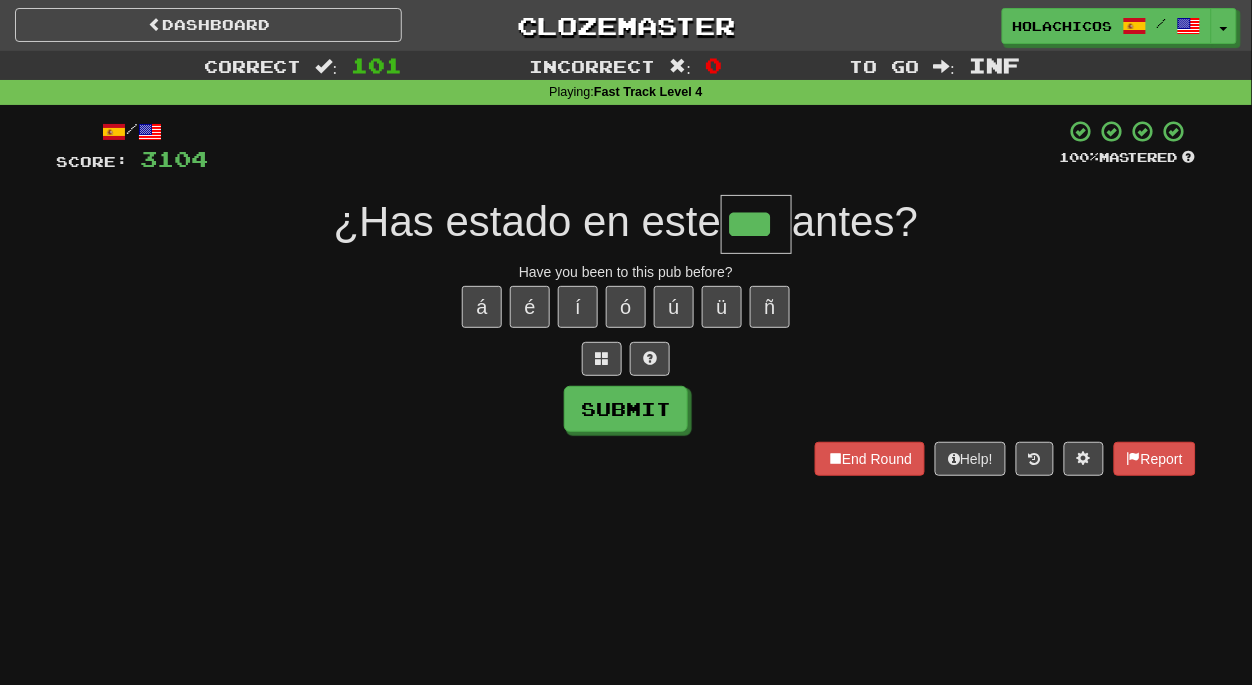 type on "***" 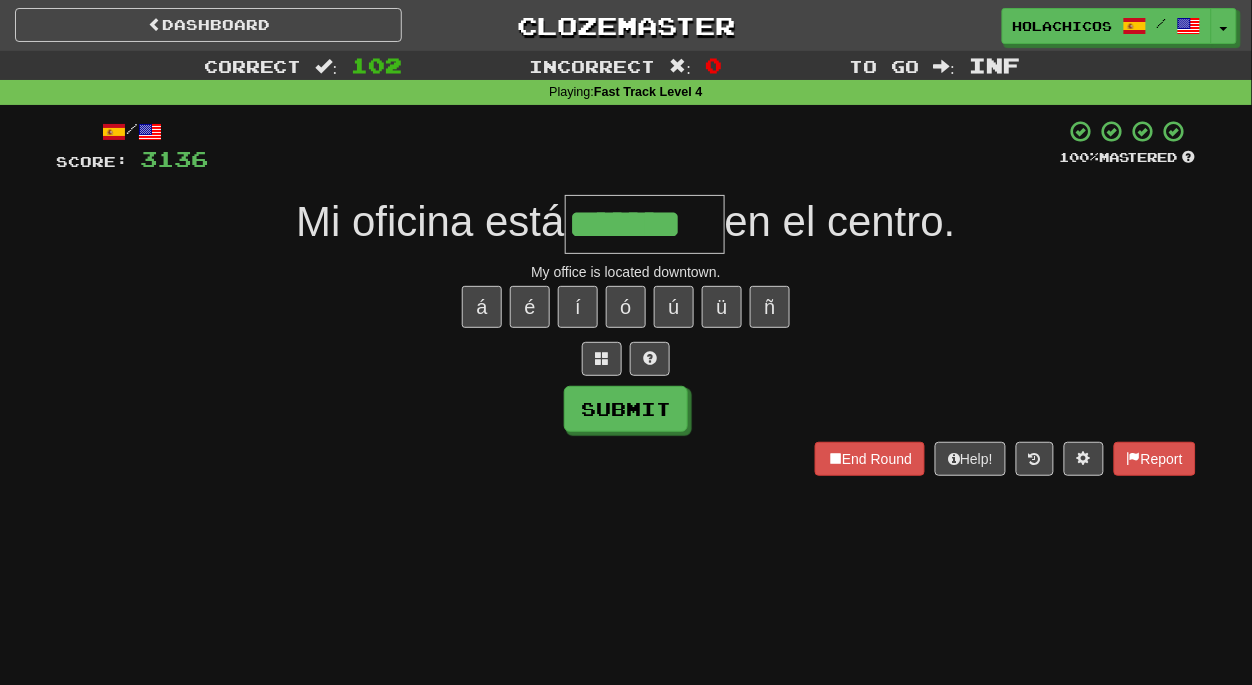 type on "*******" 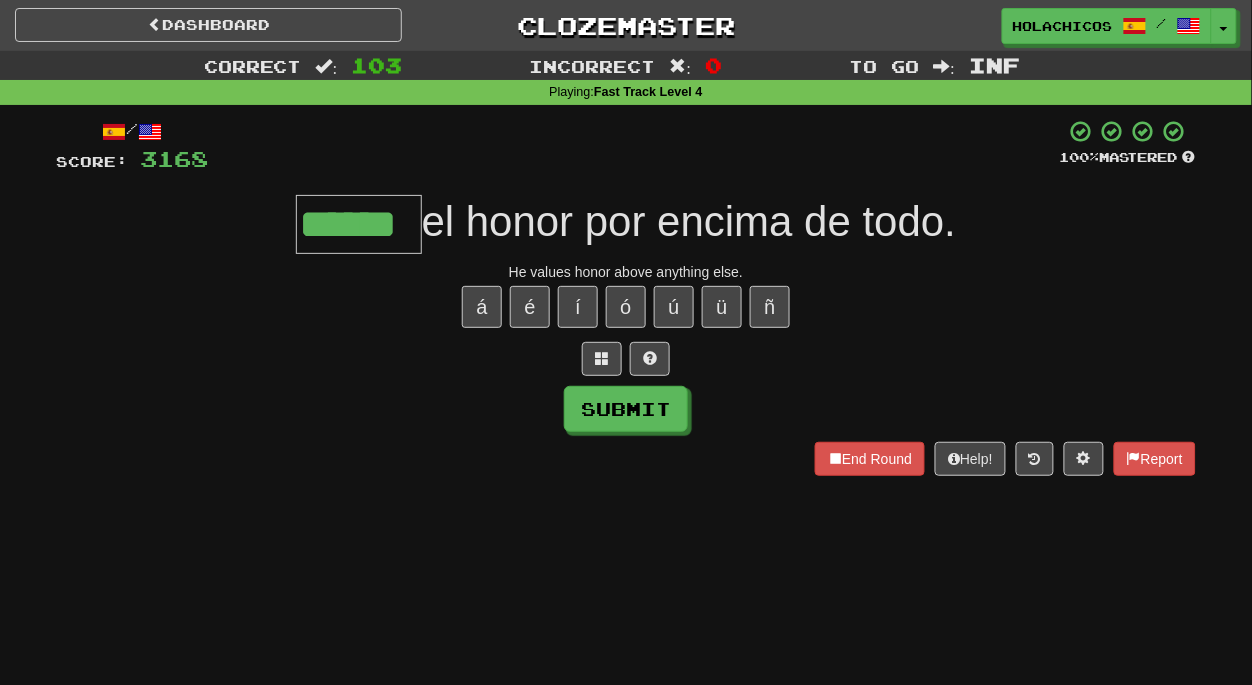 type on "******" 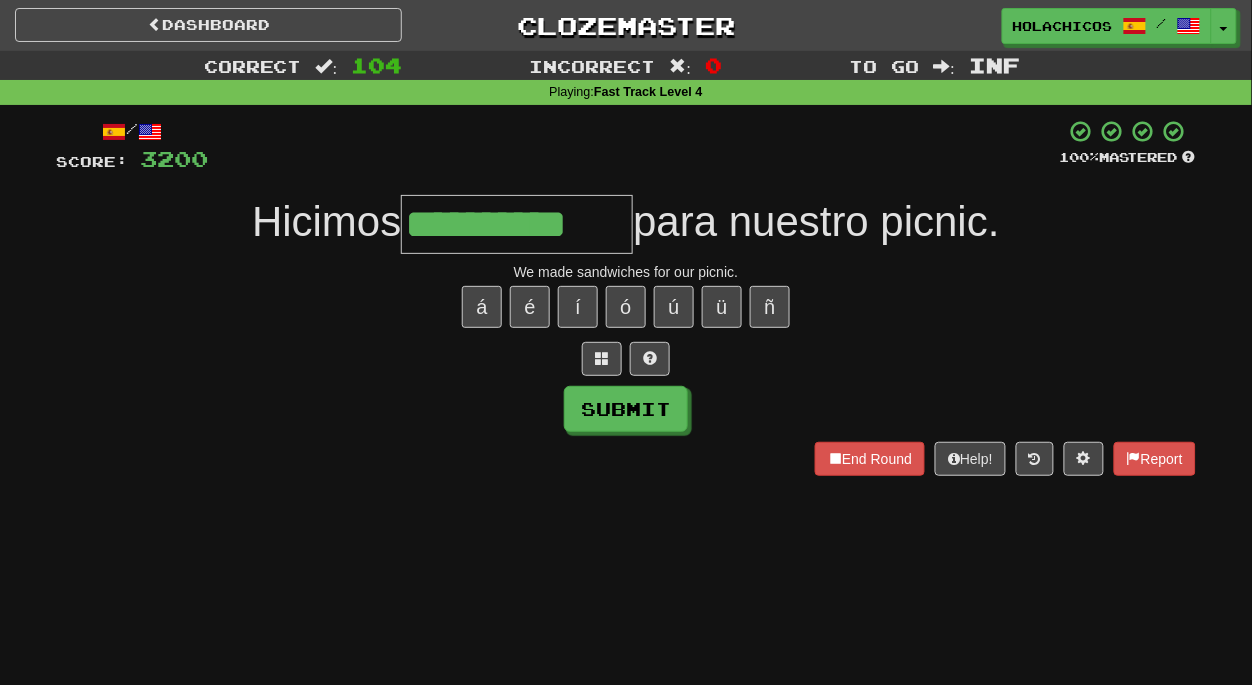 type on "**********" 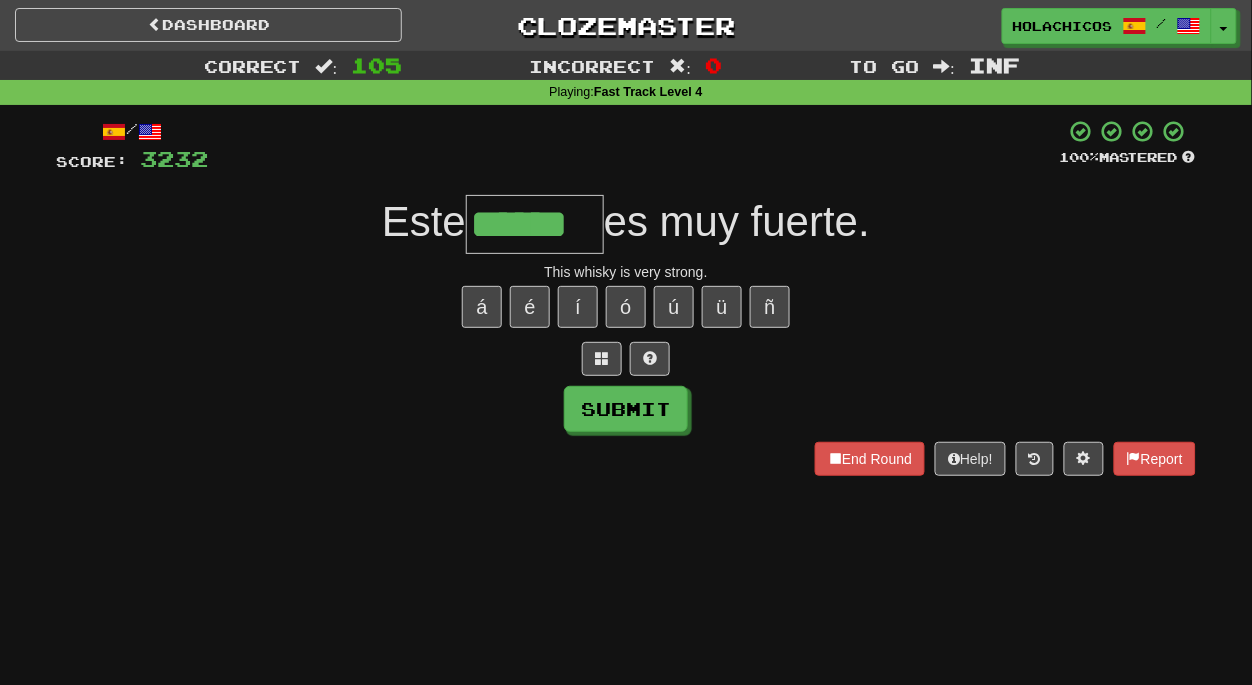 type on "******" 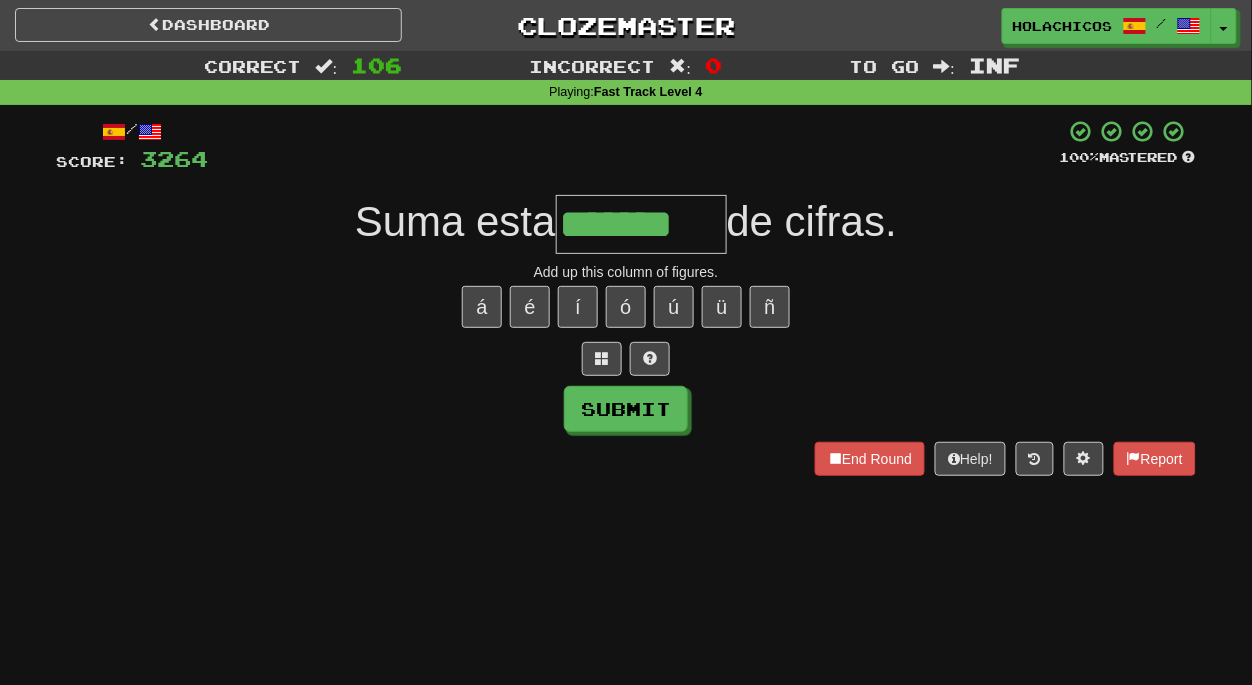 type on "*******" 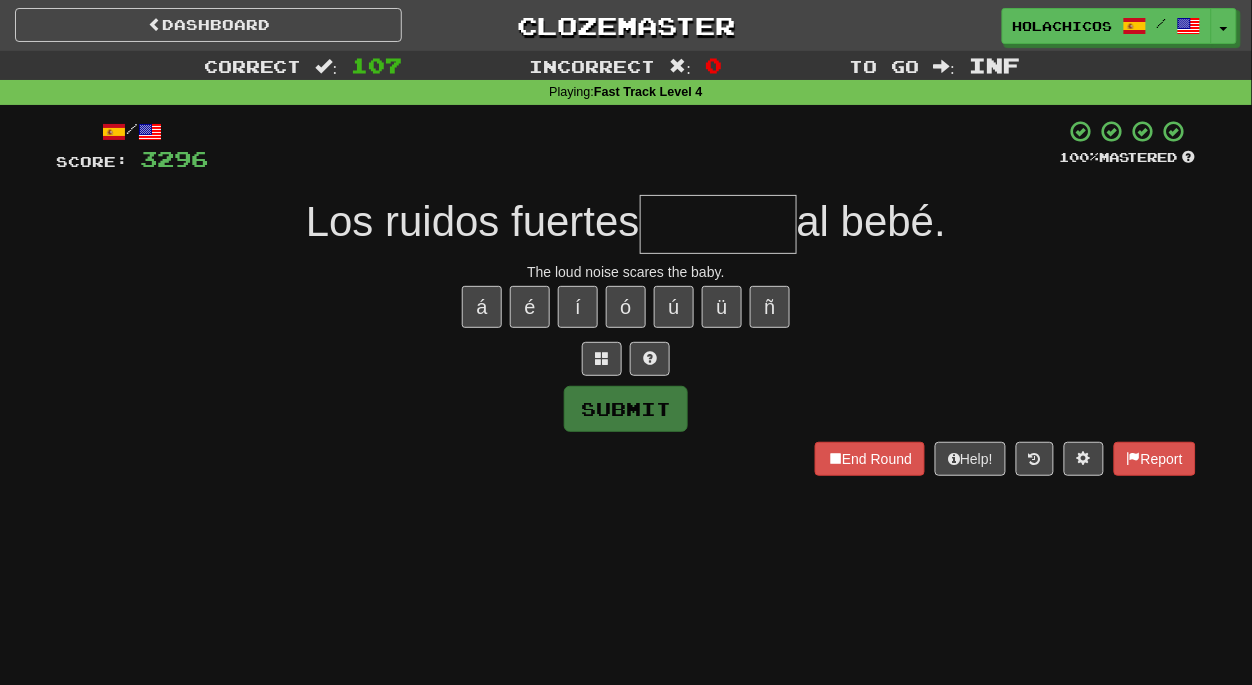 type on "*" 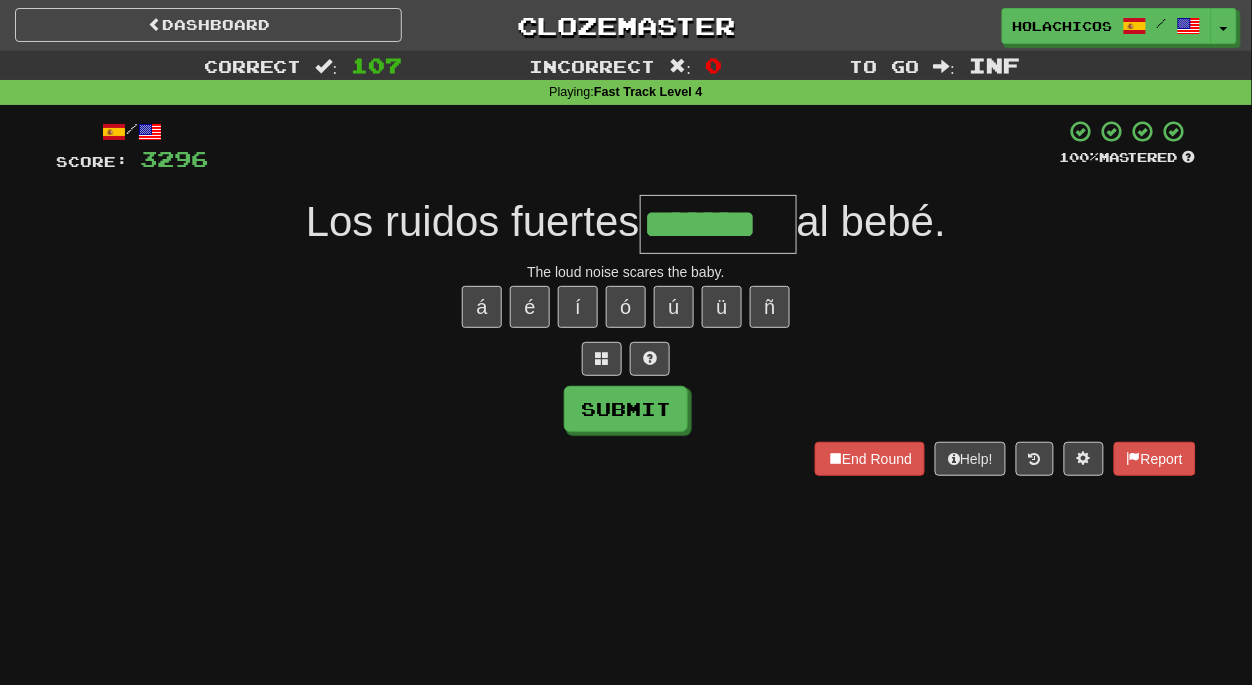 type on "*******" 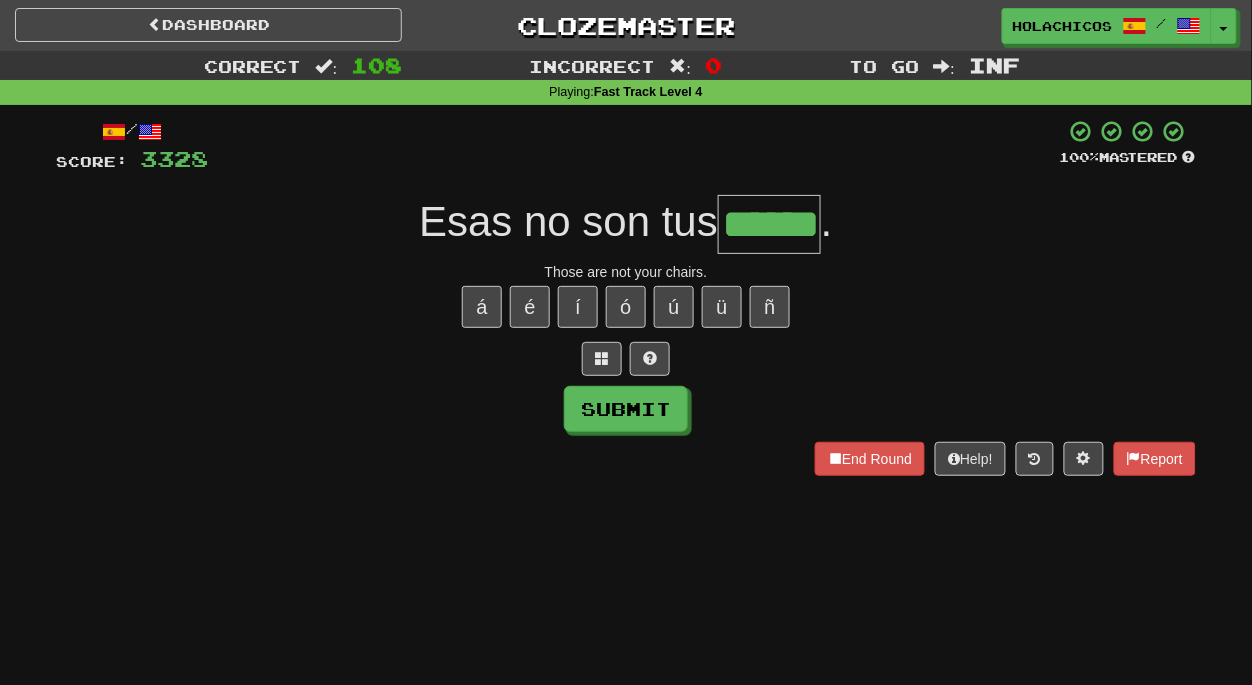 type on "******" 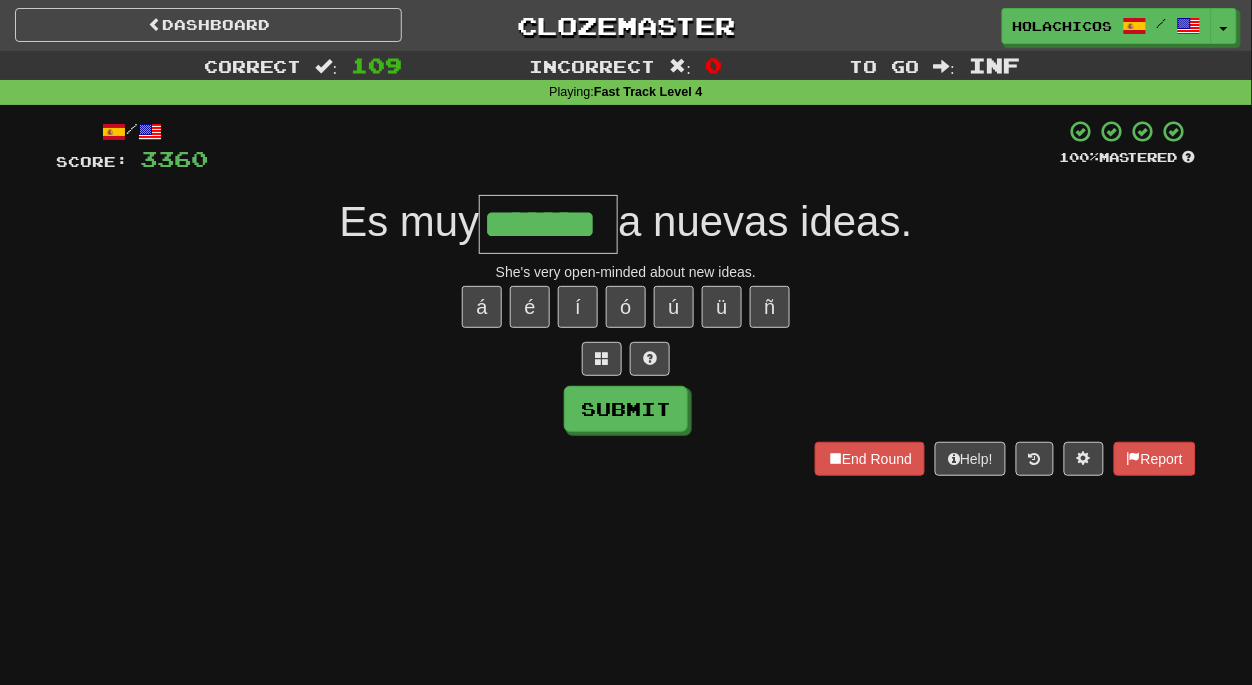 type on "*******" 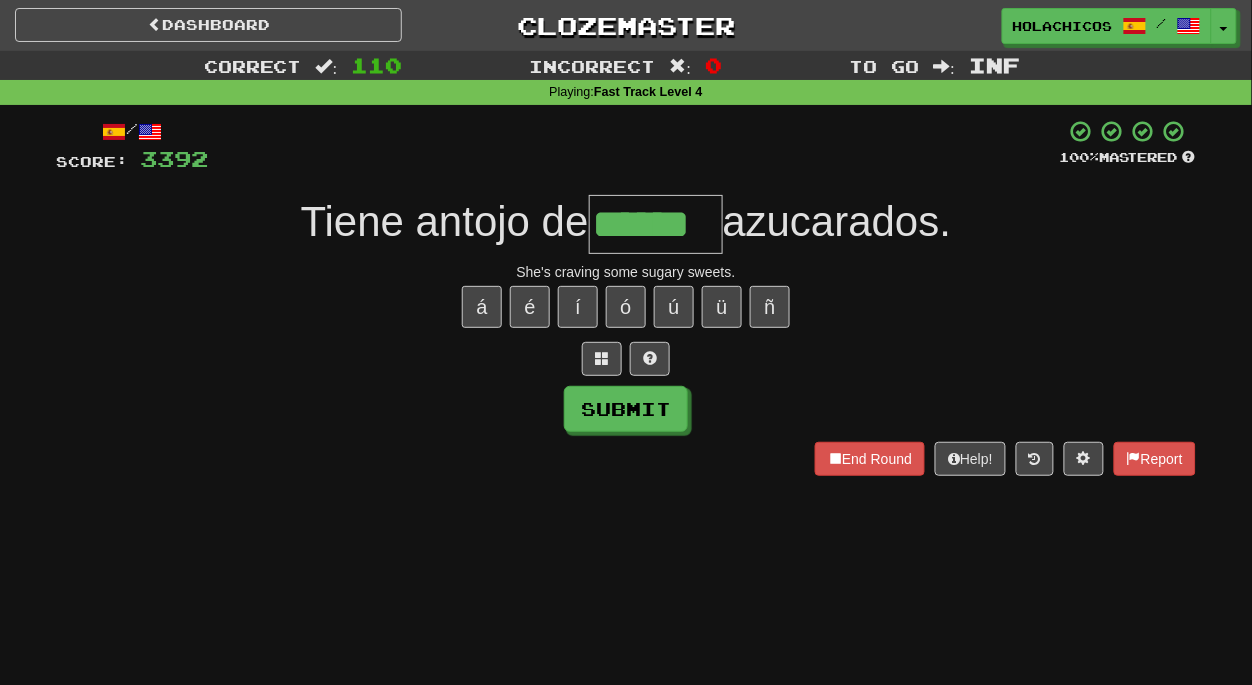 type on "******" 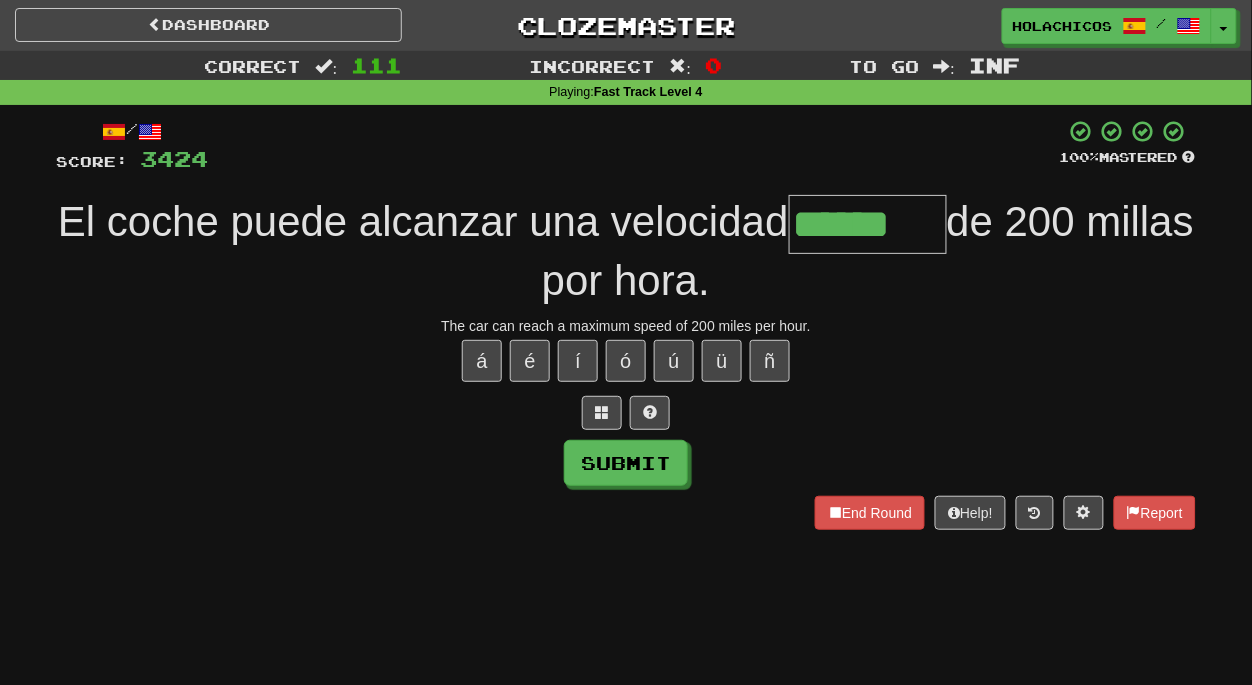 type on "******" 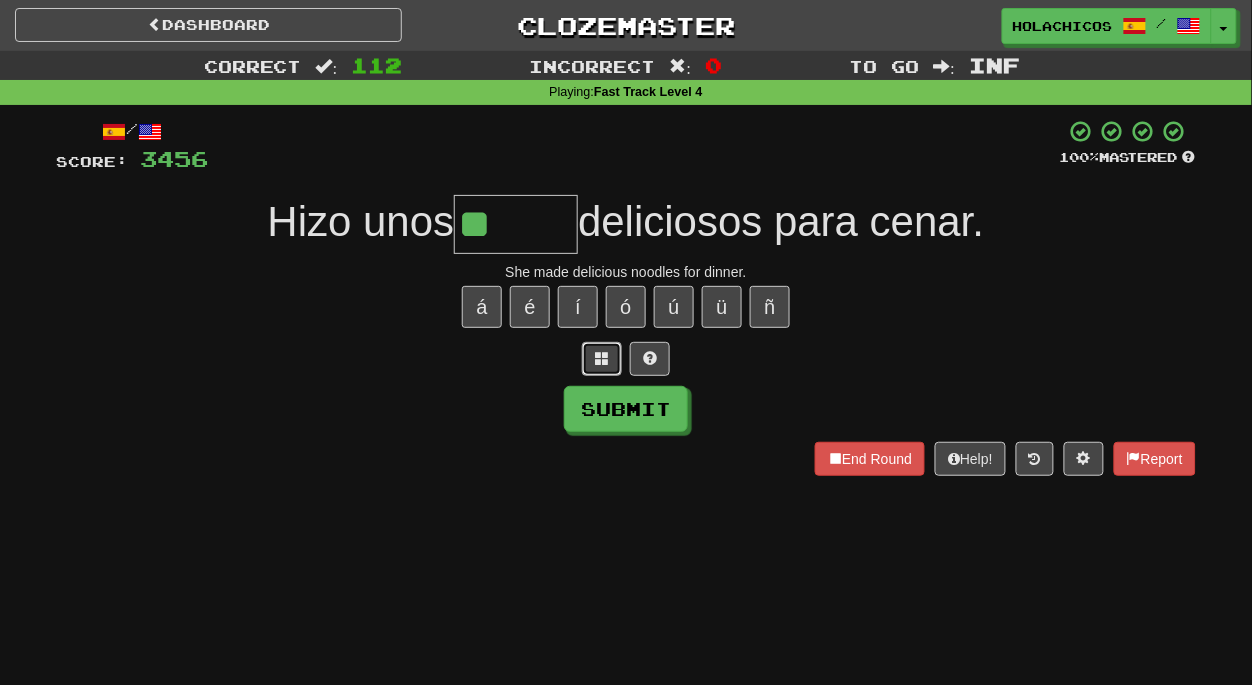 click at bounding box center (602, 358) 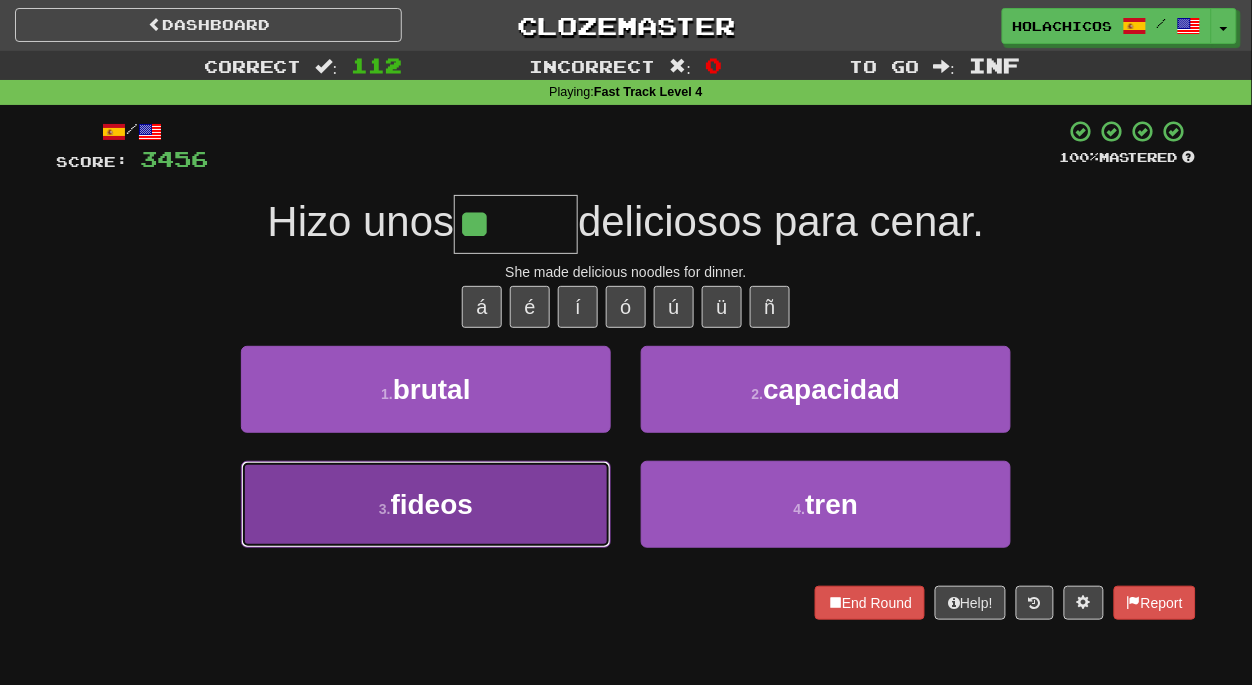 click on "3 .  fideos" at bounding box center (426, 504) 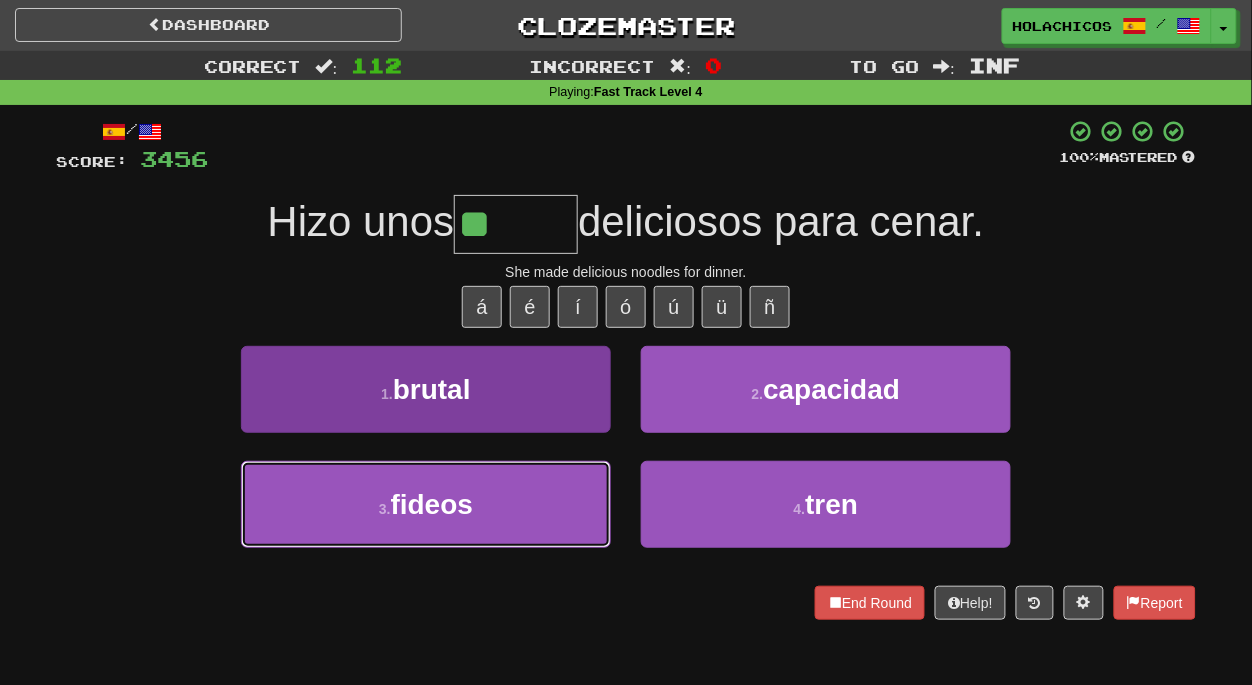 type on "******" 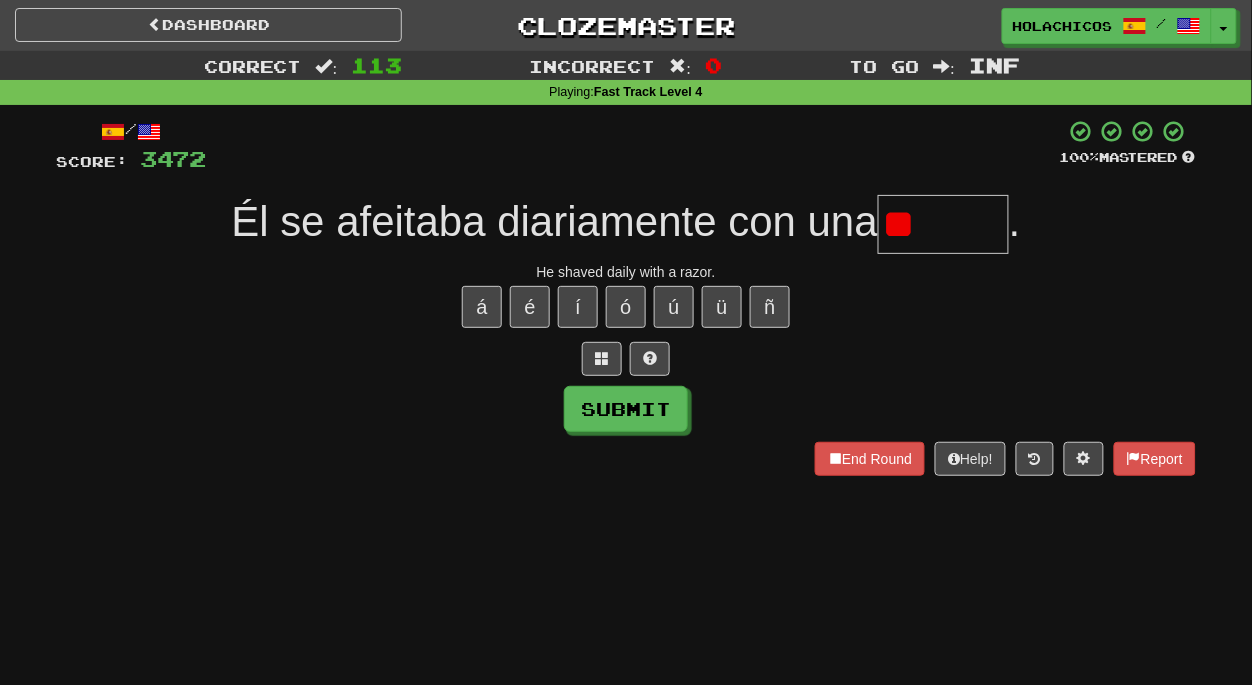 type on "*" 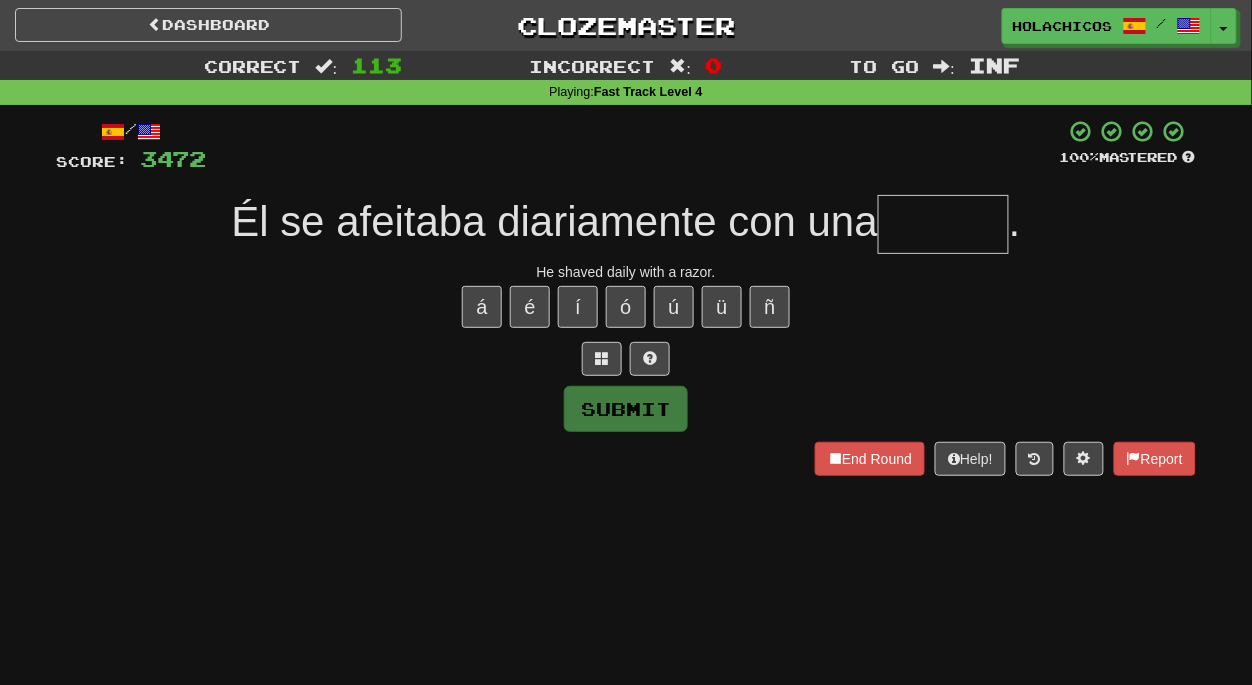 type on "*" 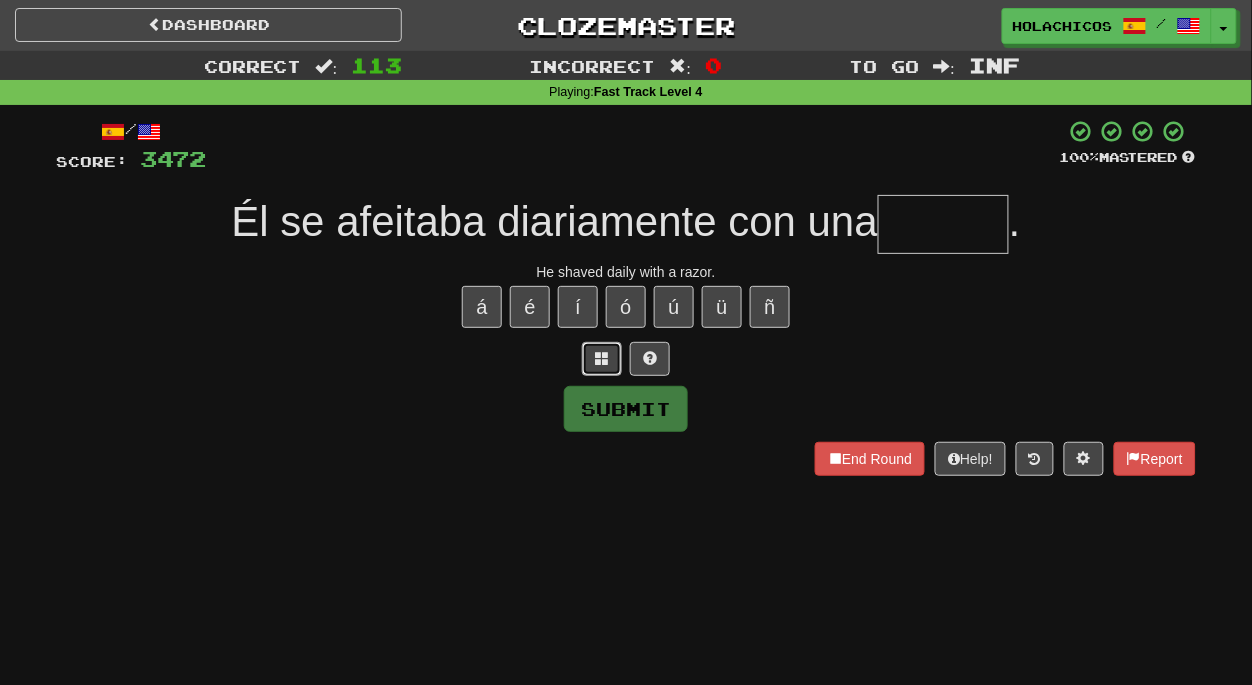 click at bounding box center [602, 358] 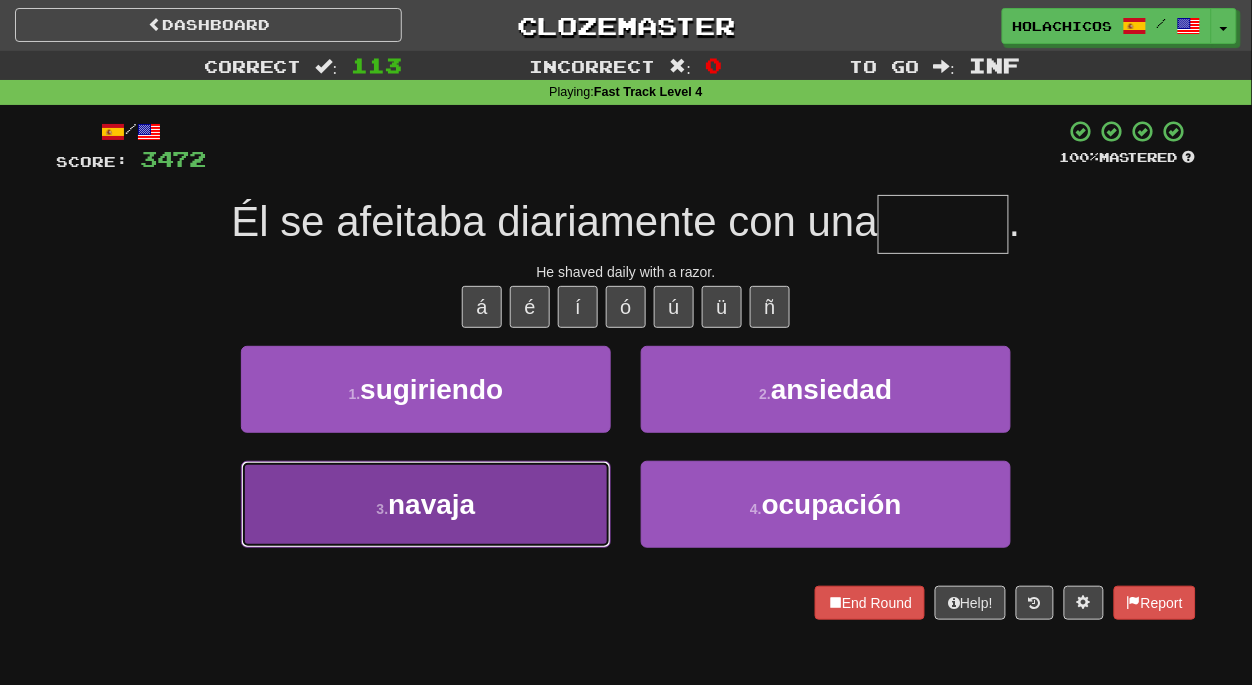 click on "3 .  navaja" at bounding box center (426, 504) 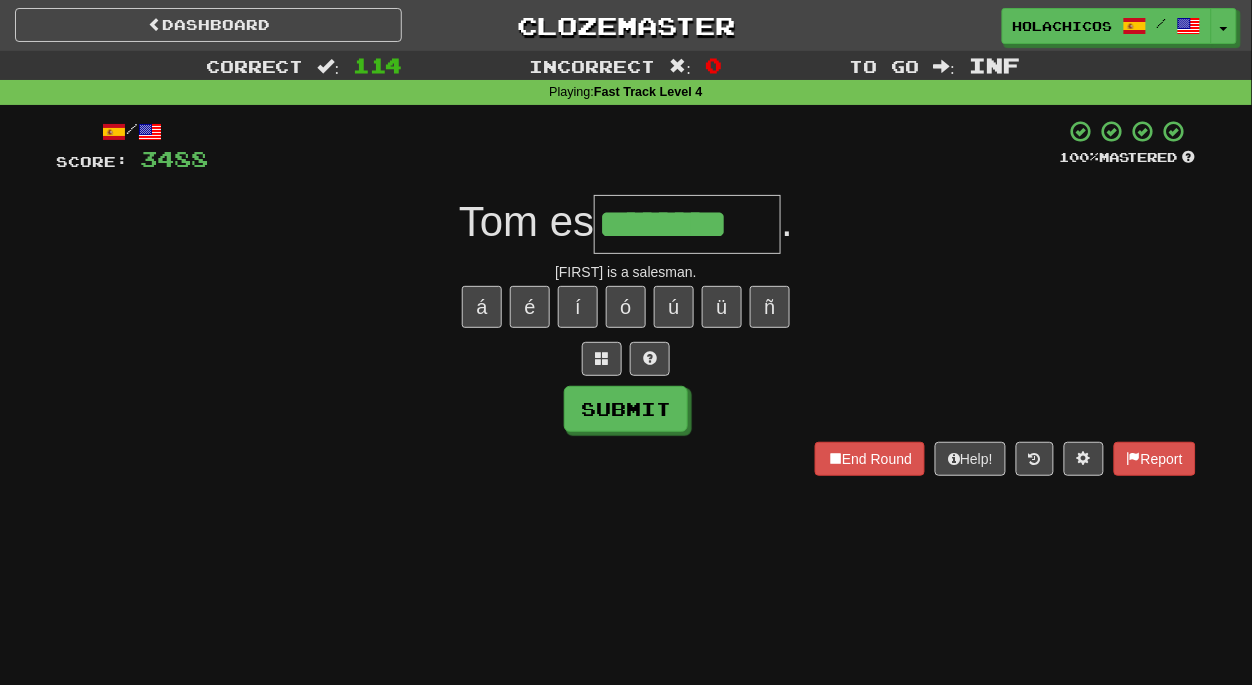 type on "********" 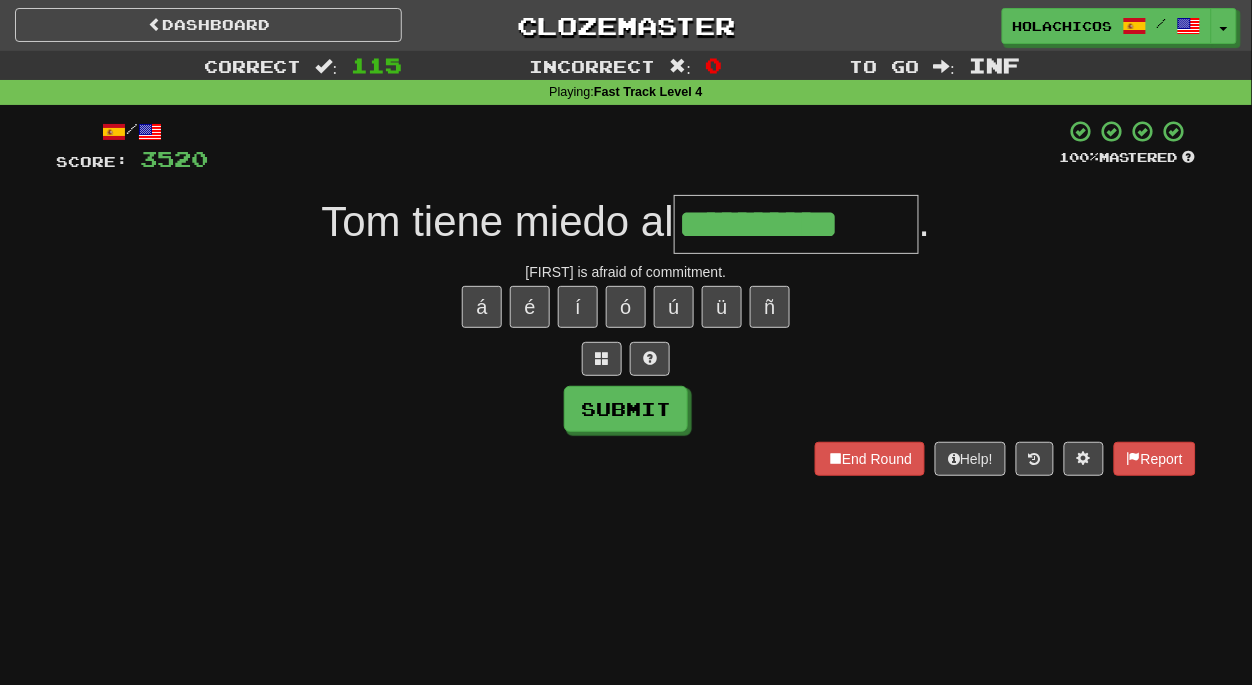 type on "**********" 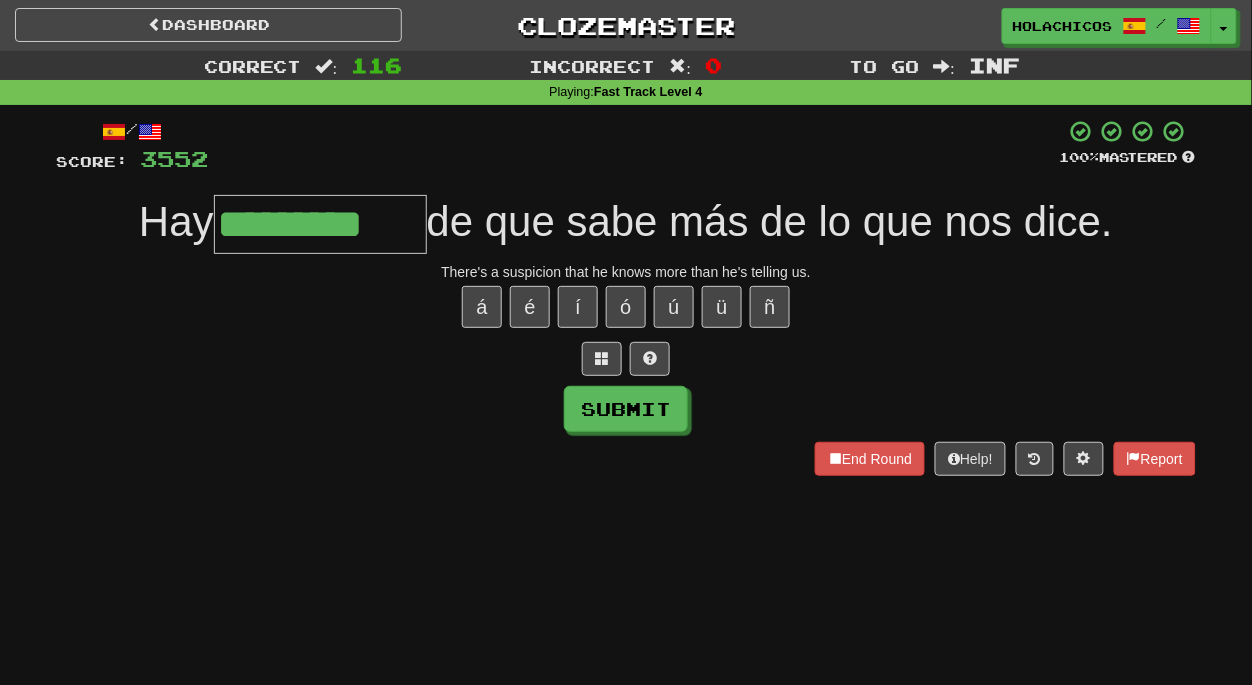 type on "*********" 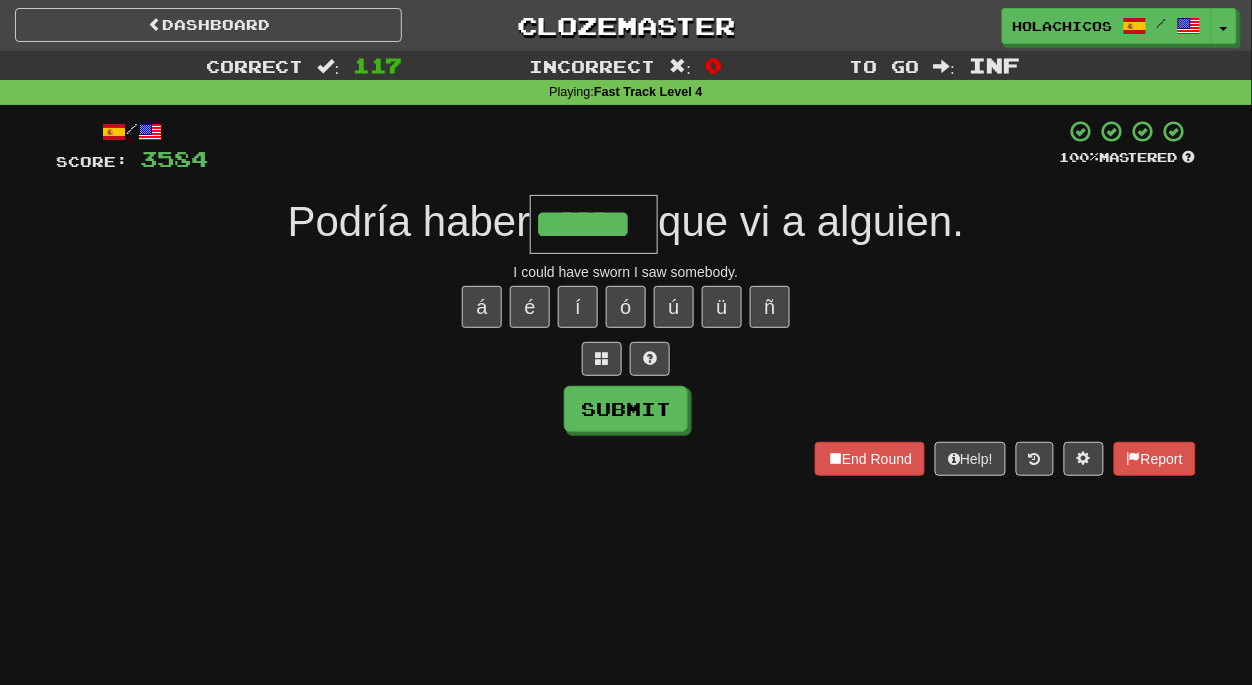 type on "******" 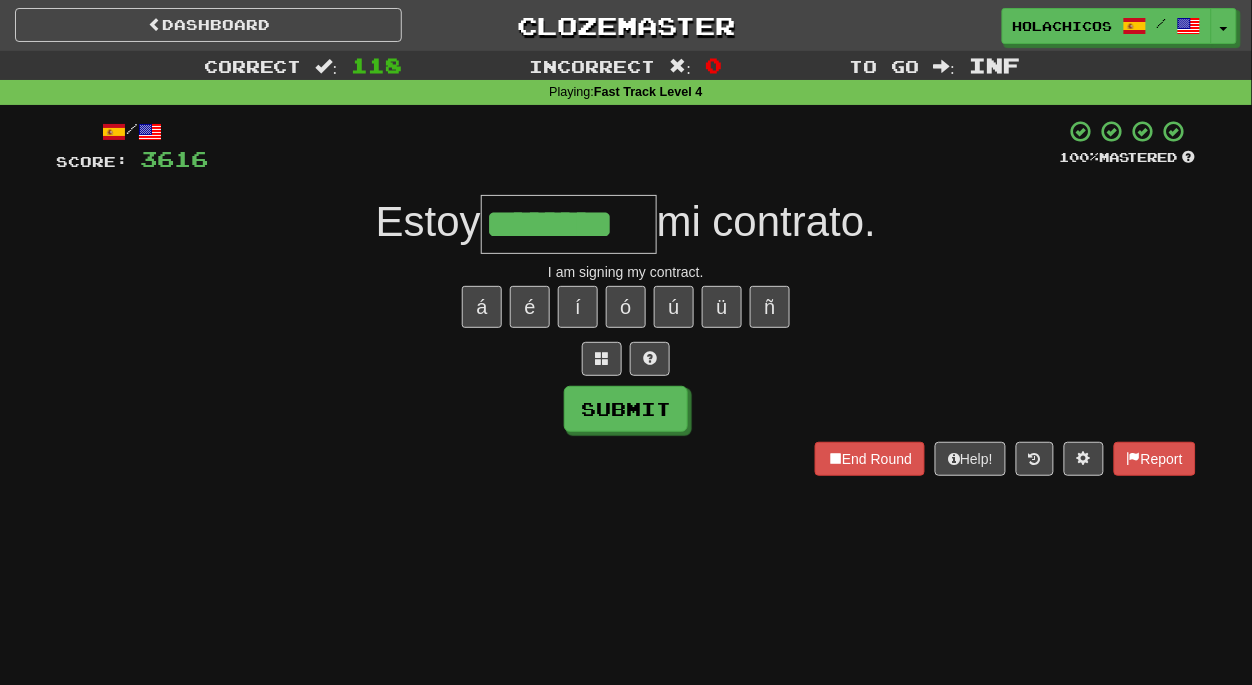 type on "********" 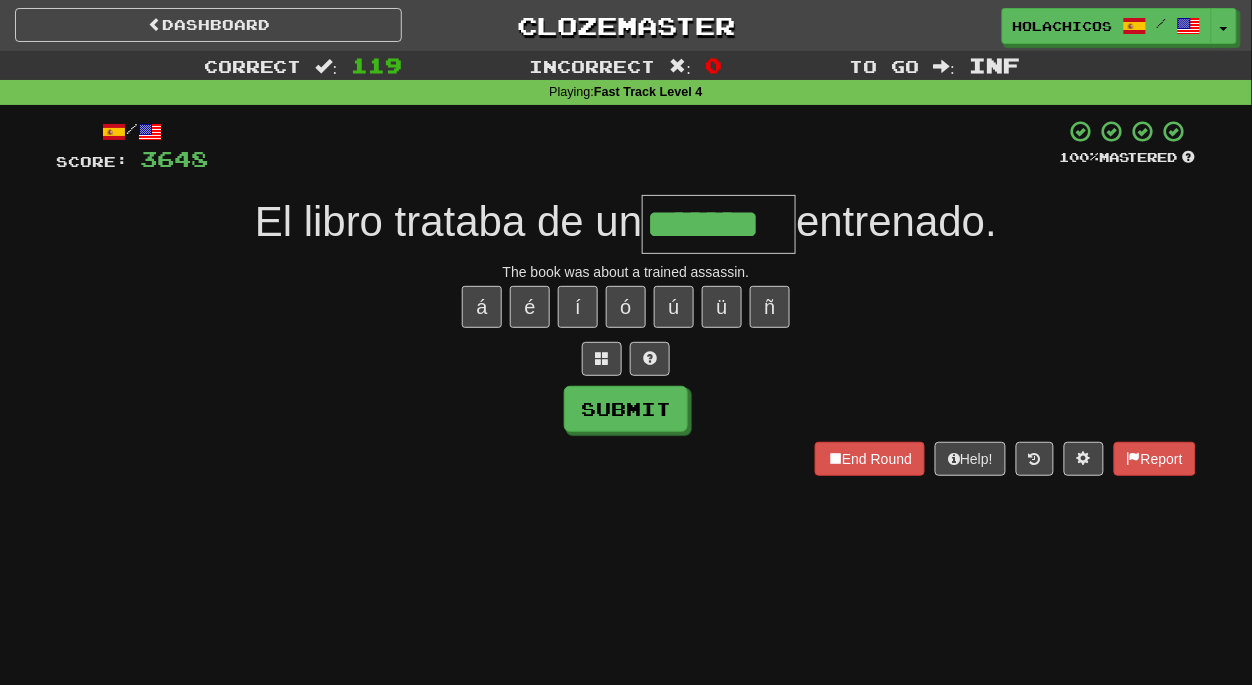 type on "*******" 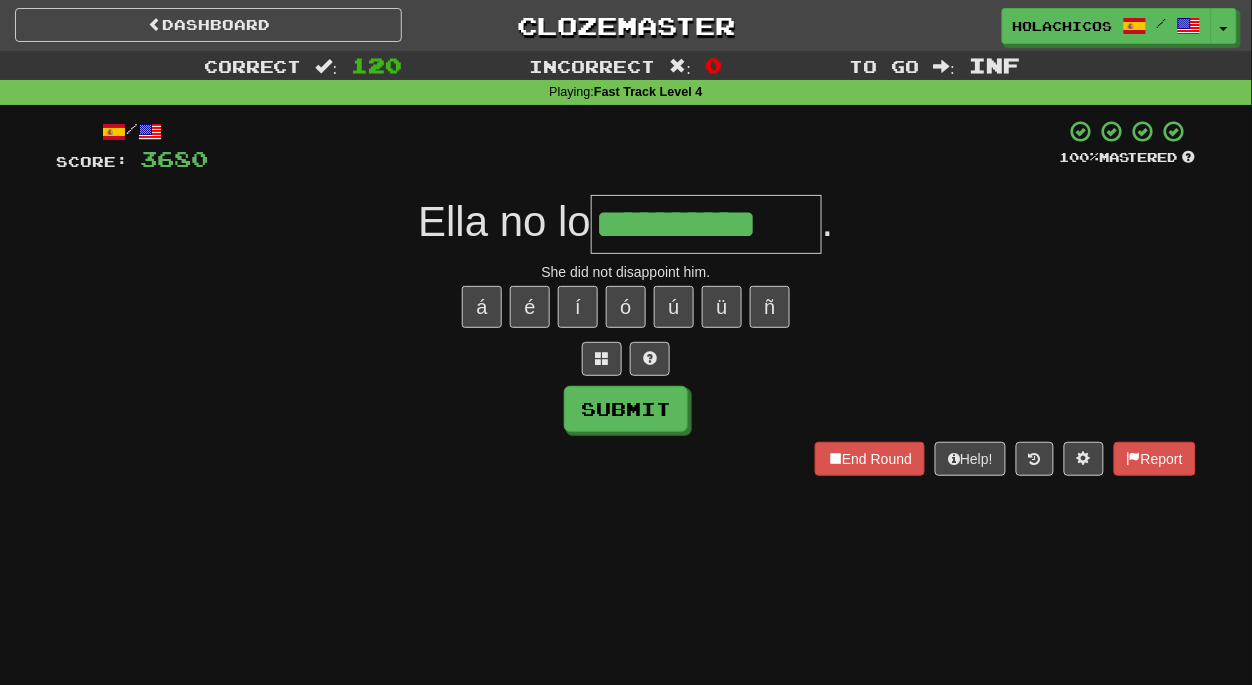 type on "**********" 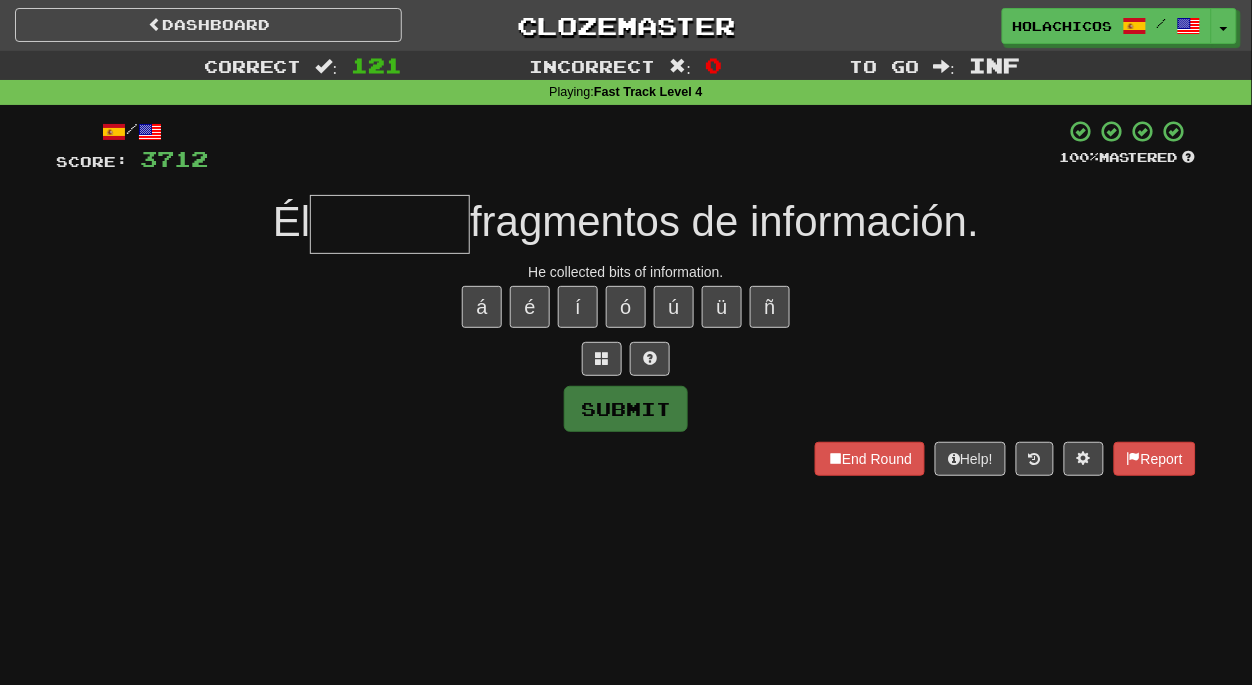 type on "*" 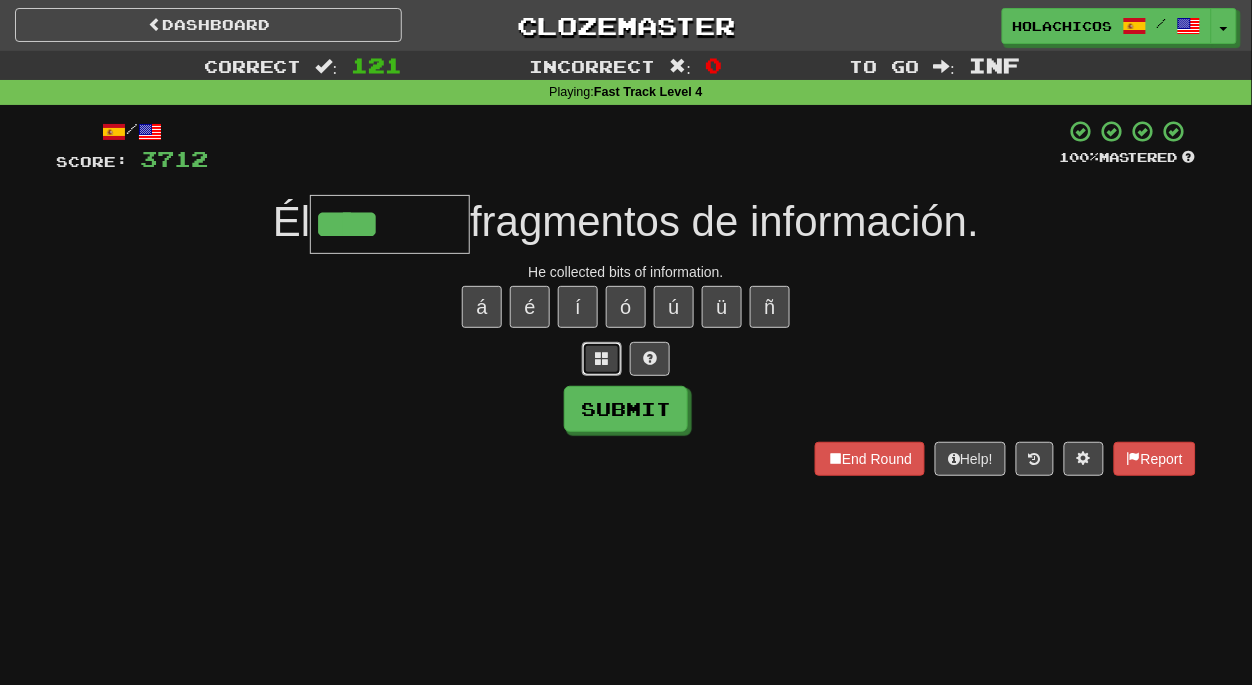 click at bounding box center (602, 359) 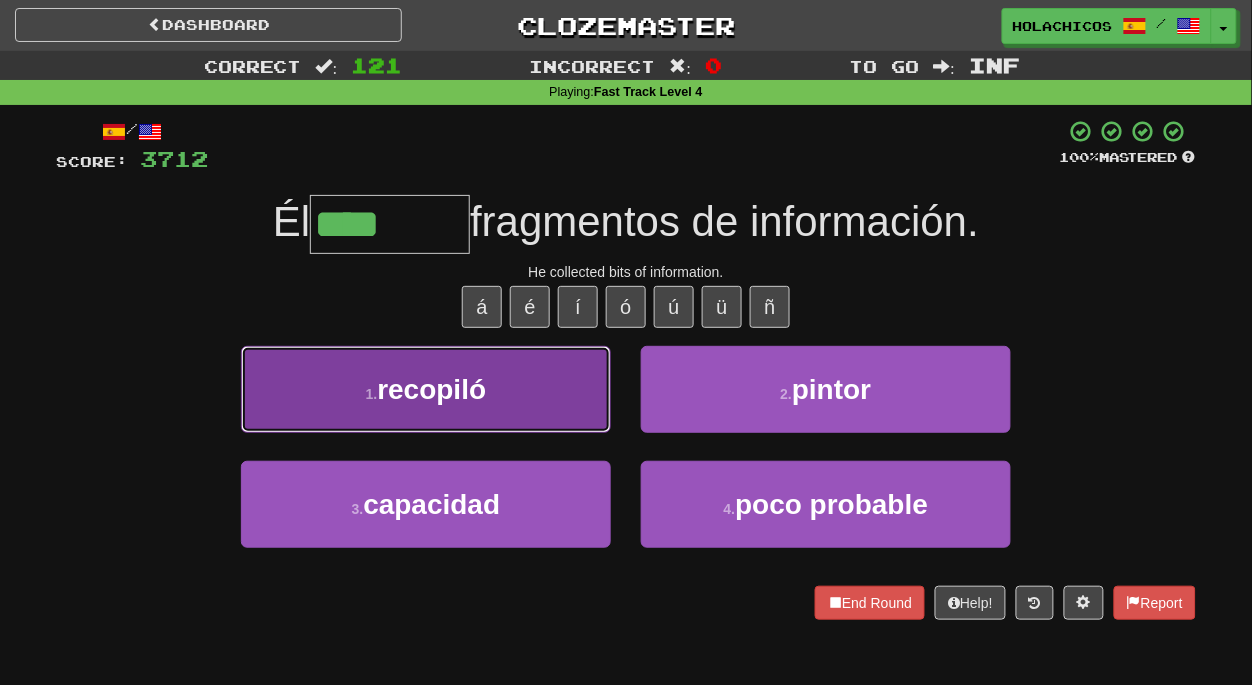 click on "1 .  recopiló" at bounding box center [426, 389] 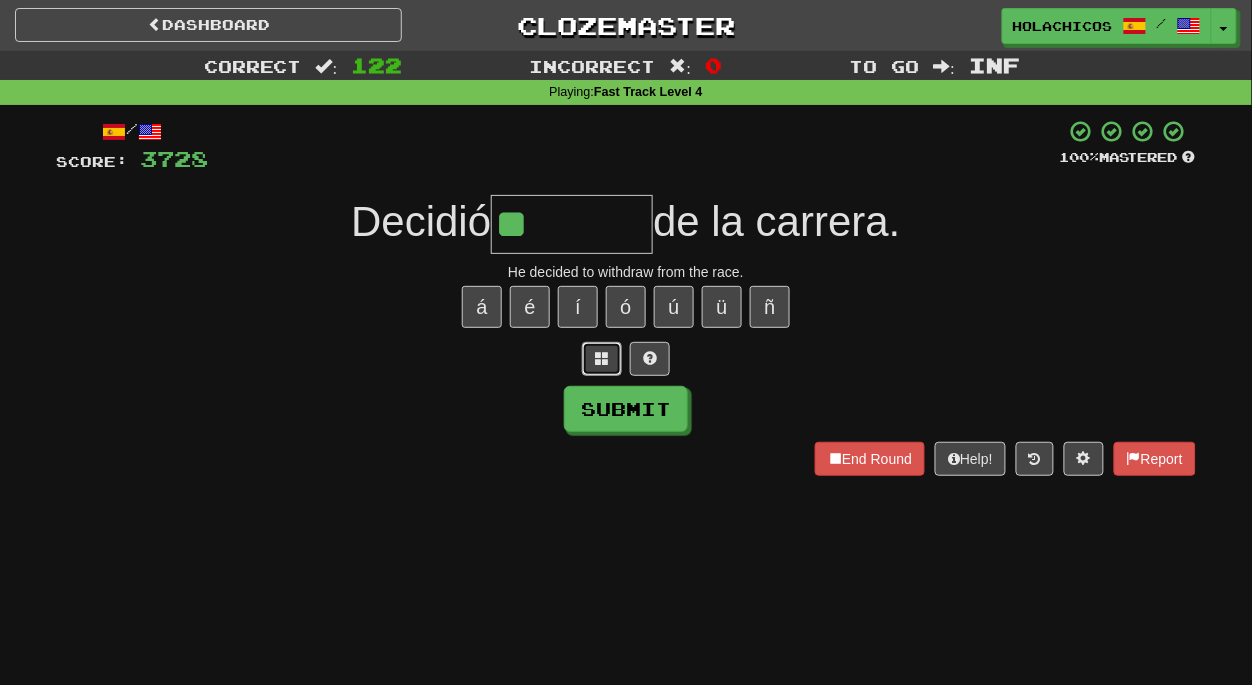 click at bounding box center [602, 358] 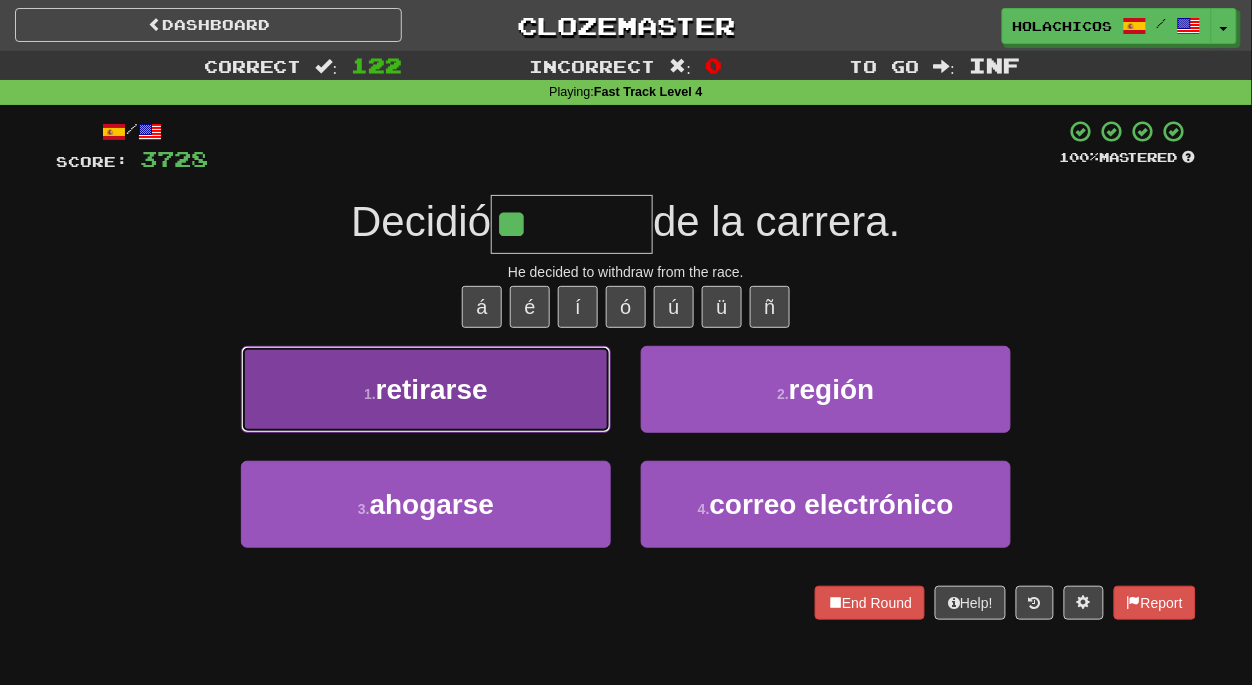 click on "1 .  retirarse" at bounding box center (426, 389) 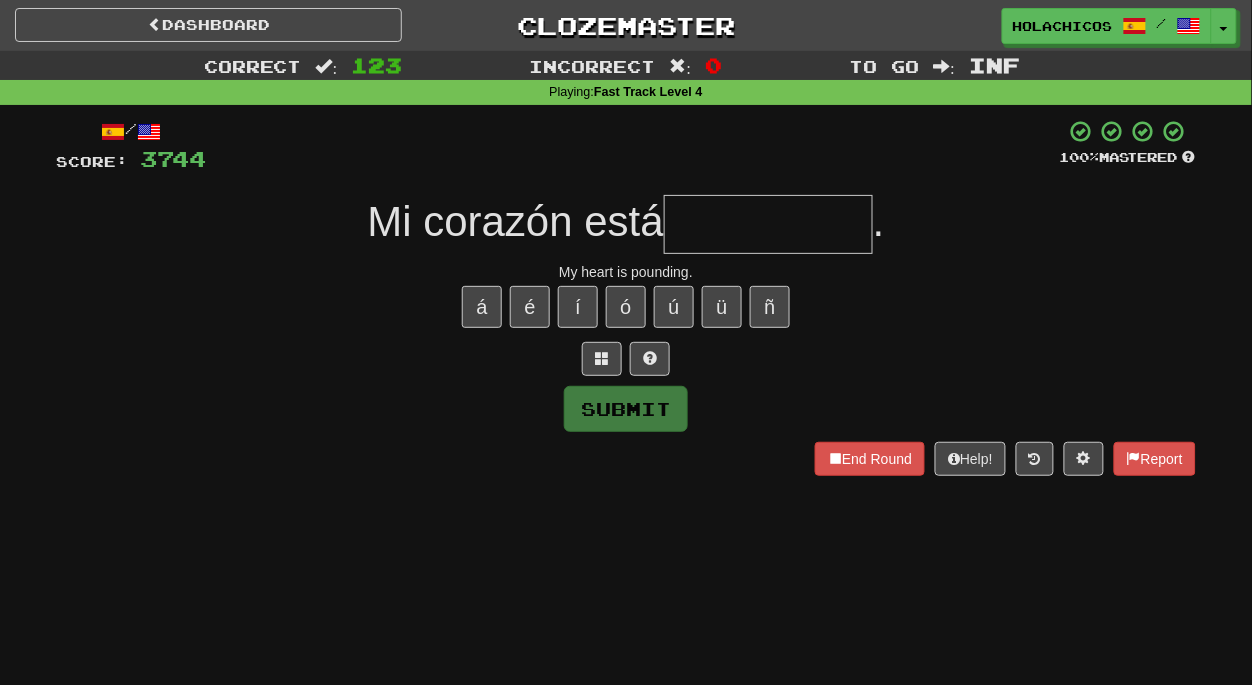type on "*" 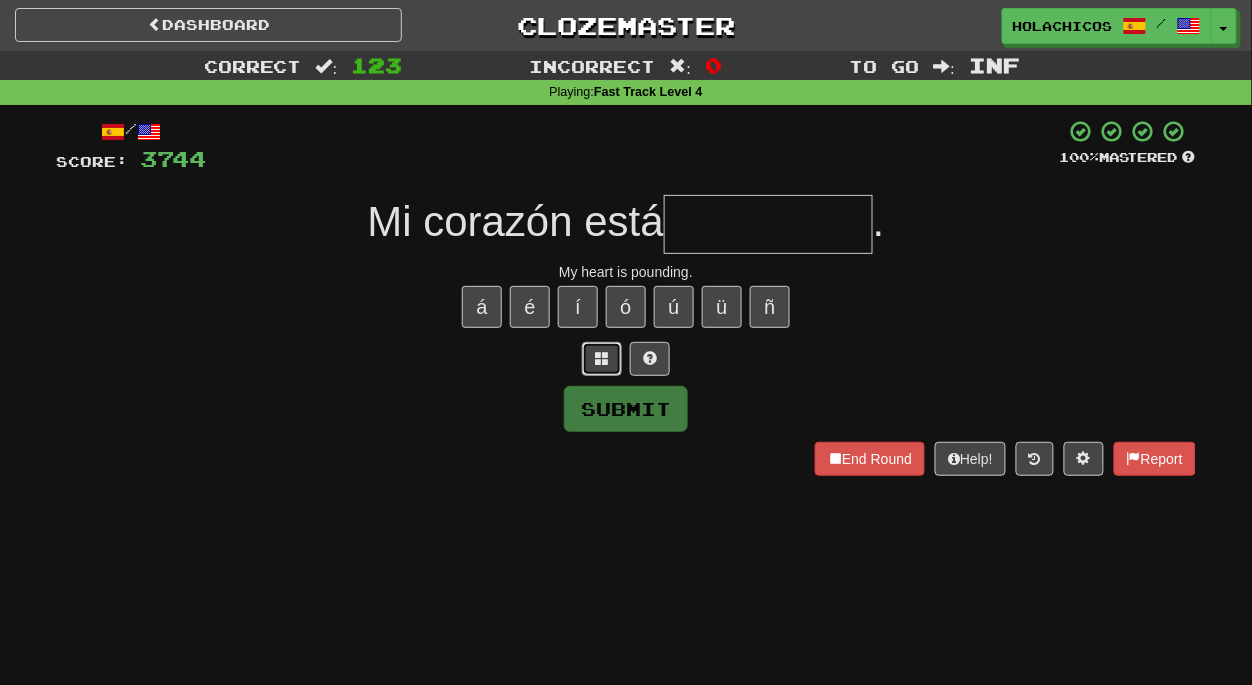 click at bounding box center [602, 358] 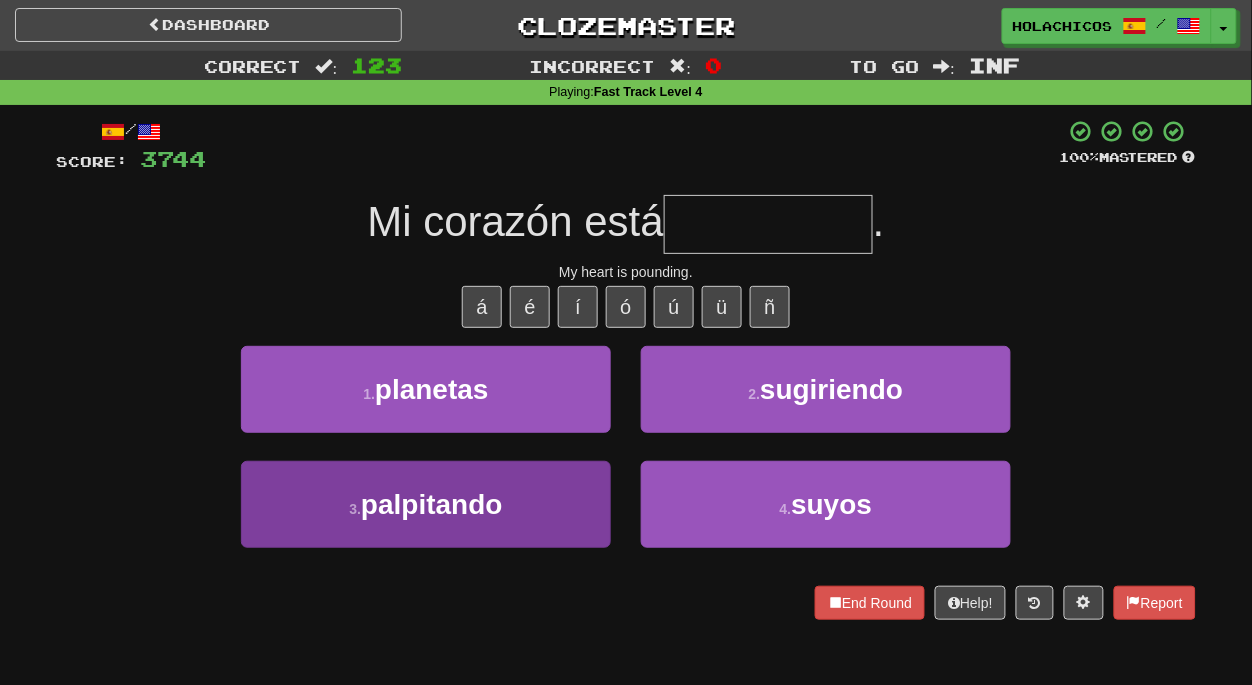 type on "*" 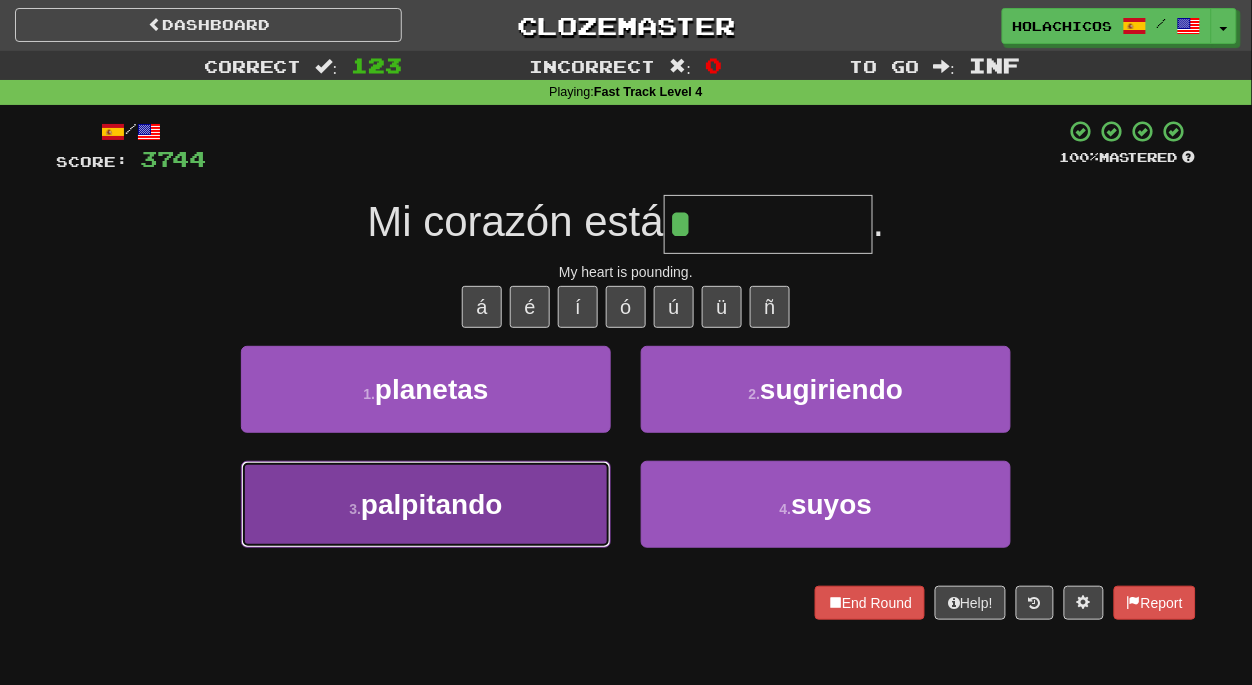 click on "palpitando" at bounding box center (432, 504) 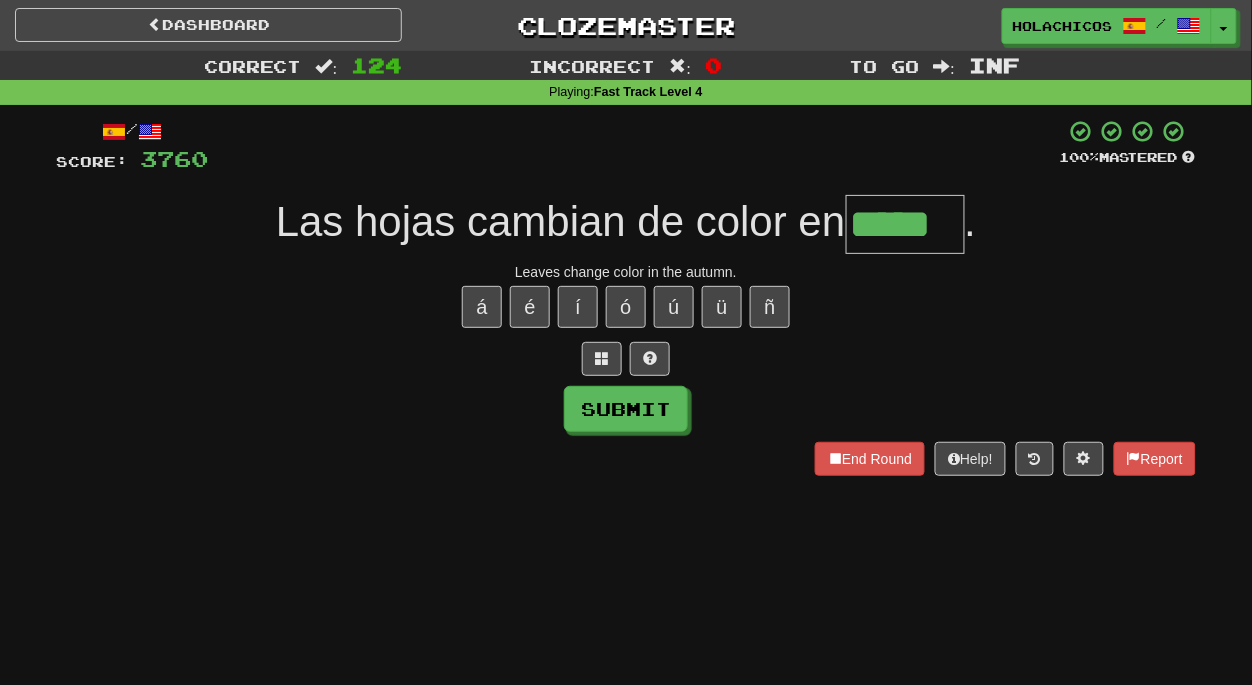 type on "*****" 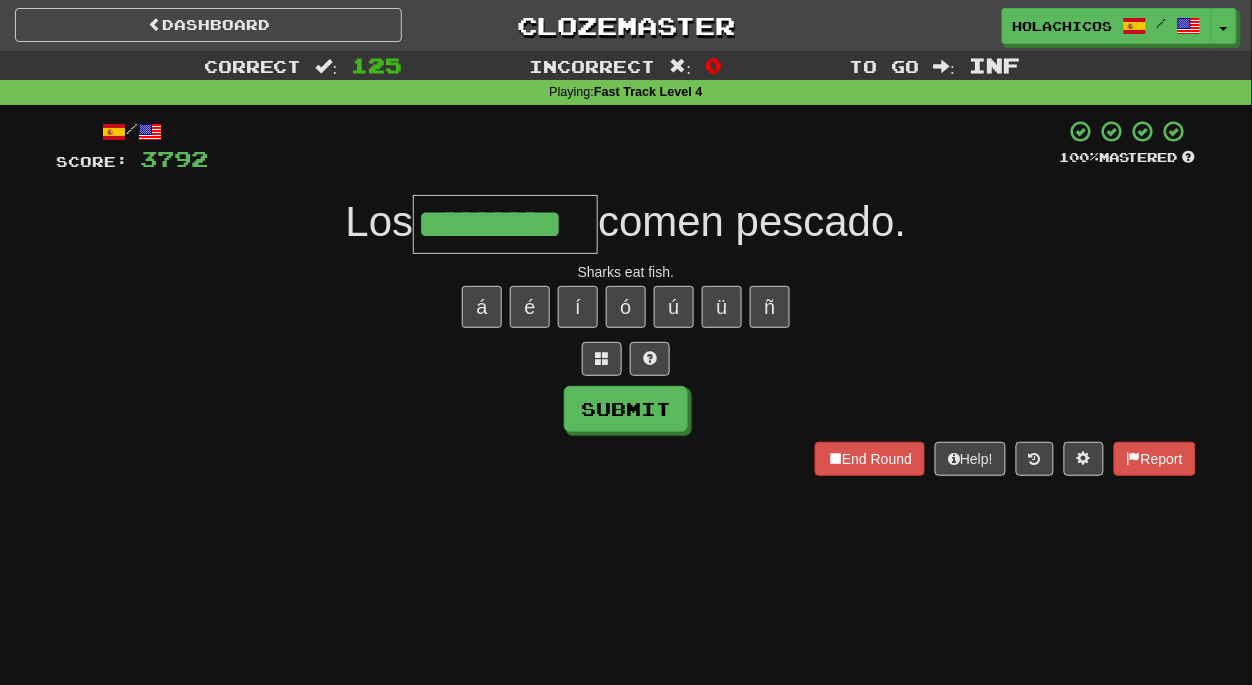 type on "*********" 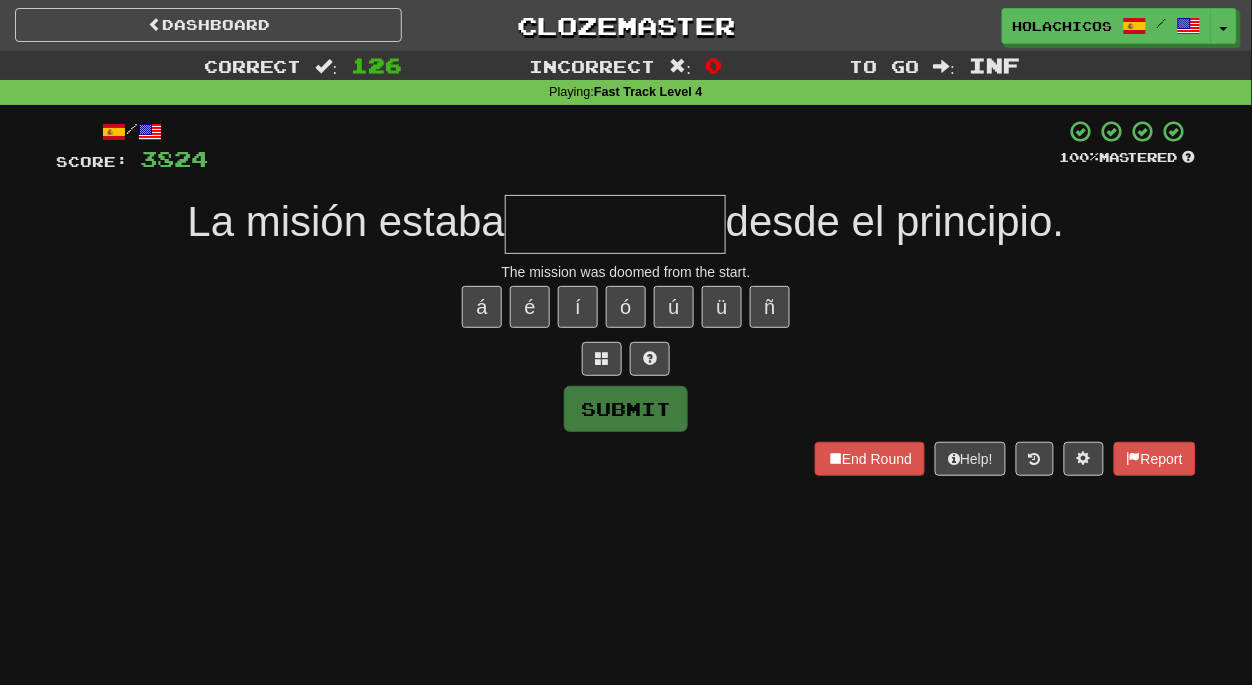 type on "*" 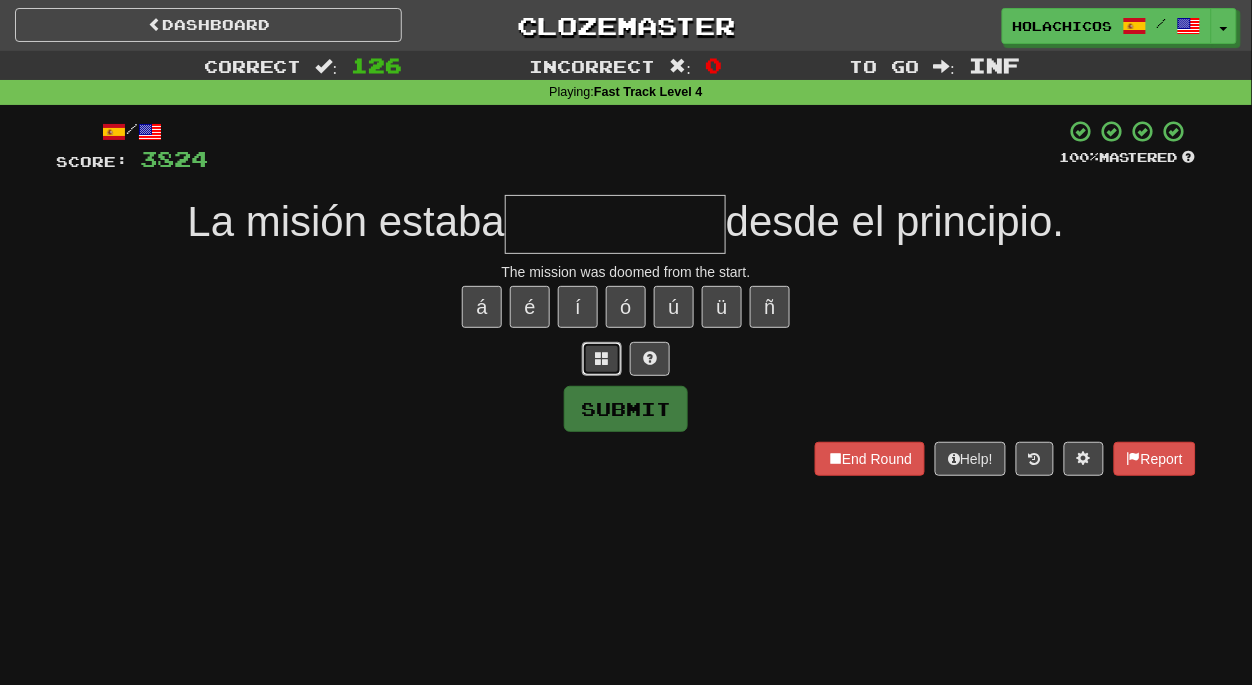 click at bounding box center (602, 359) 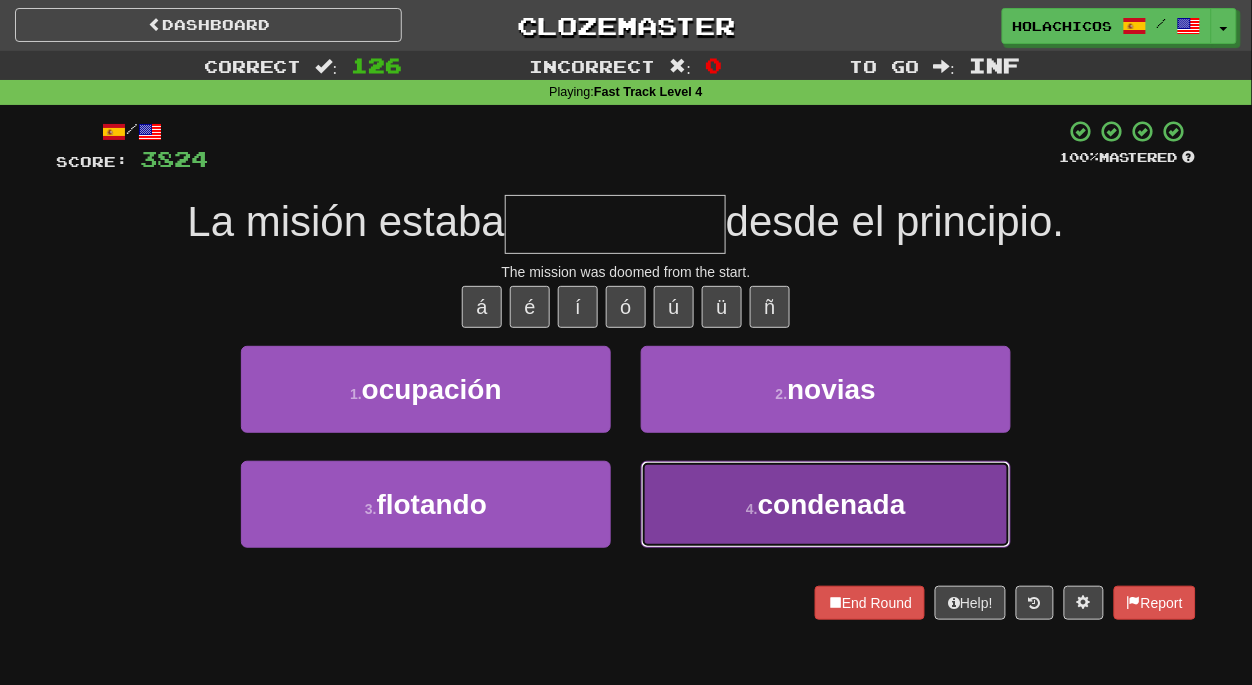 click on "4 .  condenada" at bounding box center [826, 504] 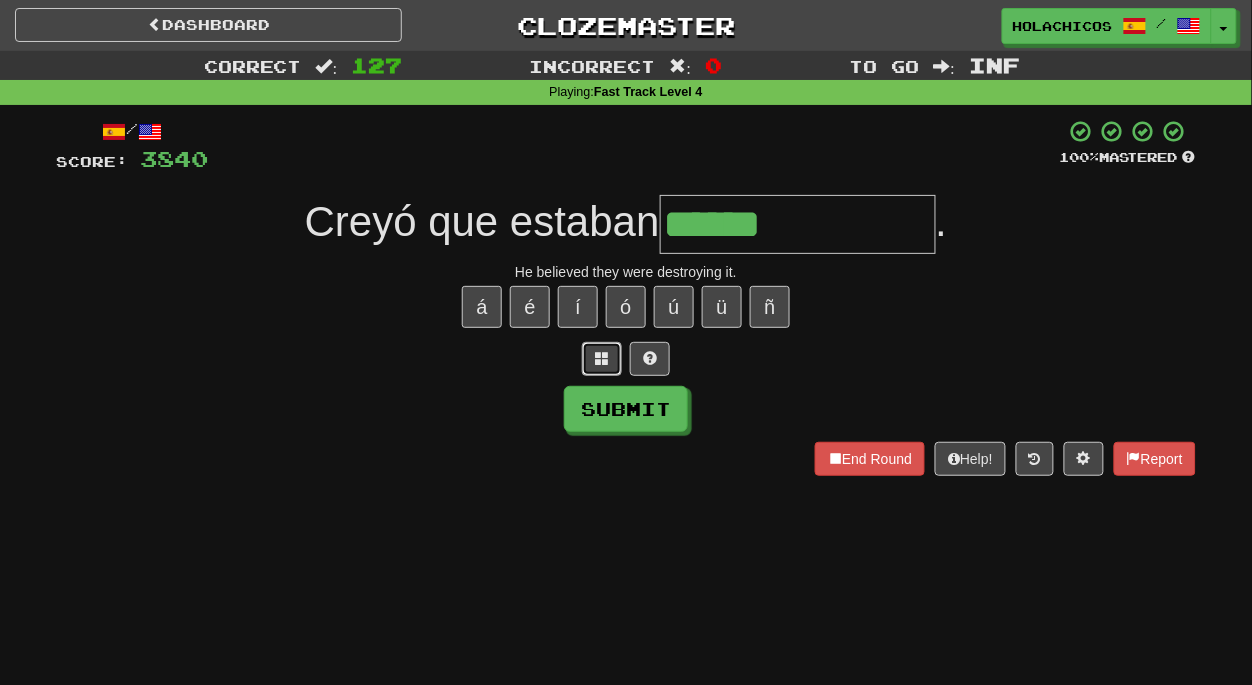 click at bounding box center (602, 359) 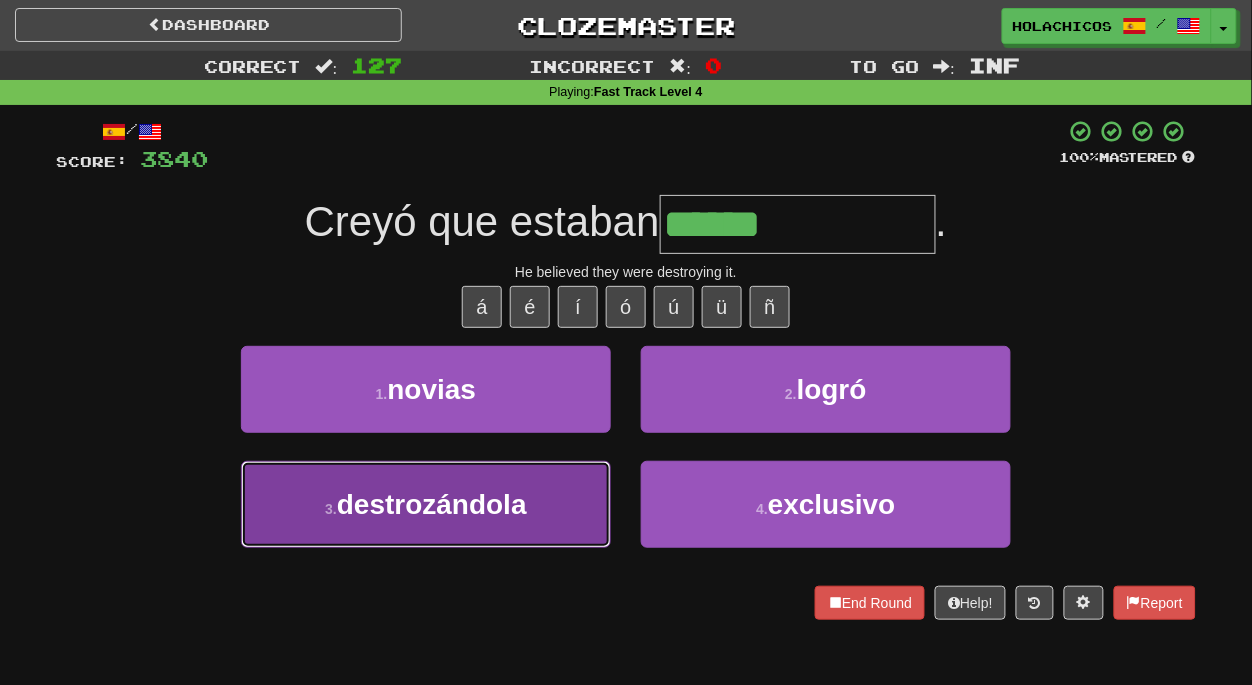 click on "destrozándola" at bounding box center [432, 504] 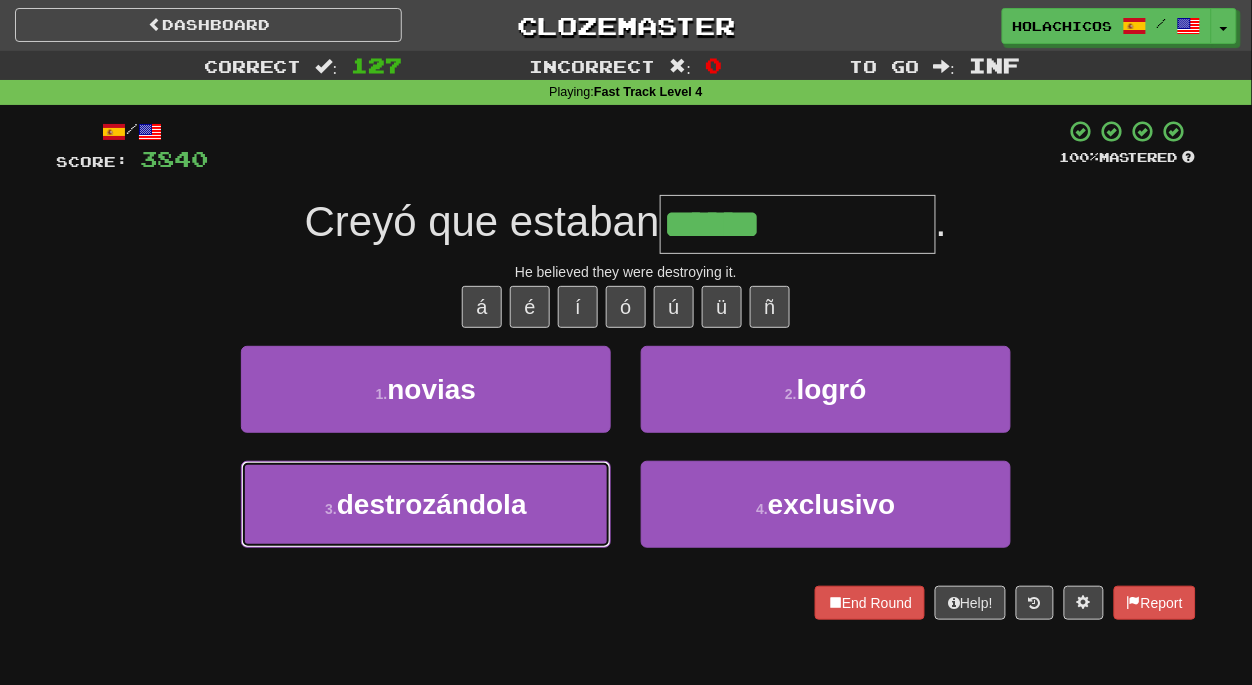 type on "**********" 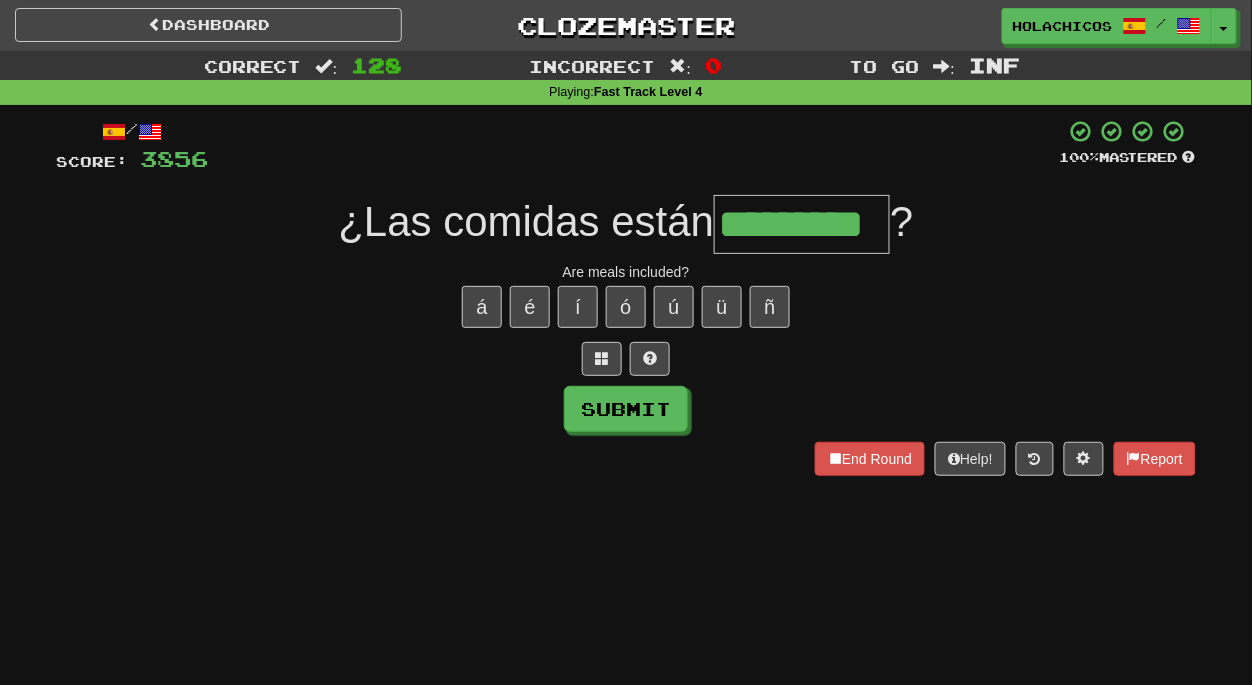 type on "*********" 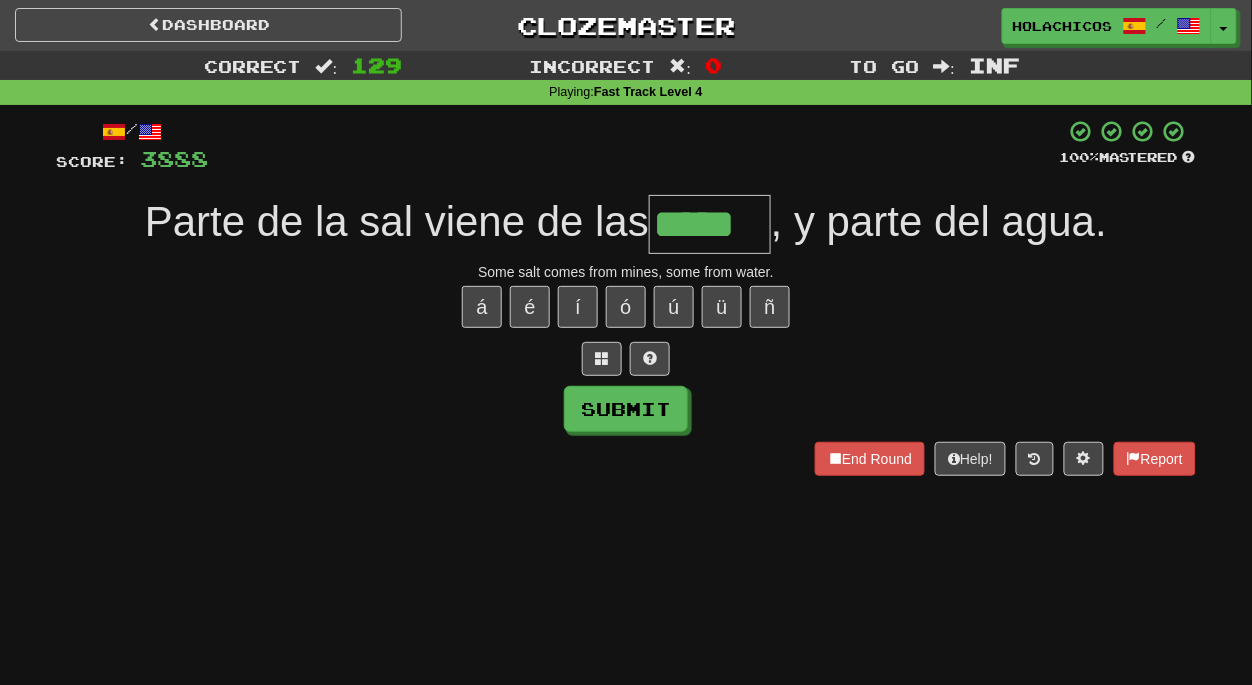 type on "*****" 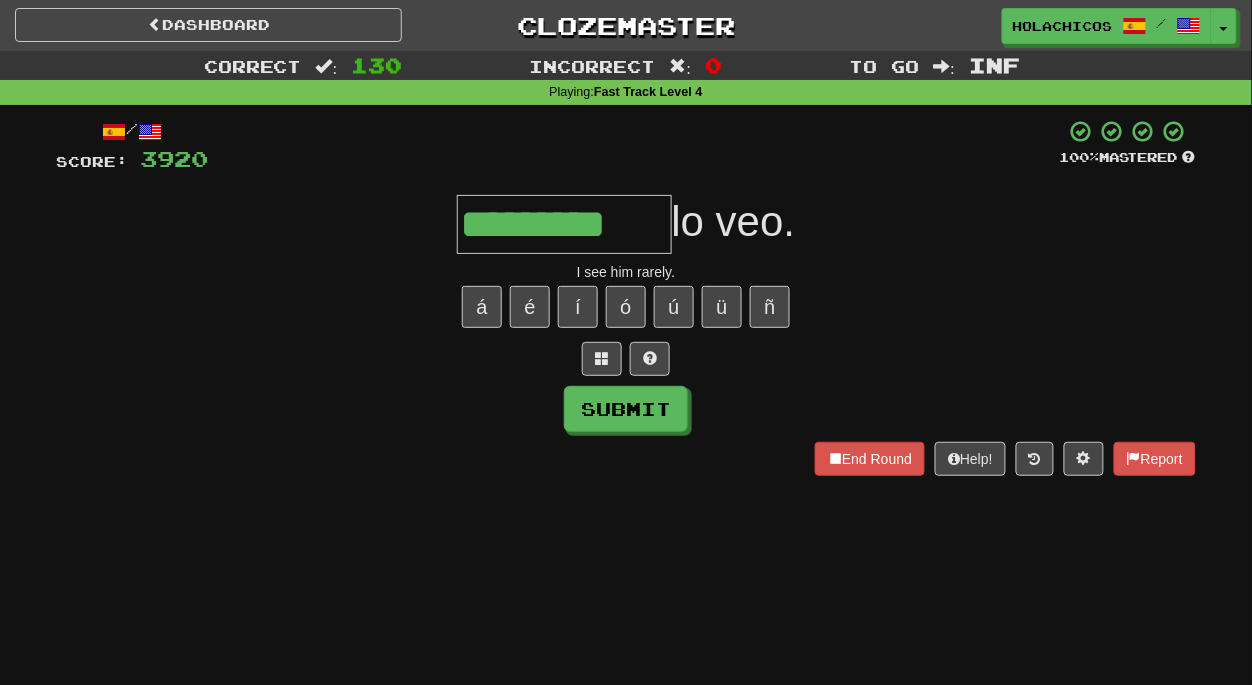type on "*********" 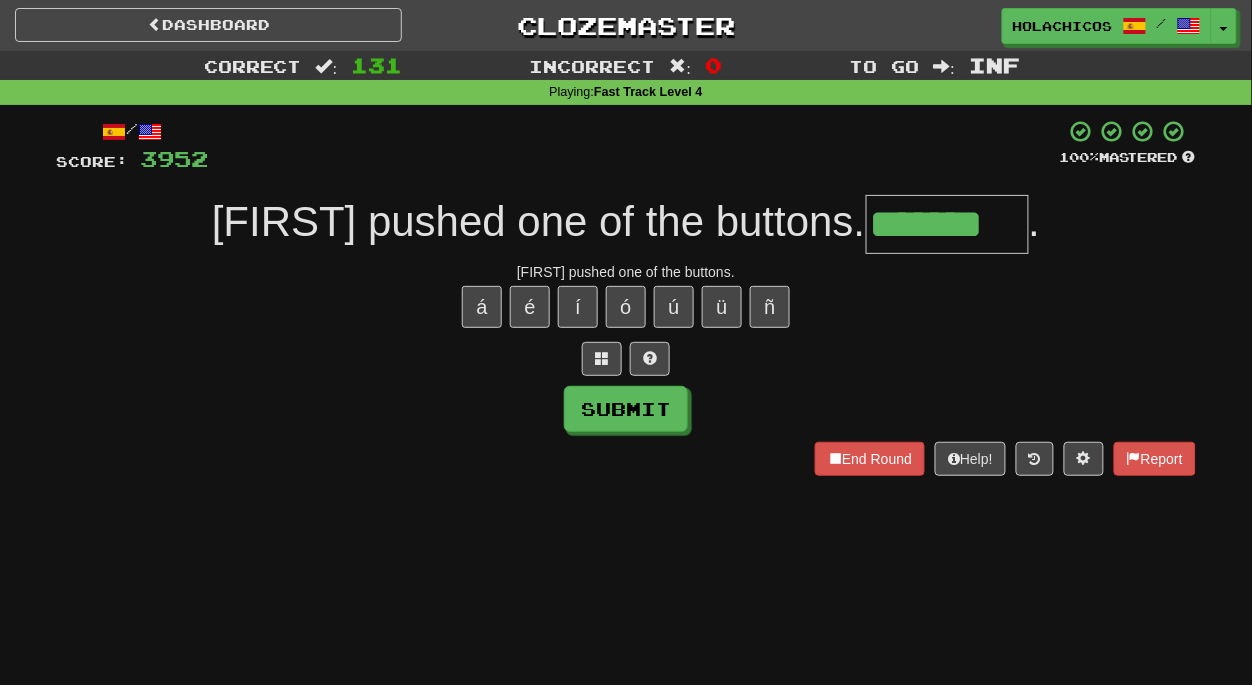 type on "*******" 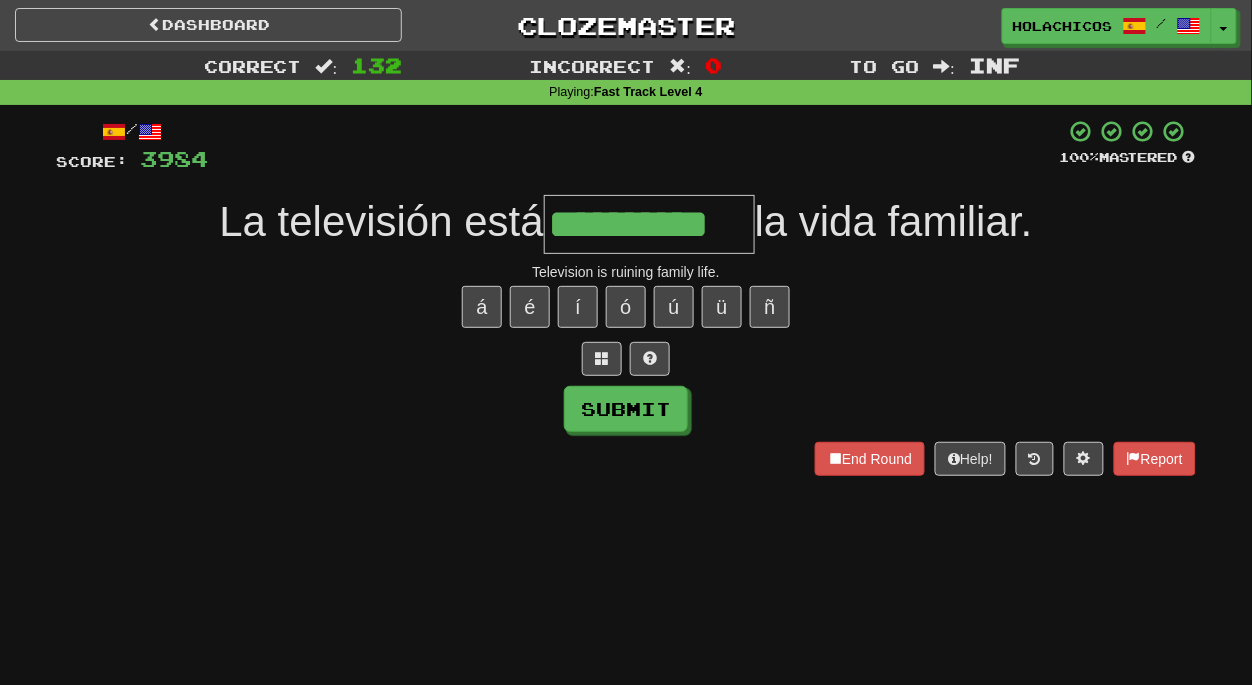 type on "**********" 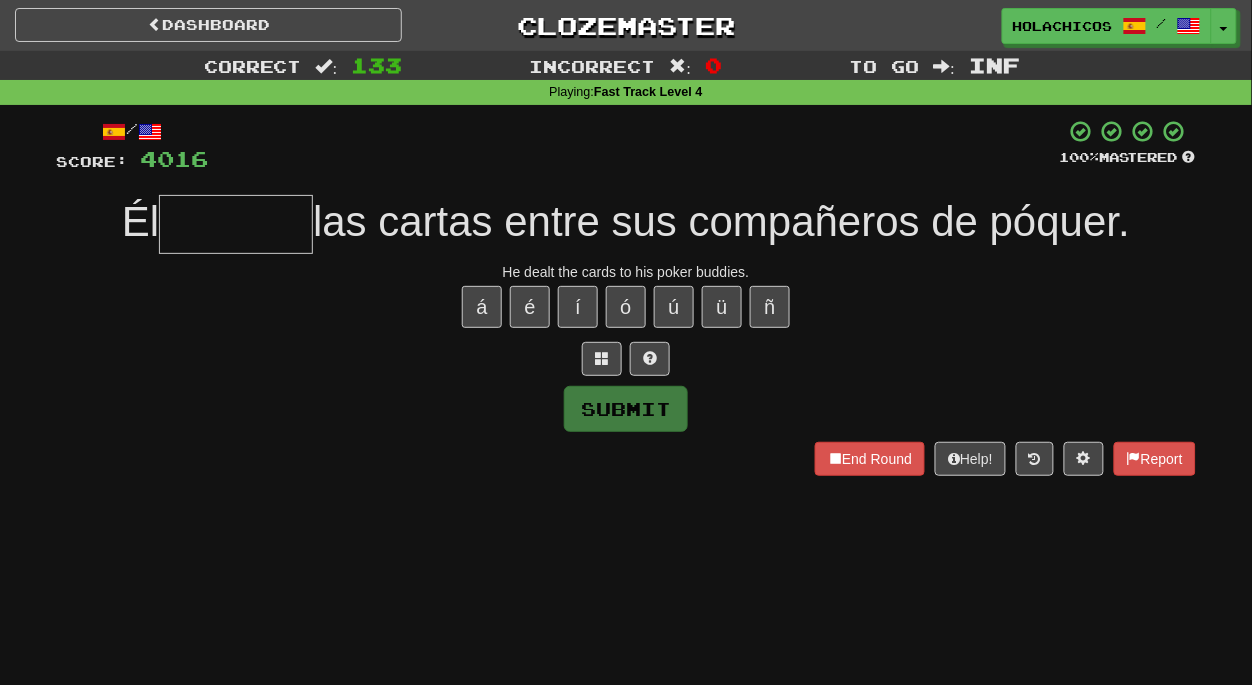 type on "*" 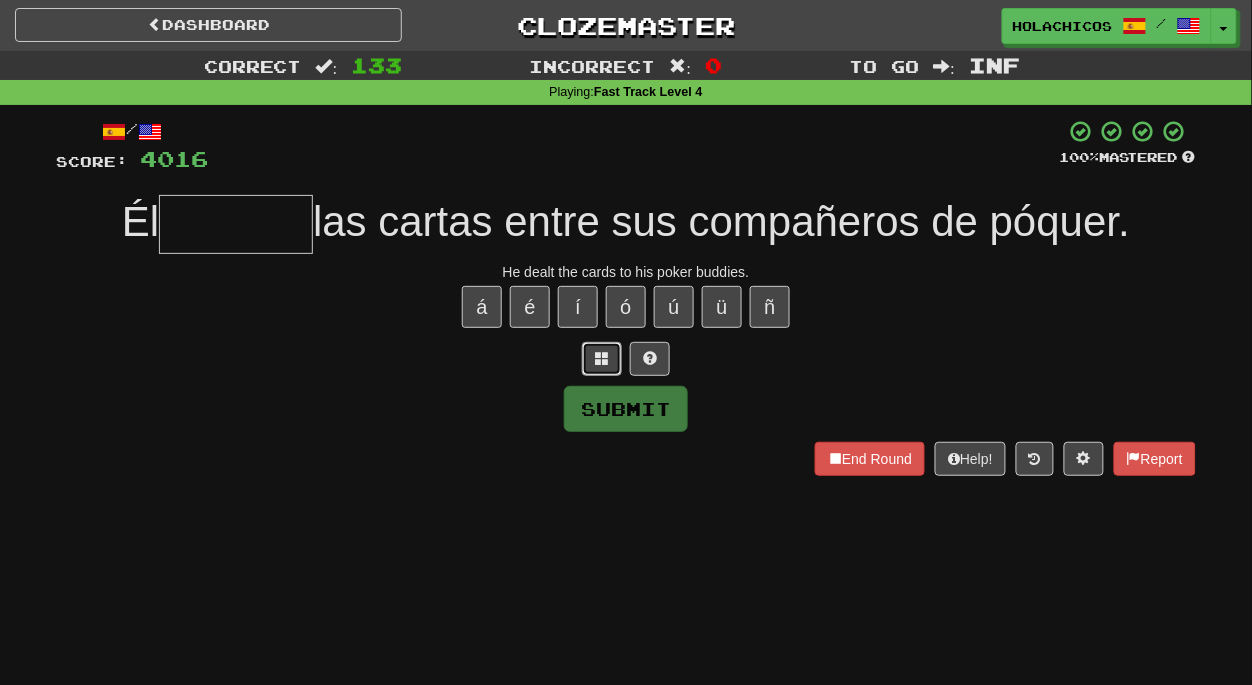 click at bounding box center [602, 359] 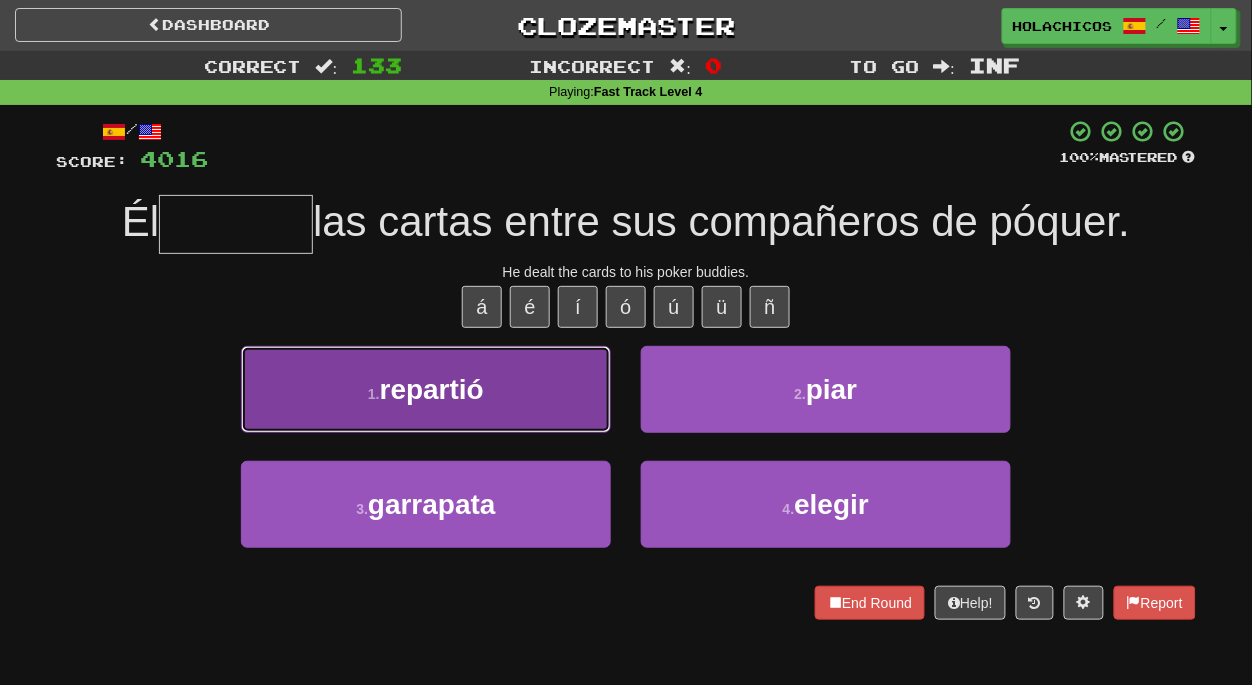 click on "1 .  repartió" at bounding box center (426, 389) 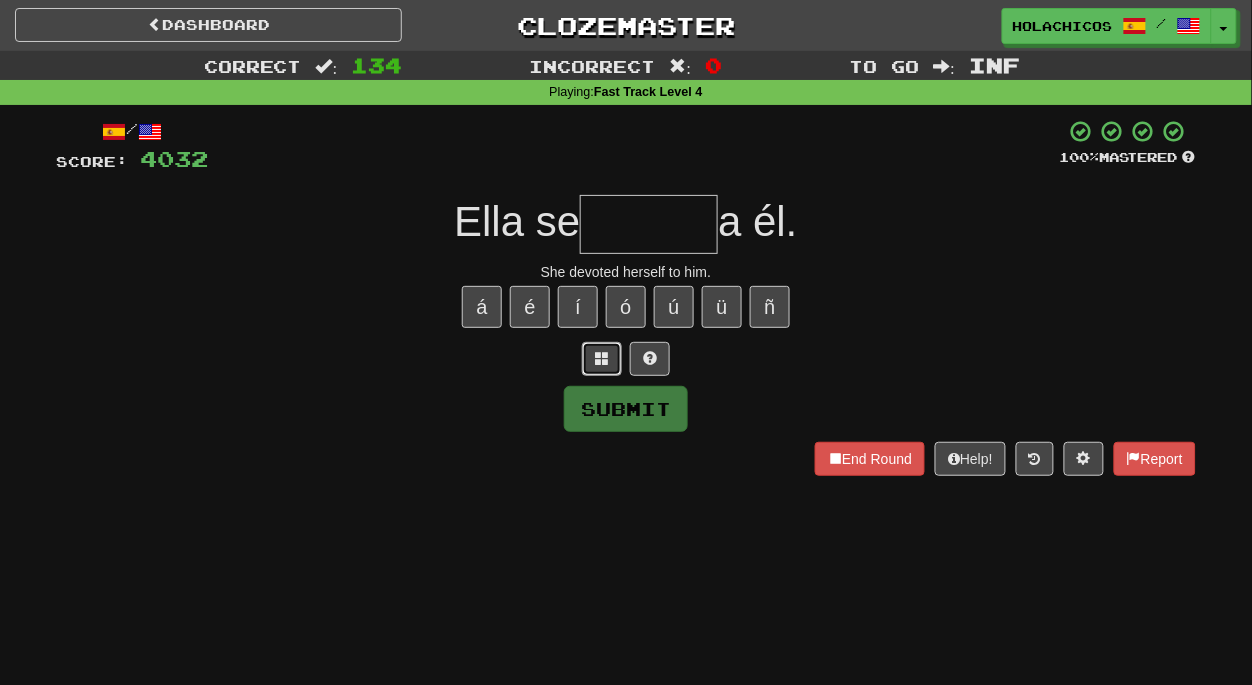 click at bounding box center [602, 358] 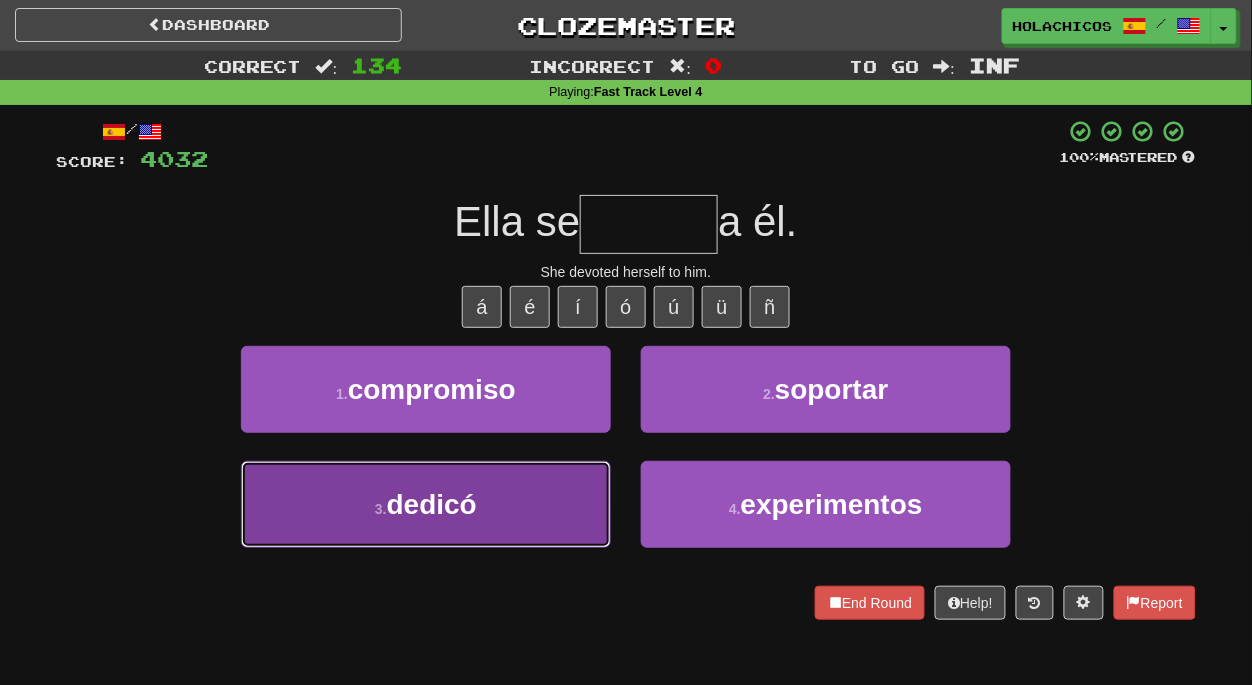 click on "3 .  dedicó" at bounding box center (426, 504) 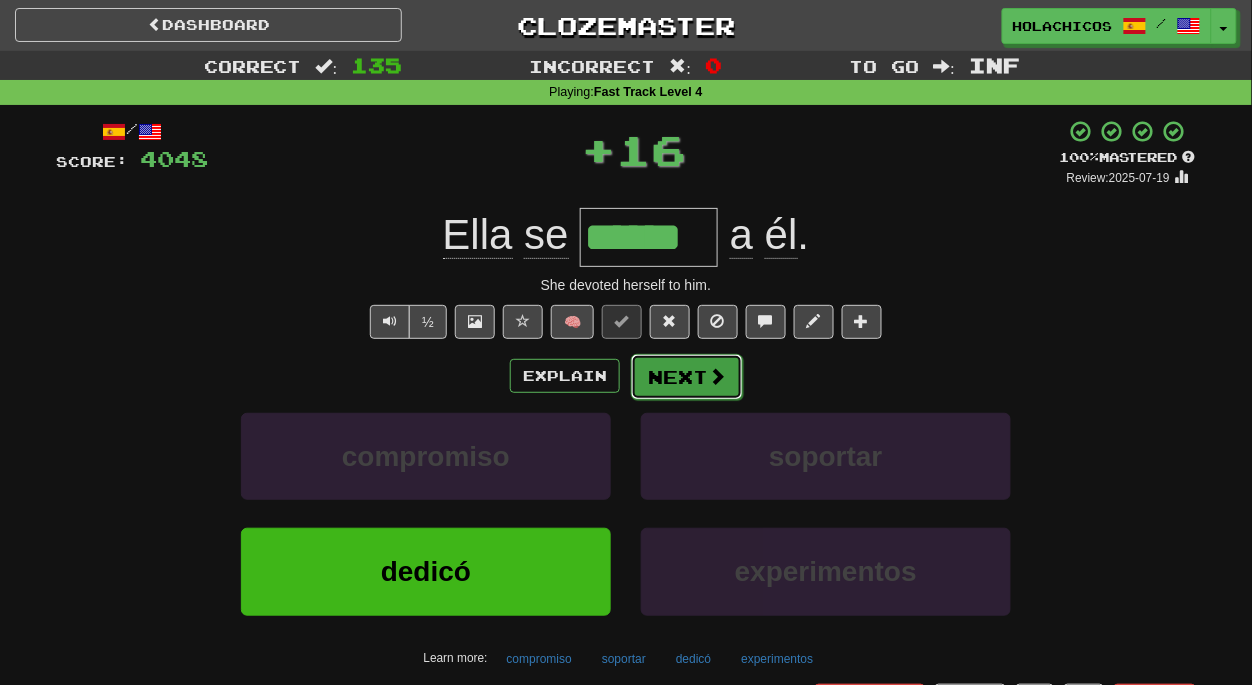 click on "Next" at bounding box center [687, 377] 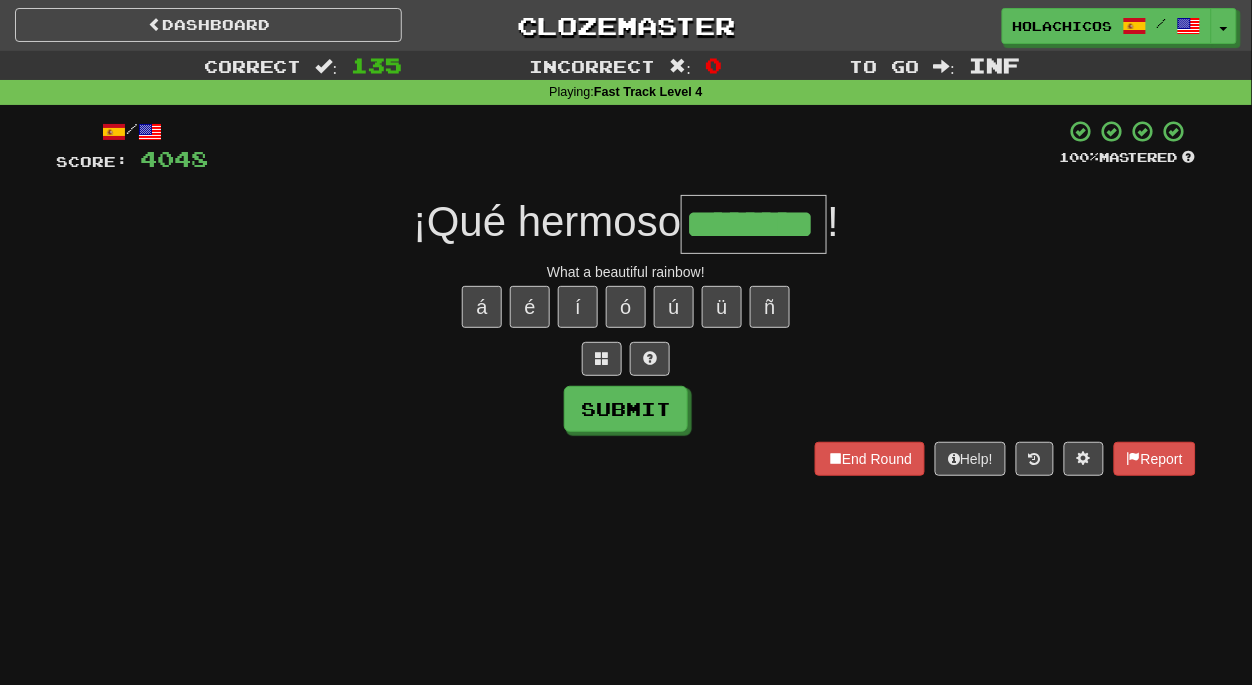 type on "********" 